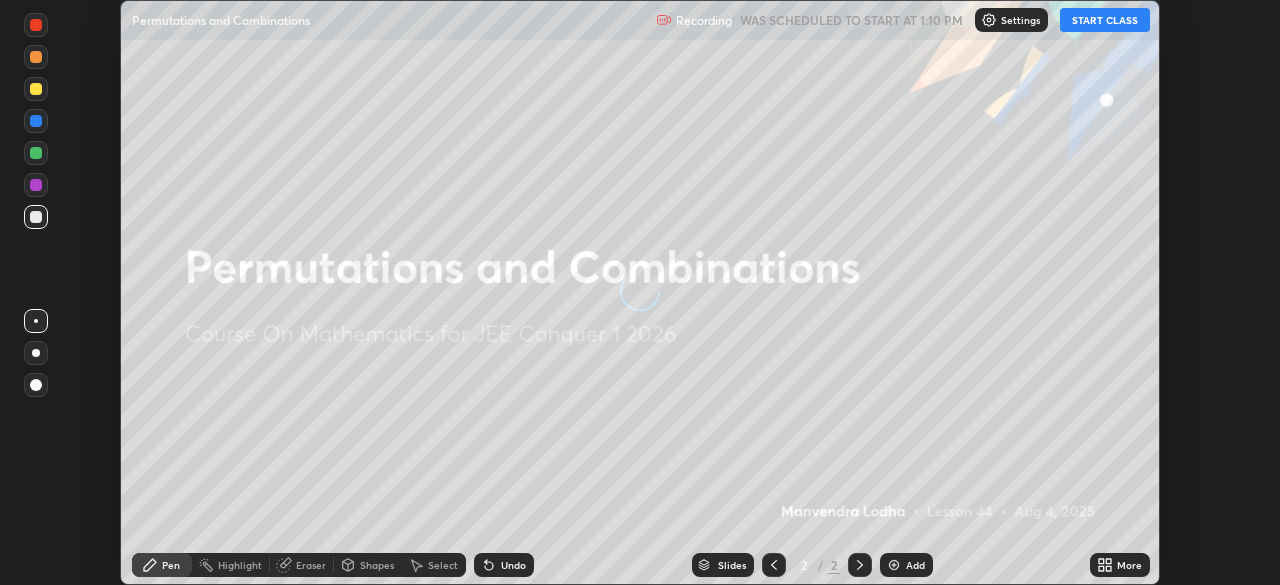 scroll, scrollTop: 0, scrollLeft: 0, axis: both 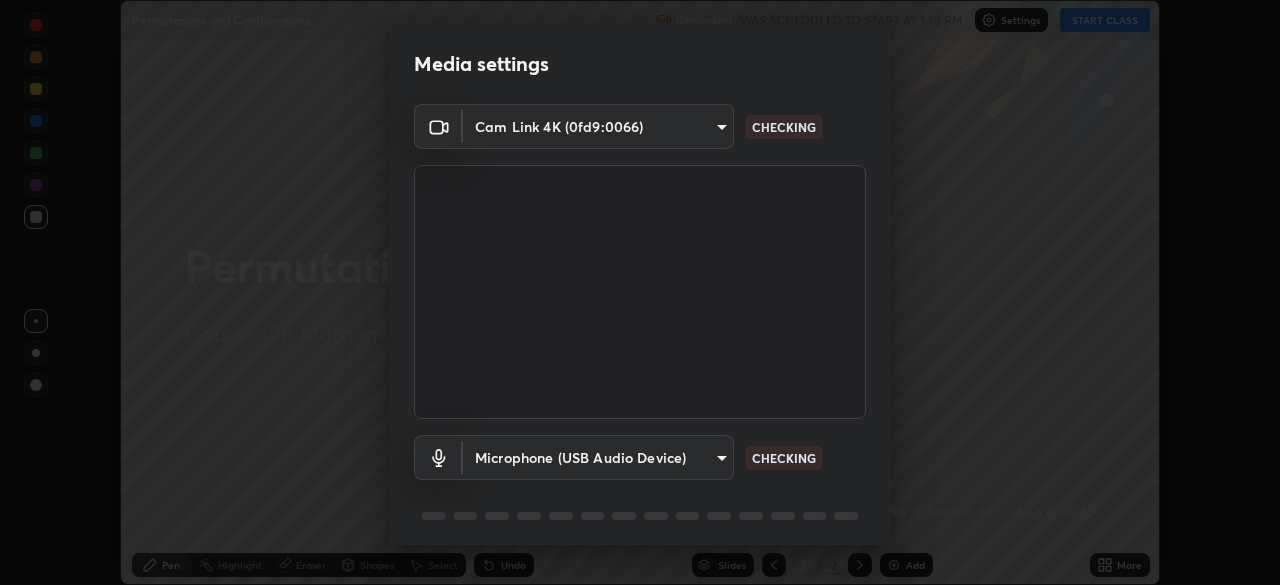 type on "0633fa418783a2cef1cf63d7b01a17792f21623441e32f2d120b756bdba59842" 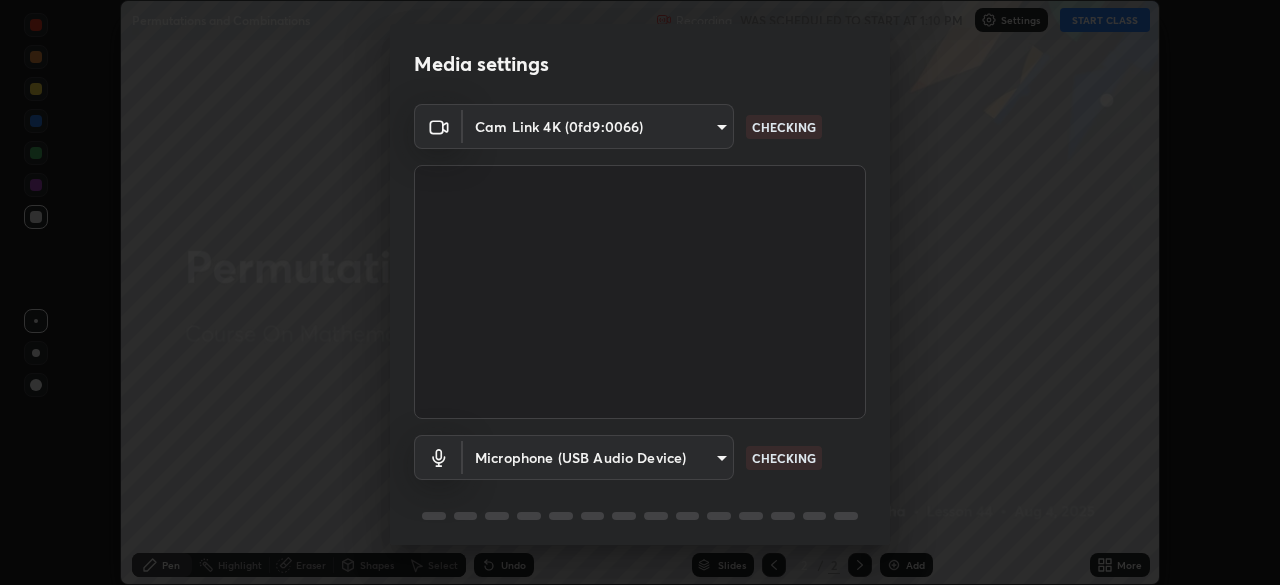 scroll, scrollTop: 71, scrollLeft: 0, axis: vertical 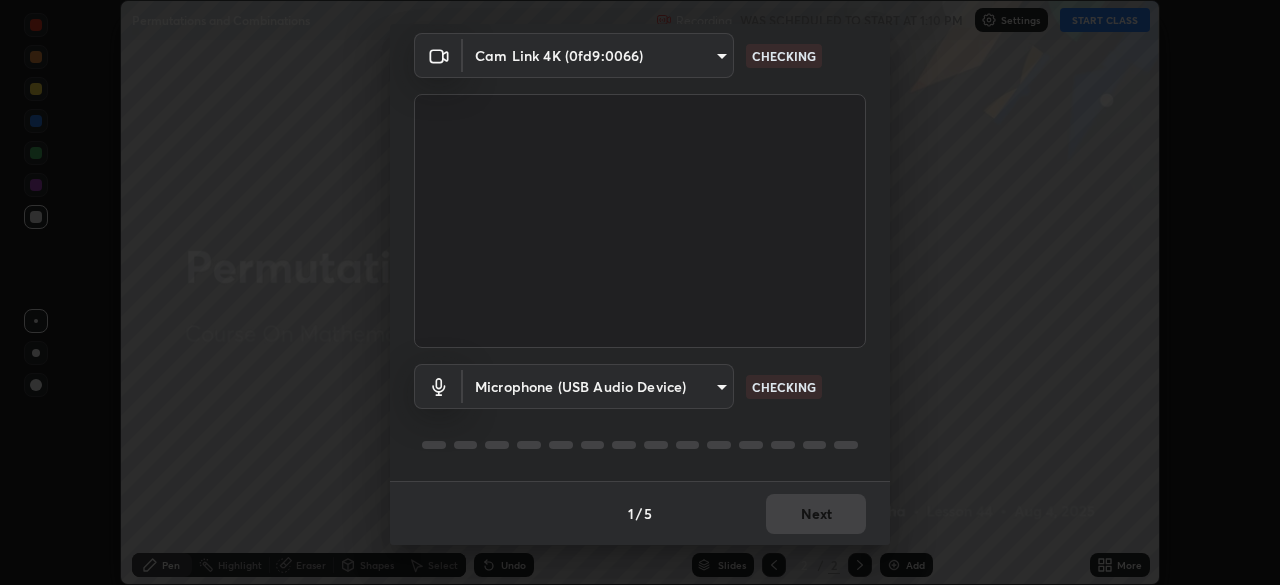 click on "Erase all Permutations and Combinations Recording WAS SCHEDULED TO START AT  1:10 PM Settings START CLASS Setting up your live class Permutations and Combinations • L44 of Course On Mathematics for JEE Conquer 1 2026 [FULL_NAME] Pen Highlight Eraser Shapes Select Undo Slides 2 / 2 Add More No doubts shared Encourage your learners to ask a doubt for better clarity Report an issue Reason for reporting Buffering Chat not working Audio - Video sync issue Educator video quality low ​ Attach an image Report Media settings Cam Link 4K ([HEX]) [HEX] CHECKING Microphone (USB Audio Device) [HEX] CHECKING 1 / 5 Next" at bounding box center (640, 292) 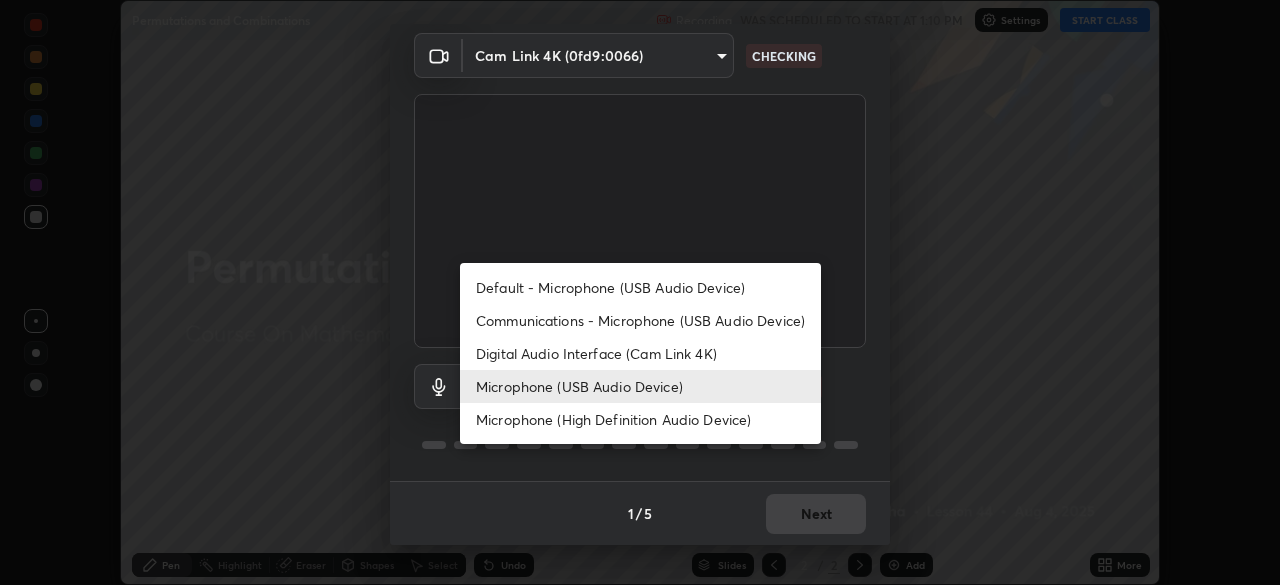 click on "Digital Audio Interface (Cam Link 4K)" at bounding box center (640, 353) 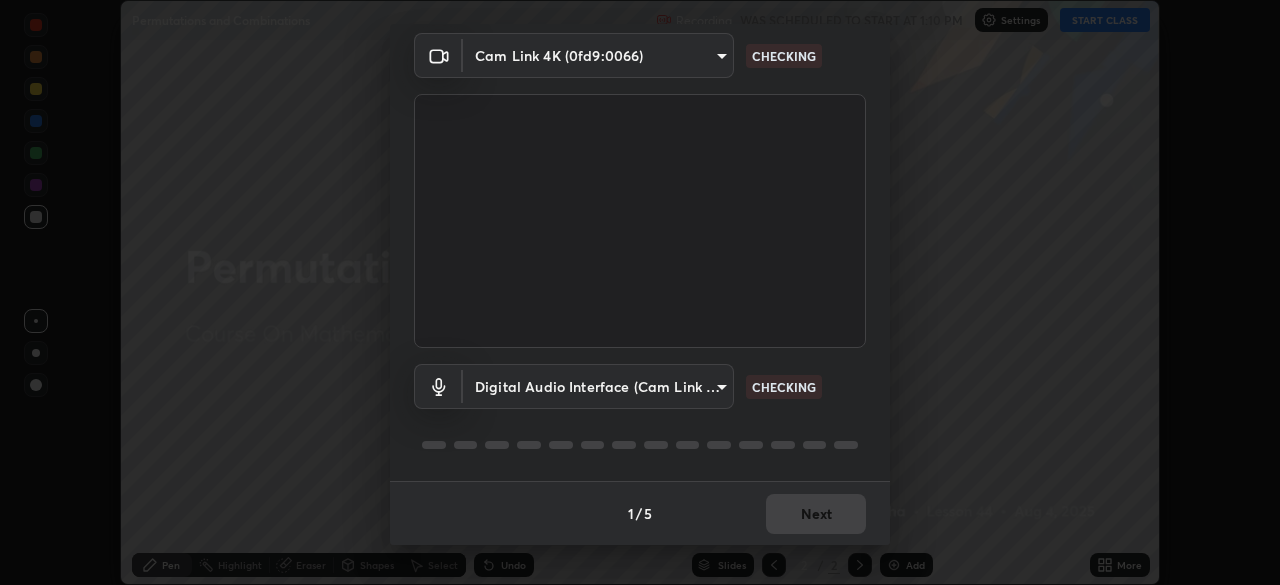 click on "Erase all Permutations and Combinations Recording WAS SCHEDULED TO START AT  1:10 PM Settings START CLASS Setting up your live class Permutations and Combinations • L44 of Course On Mathematics for JEE Conquer 1 2026 [FULL_NAME] Pen Highlight Eraser Shapes Select Undo Slides 2 / 2 Add More No doubts shared Encourage your learners to ask a doubt for better clarity Report an issue Reason for reporting Buffering Chat not working Audio - Video sync issue Educator video quality low ​ Attach an image Report Media settings Cam Link 4K ([HEX]) [HEX] CHECKING Digital Audio Interface (Cam Link 4K) [HEX] CHECKING 1 / 5 Next" at bounding box center [640, 292] 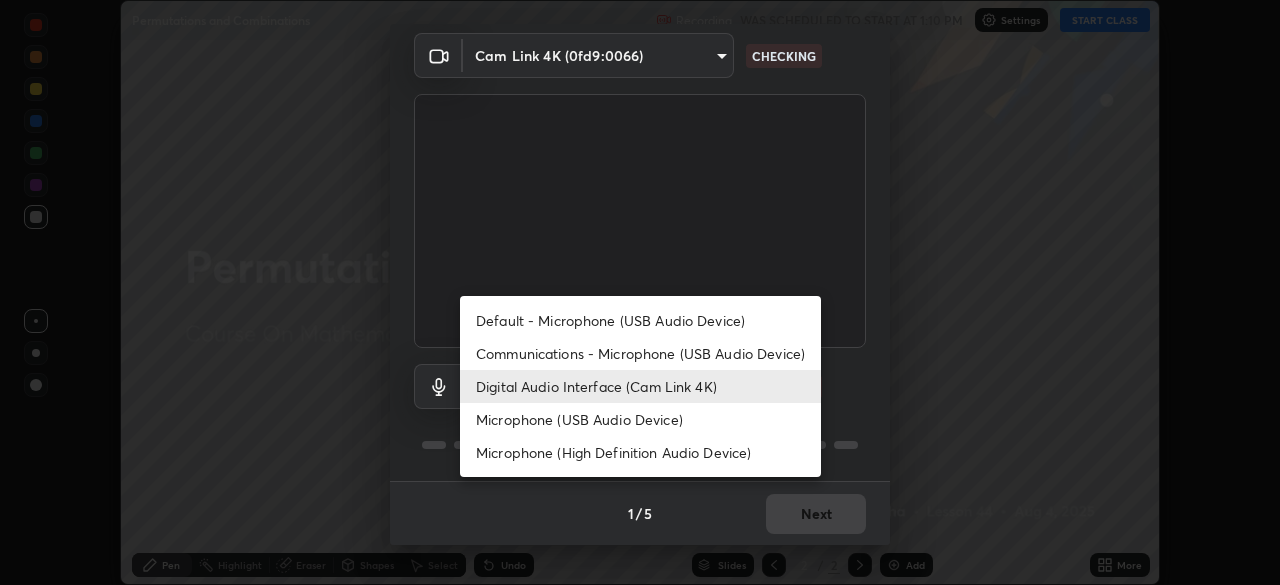click on "Microphone (USB Audio Device)" at bounding box center (640, 419) 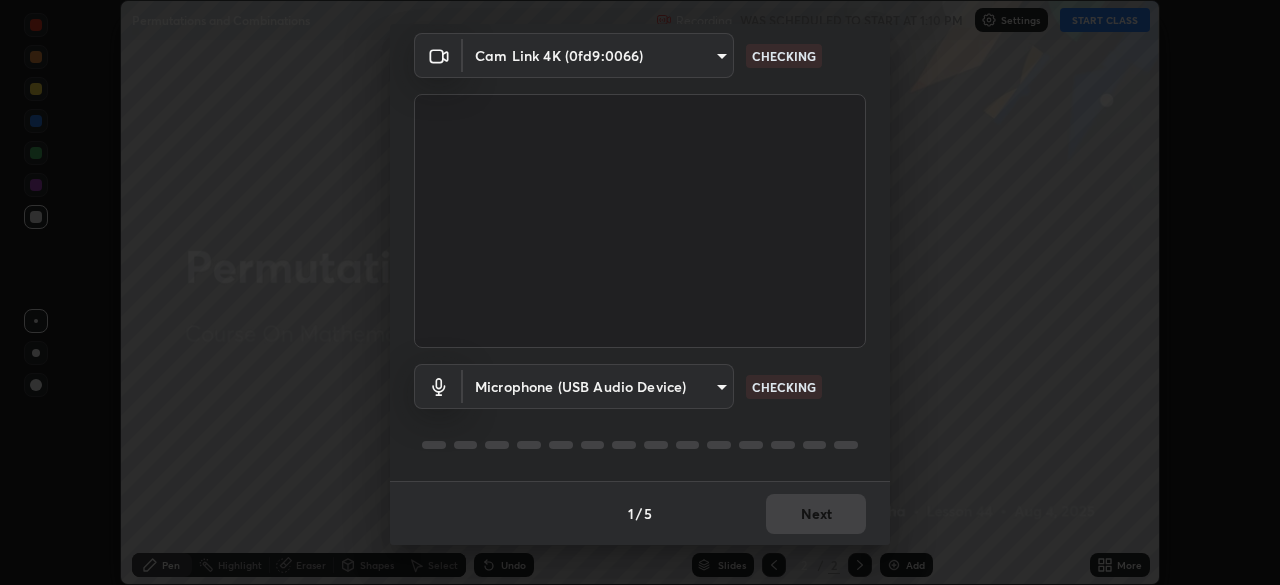 type on "c3d164e8219f5f8842333b88f6c89d20ccc2385c1ca5f75063aac0657ae014ff" 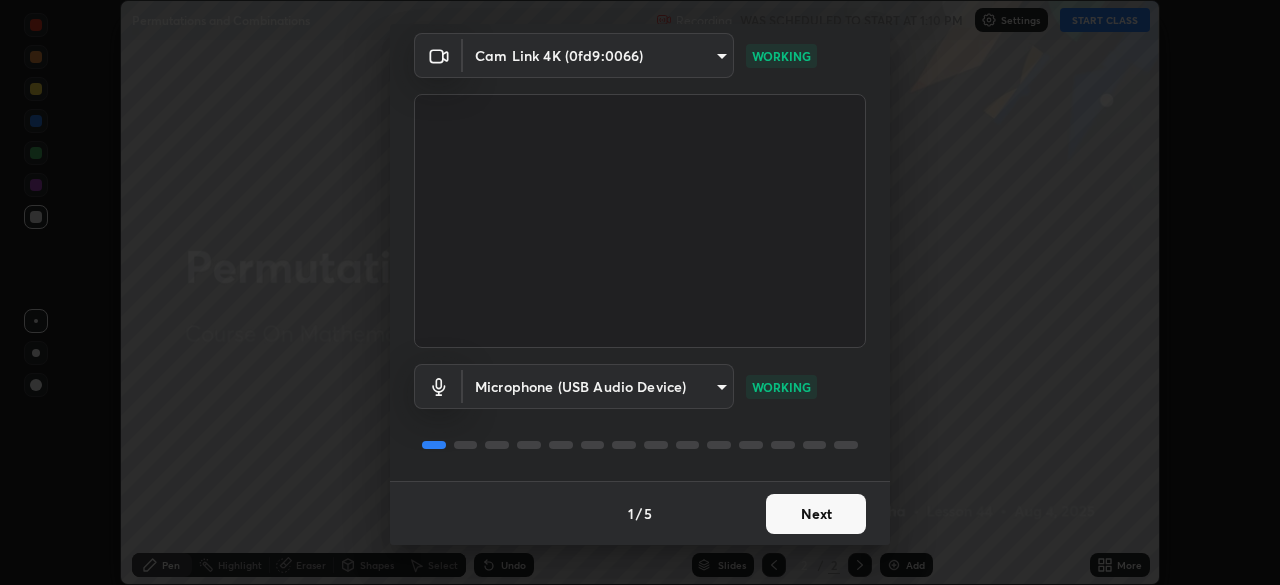 click on "Next" at bounding box center [816, 514] 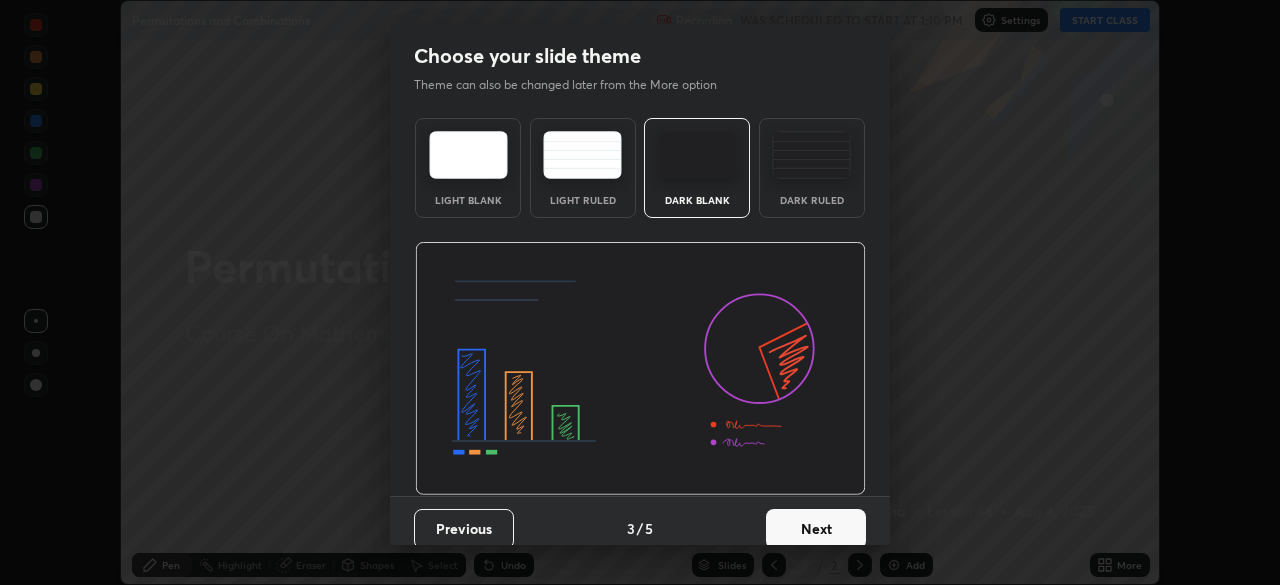 click on "Next" at bounding box center (816, 529) 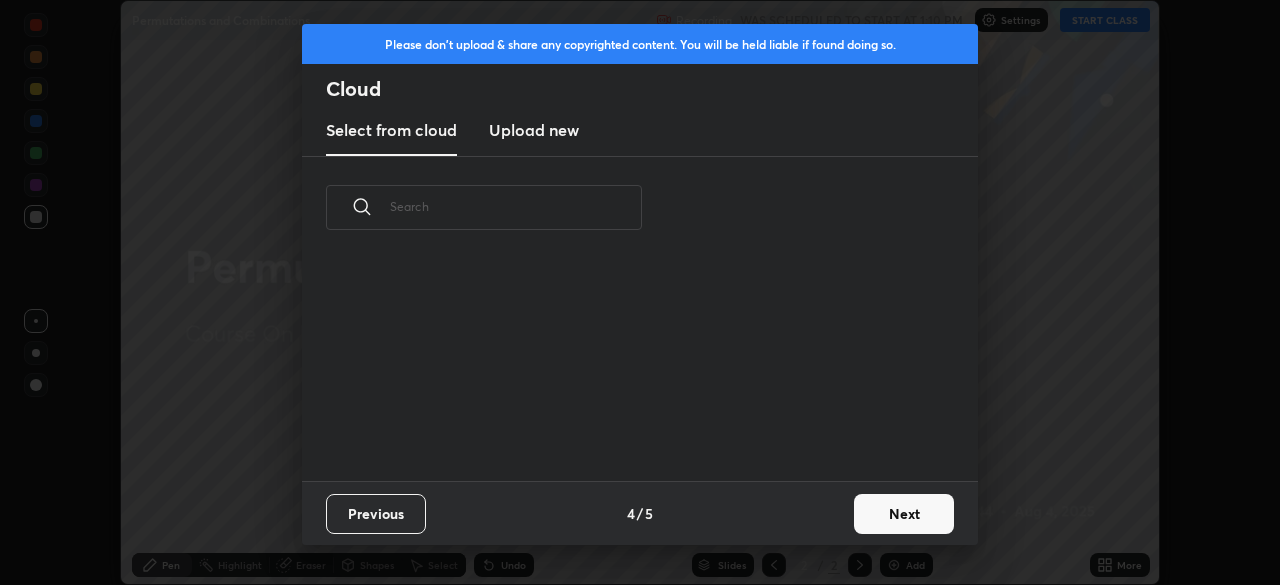 click on "Next" at bounding box center [904, 514] 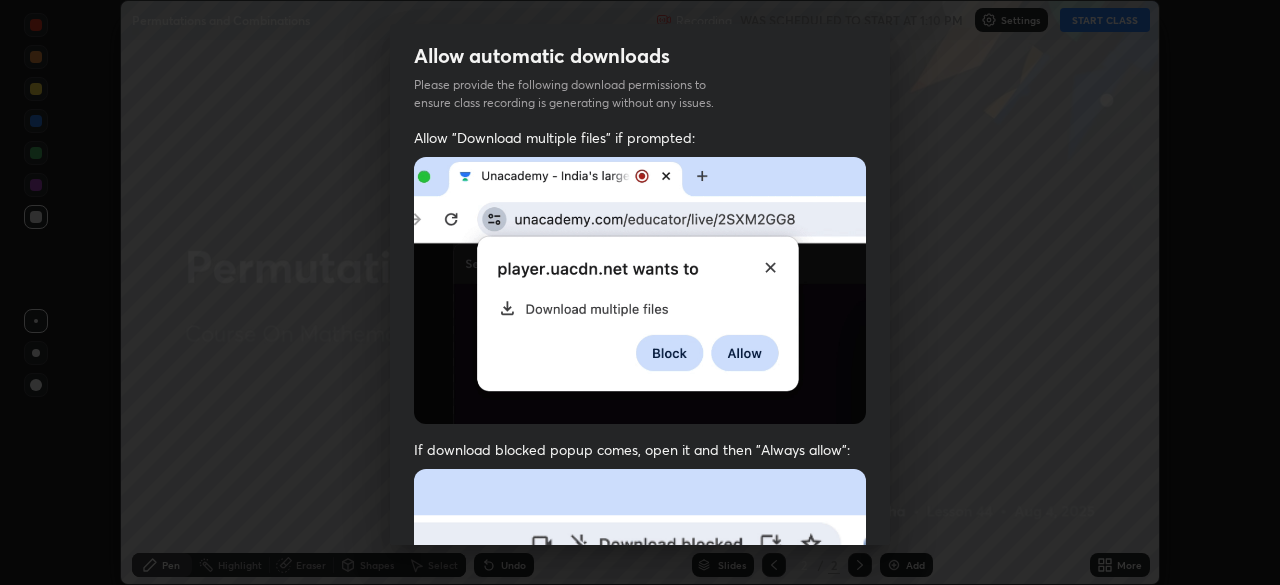 click on "Allow "Download multiple files" if prompted: If download blocked popup comes, open it and then "Always allow": I agree that if I don't provide required permissions, class recording will not be generated" at bounding box center [640, 549] 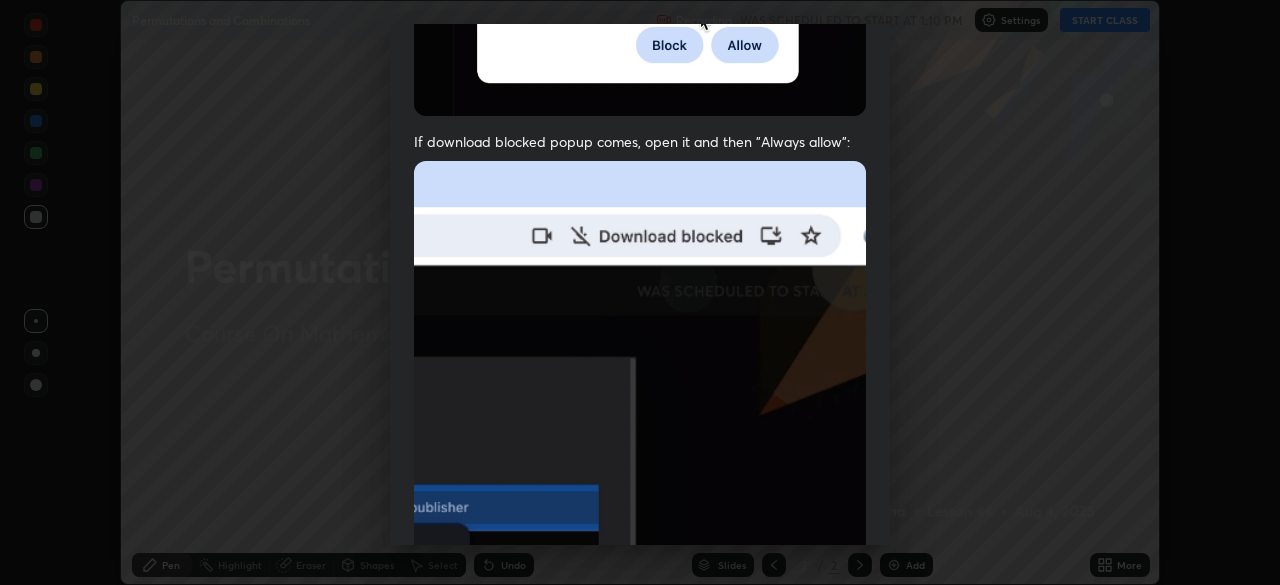 scroll, scrollTop: 413, scrollLeft: 0, axis: vertical 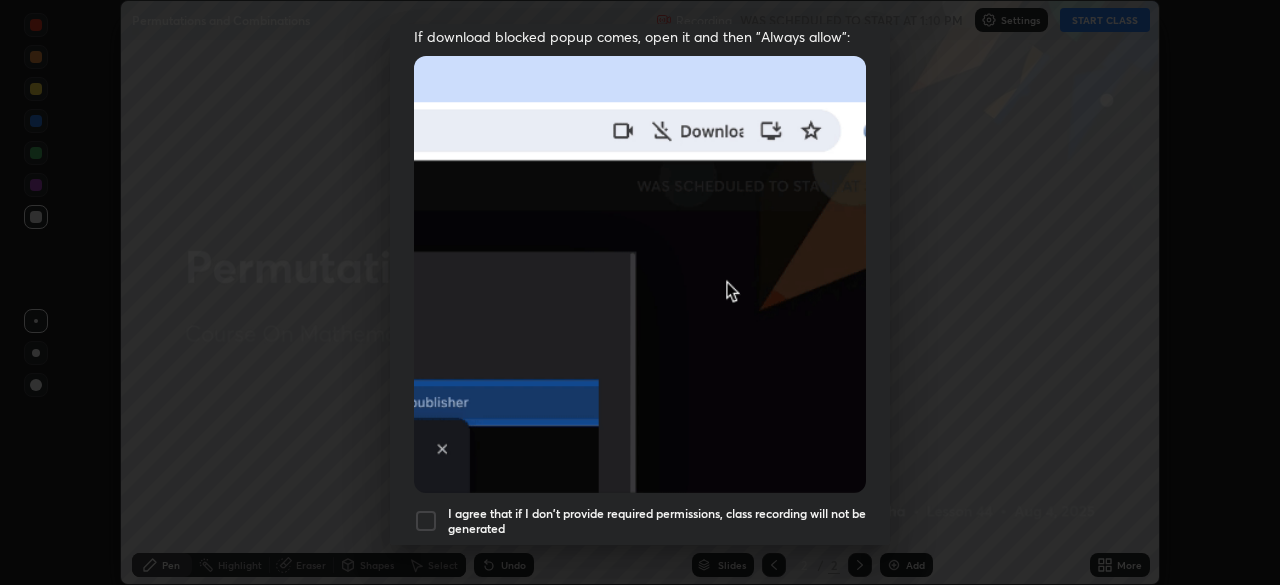 click on "I agree that if I don't provide required permissions, class recording will not be generated" at bounding box center (657, 521) 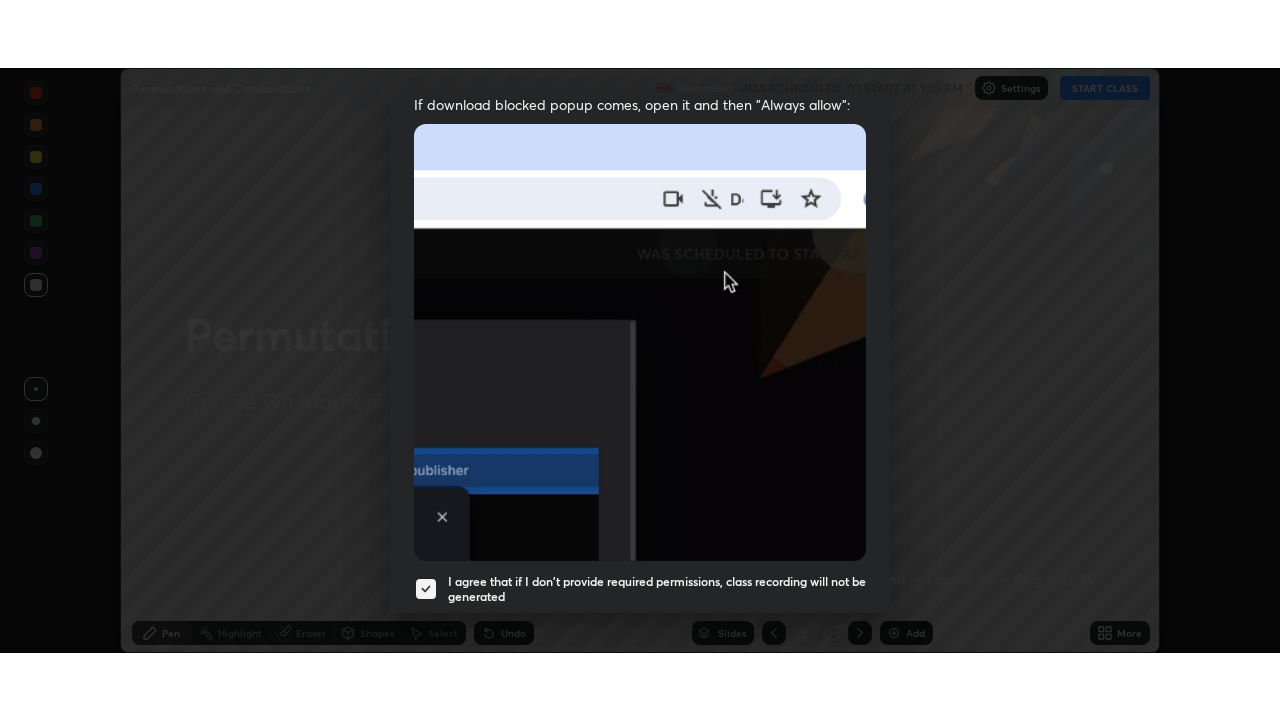 scroll, scrollTop: 479, scrollLeft: 0, axis: vertical 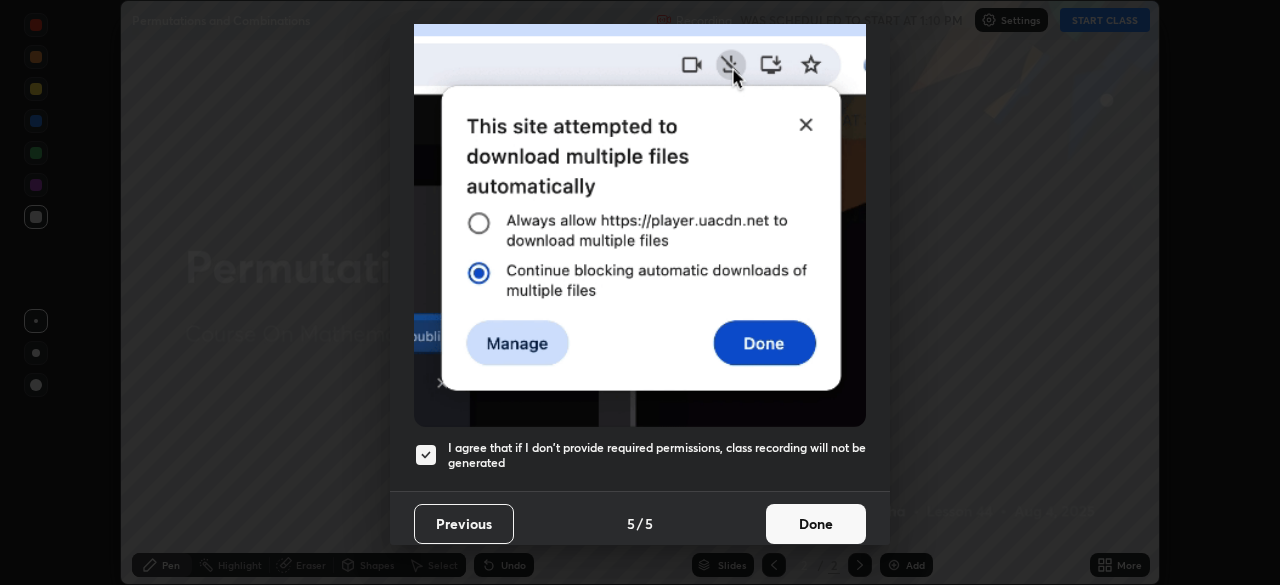 click on "Done" at bounding box center (816, 524) 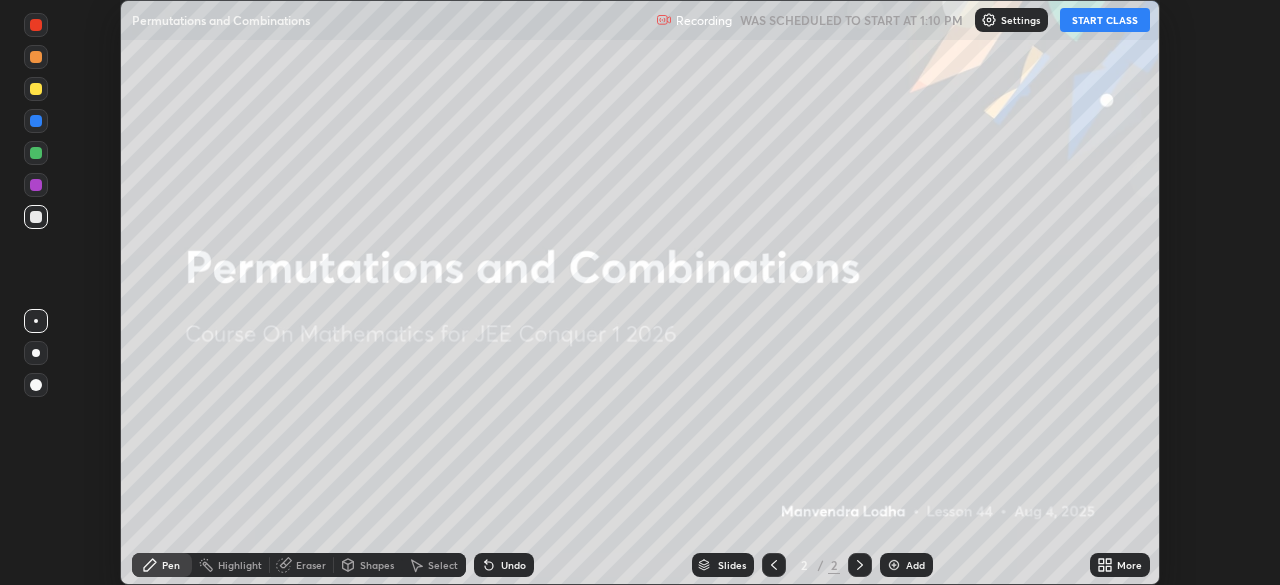 click 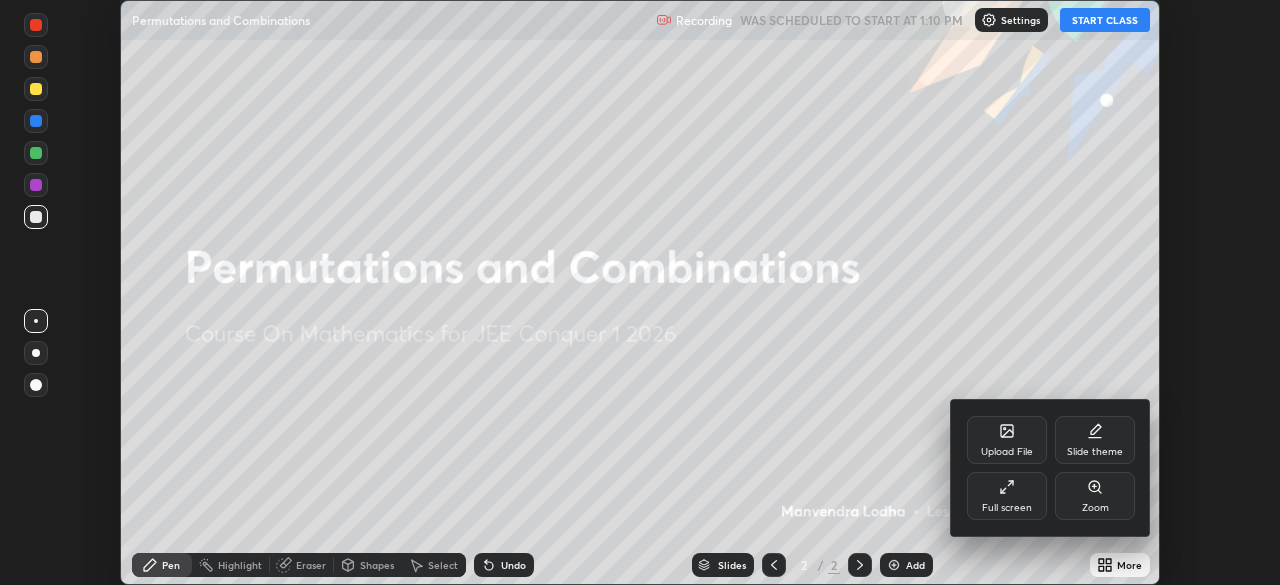 click on "Full screen" at bounding box center (1007, 508) 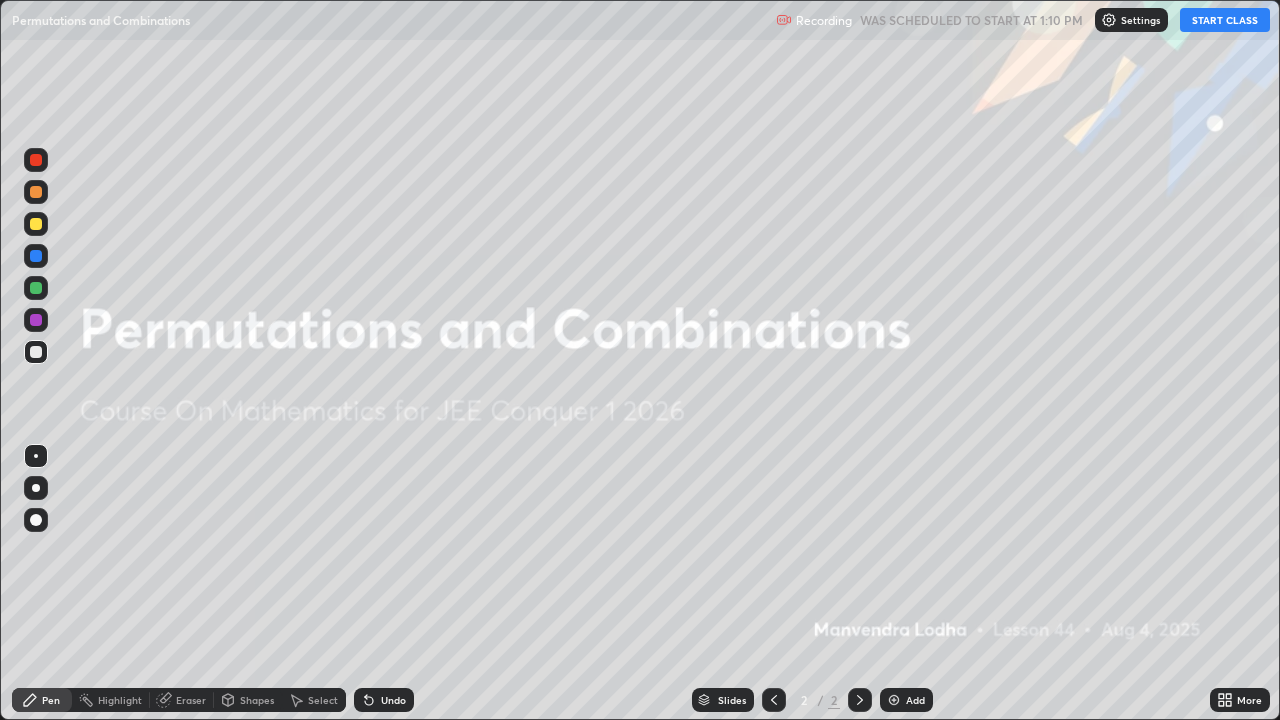 scroll, scrollTop: 99280, scrollLeft: 98720, axis: both 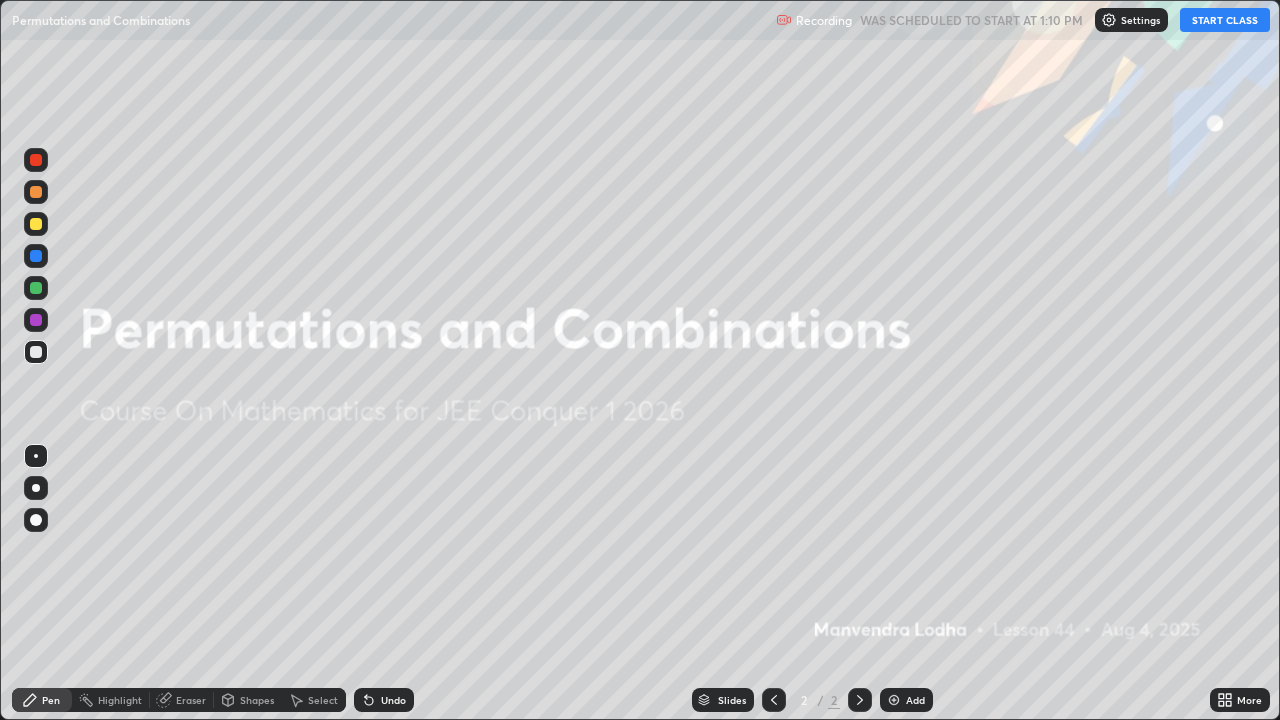 click on "START CLASS" at bounding box center (1225, 20) 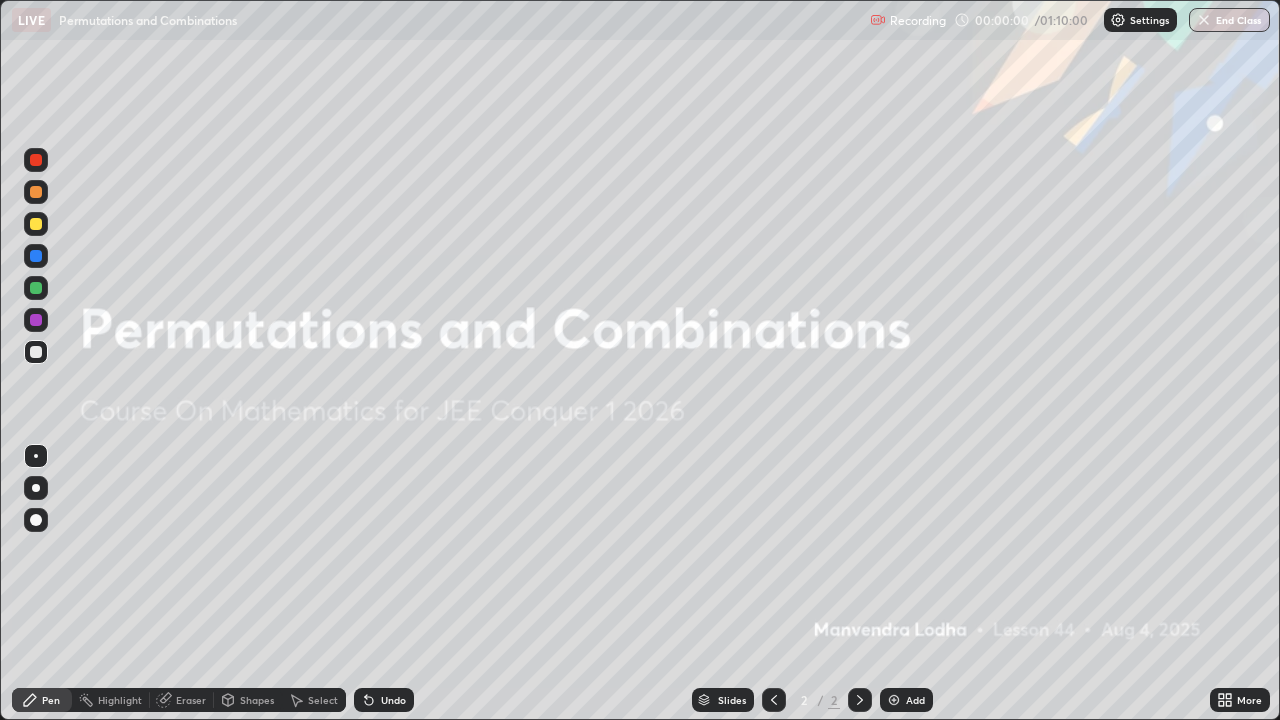 click on "Add" at bounding box center (915, 700) 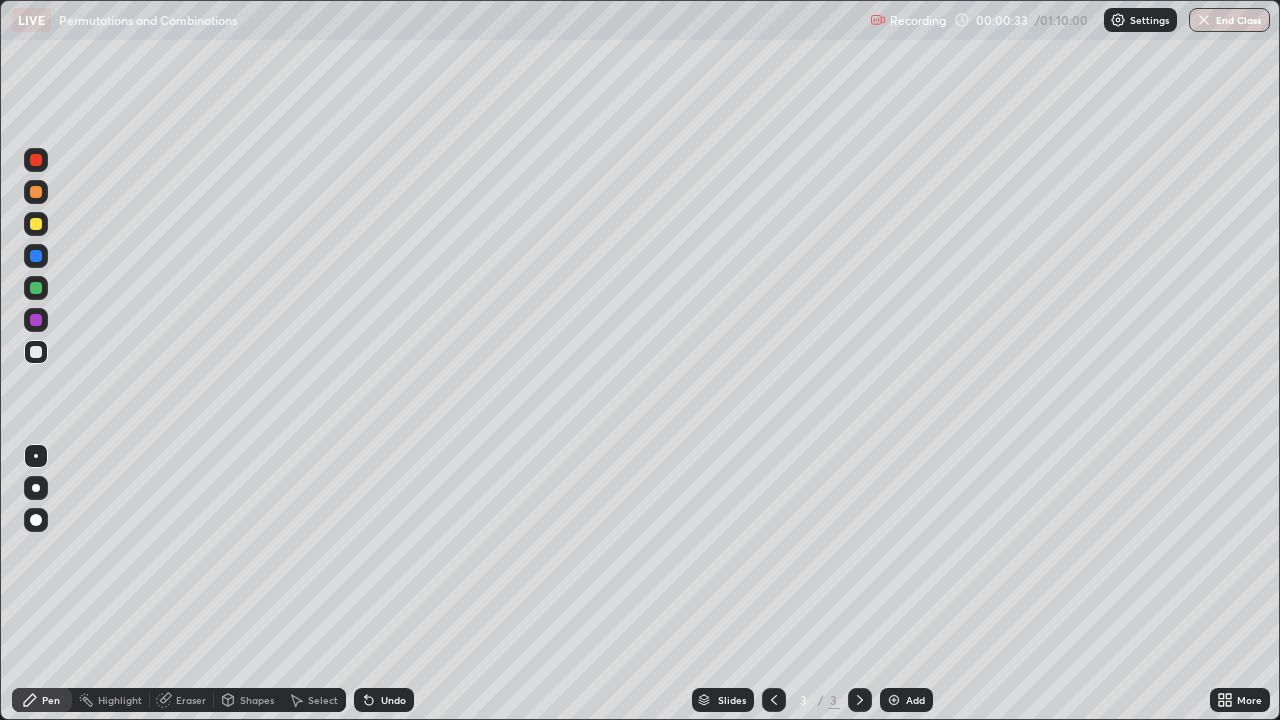 click at bounding box center [36, 224] 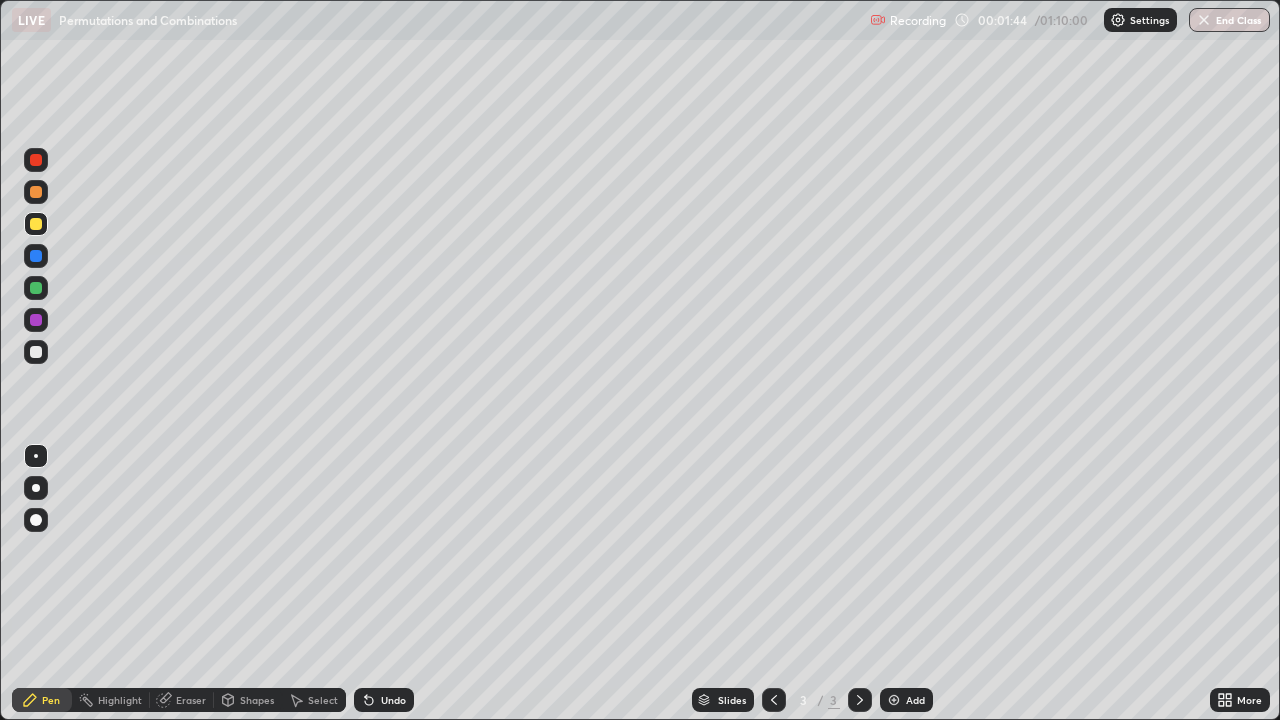 click at bounding box center (36, 352) 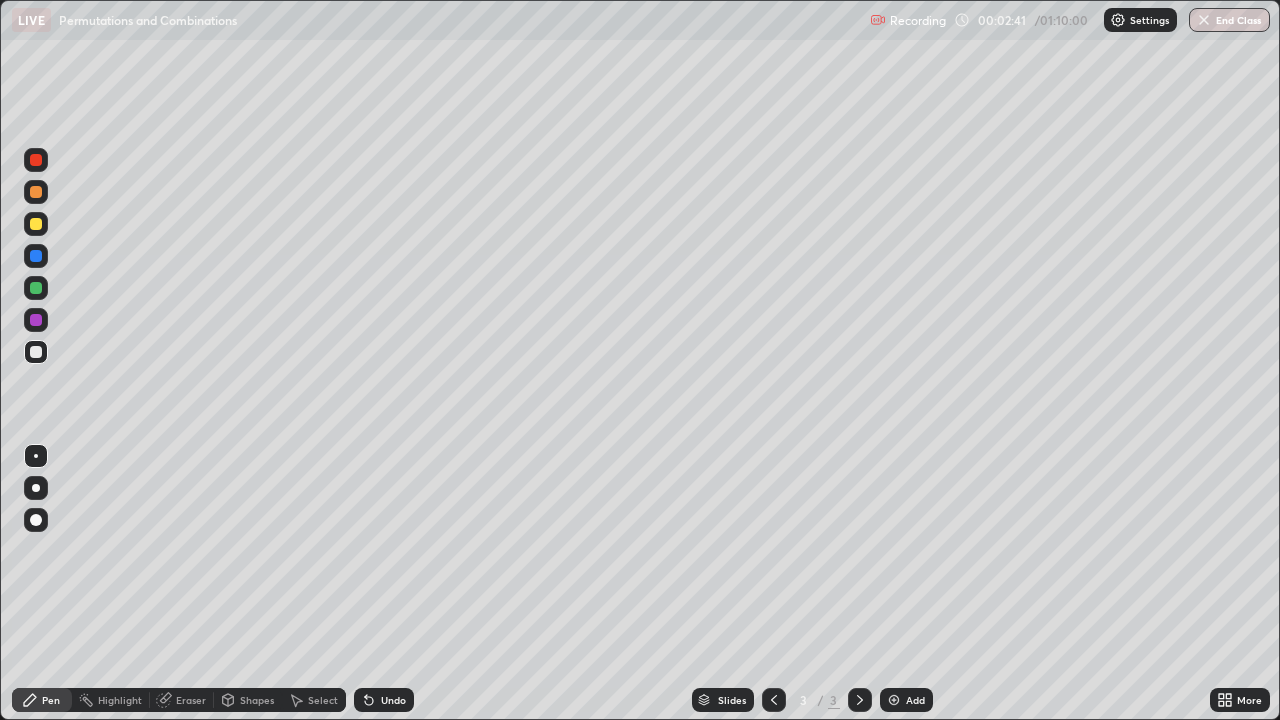 click at bounding box center [36, 288] 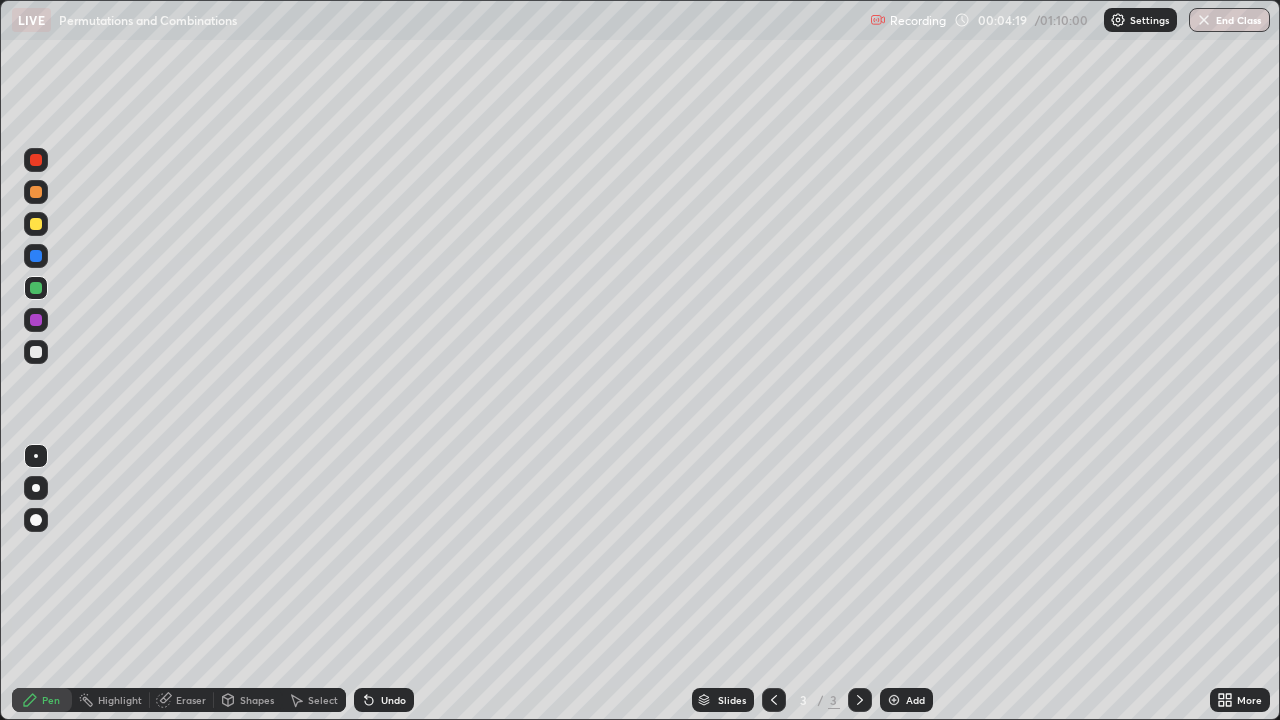 click at bounding box center [36, 352] 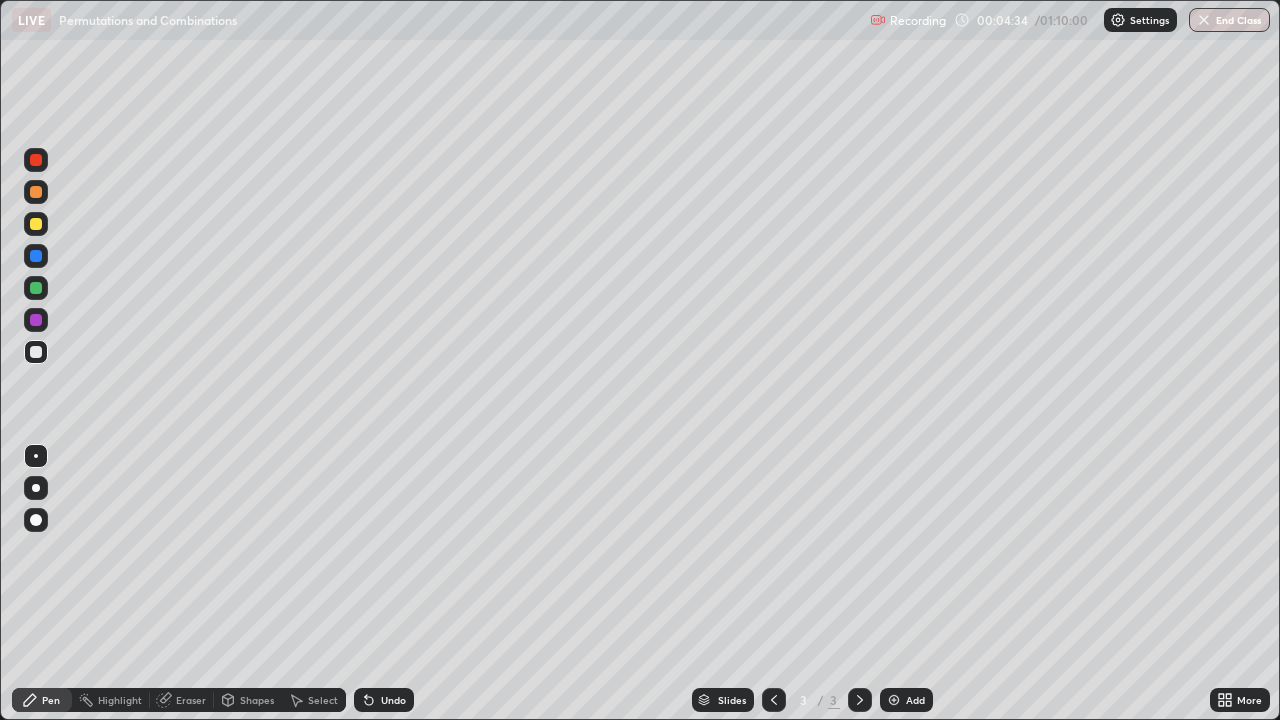 click at bounding box center (36, 288) 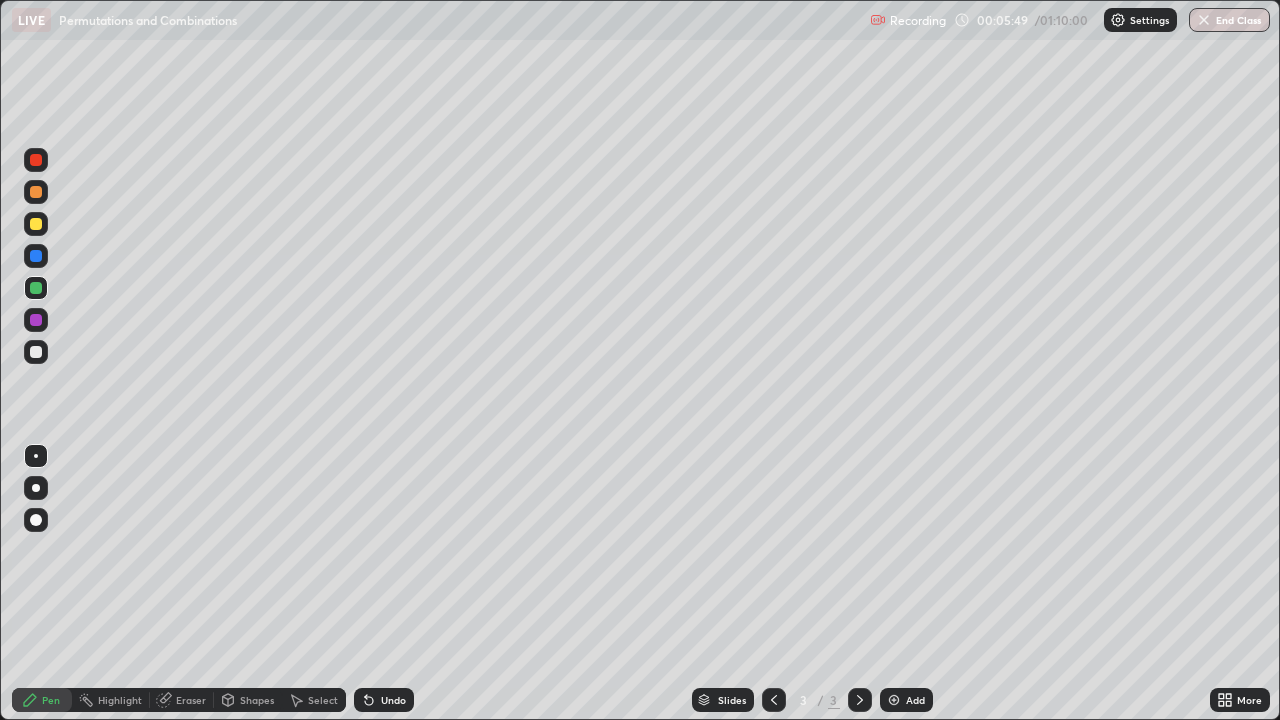 click at bounding box center [36, 352] 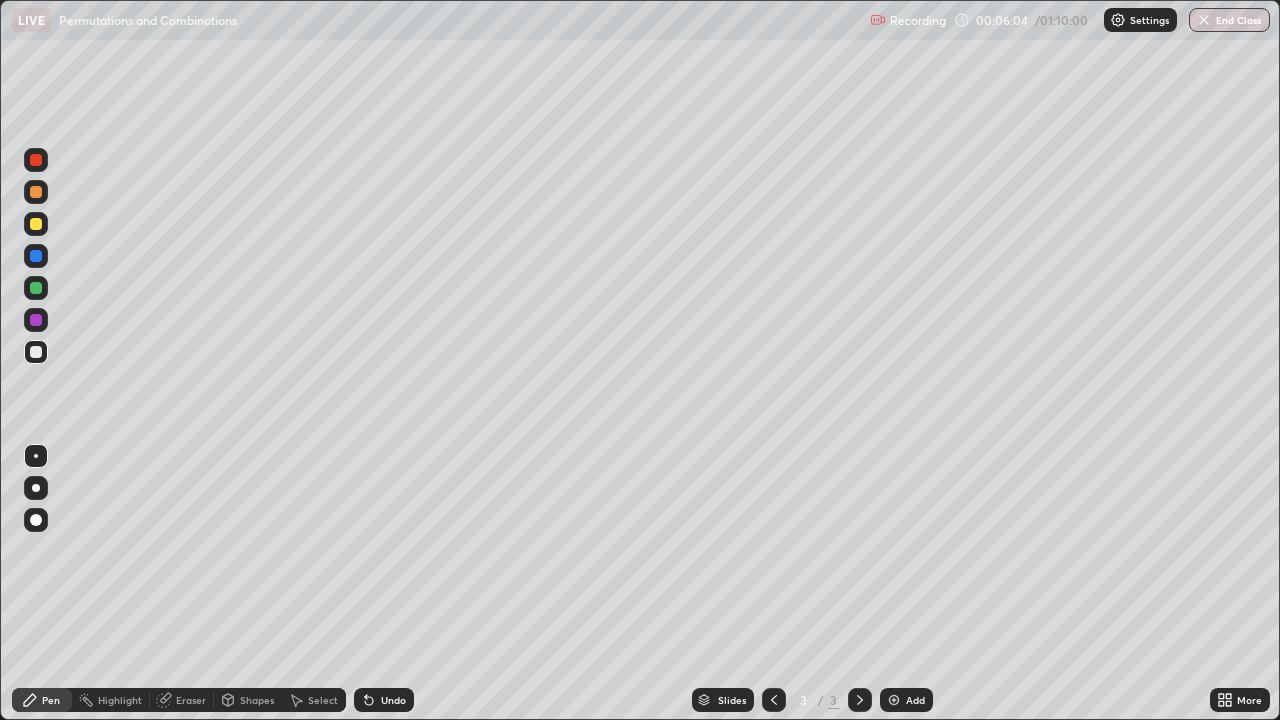 click at bounding box center (36, 288) 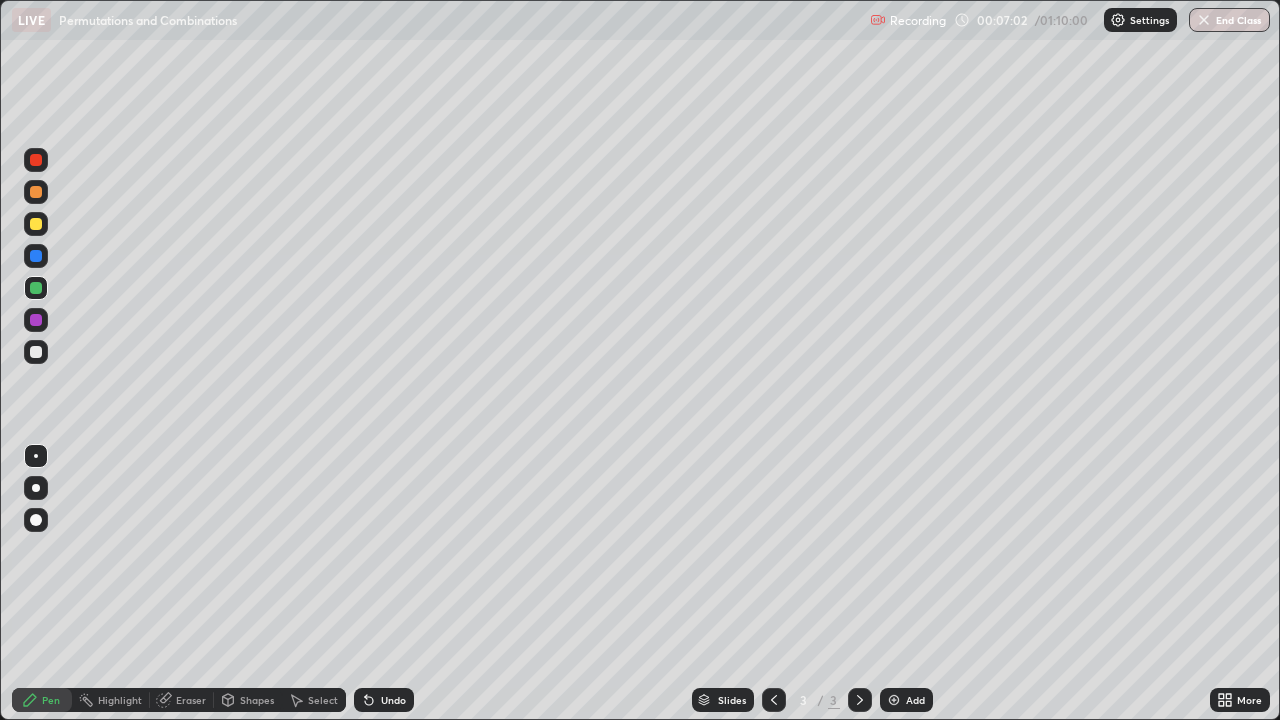 click on "Add" at bounding box center (906, 700) 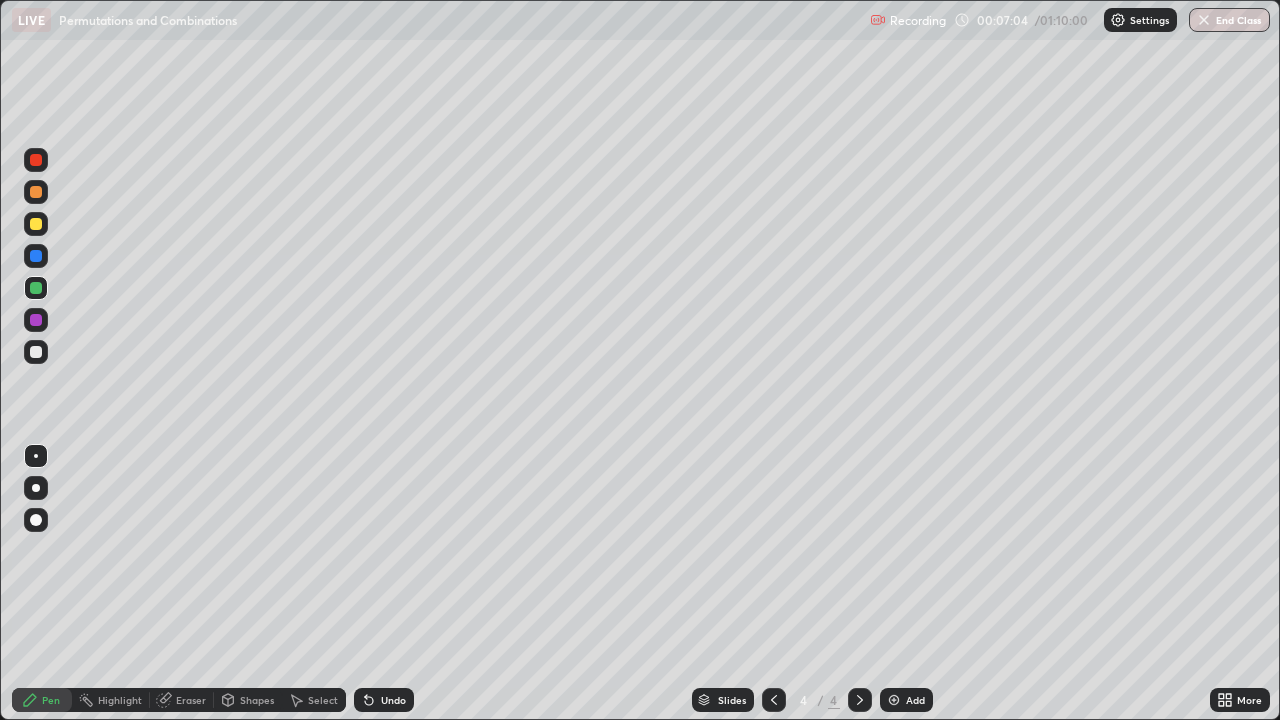 click at bounding box center (36, 352) 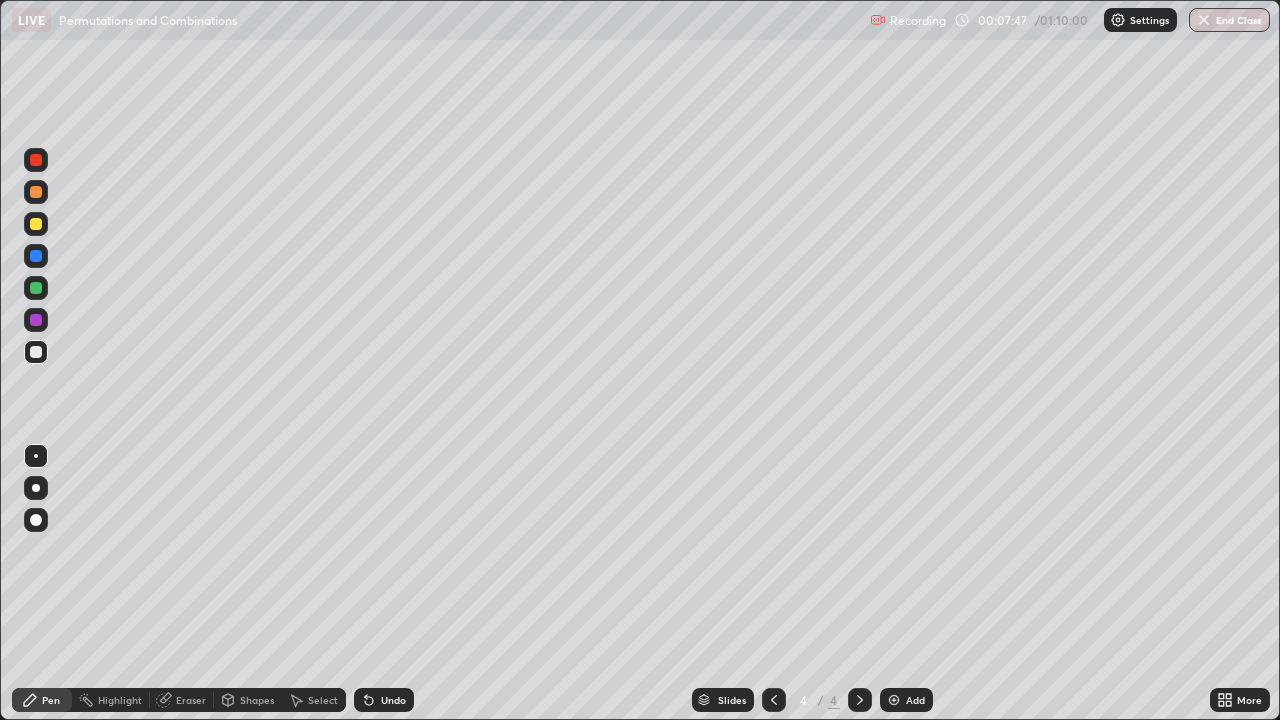 click at bounding box center (36, 224) 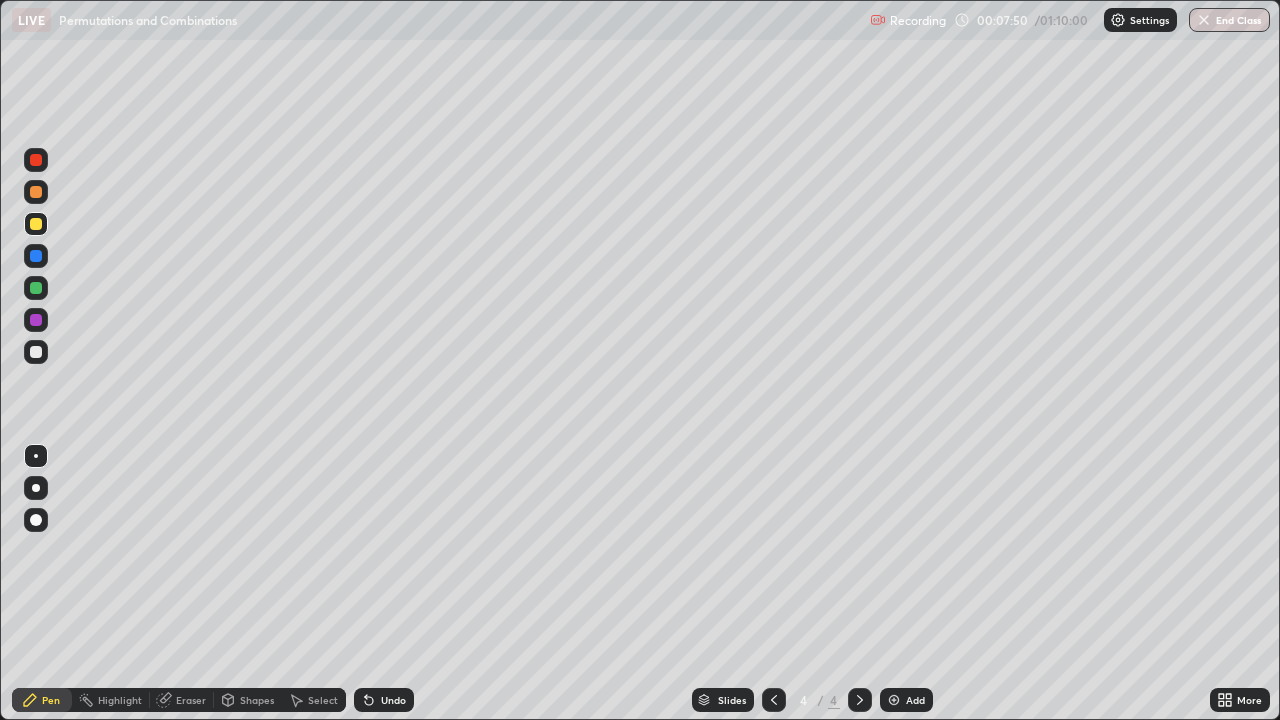 click at bounding box center (774, 700) 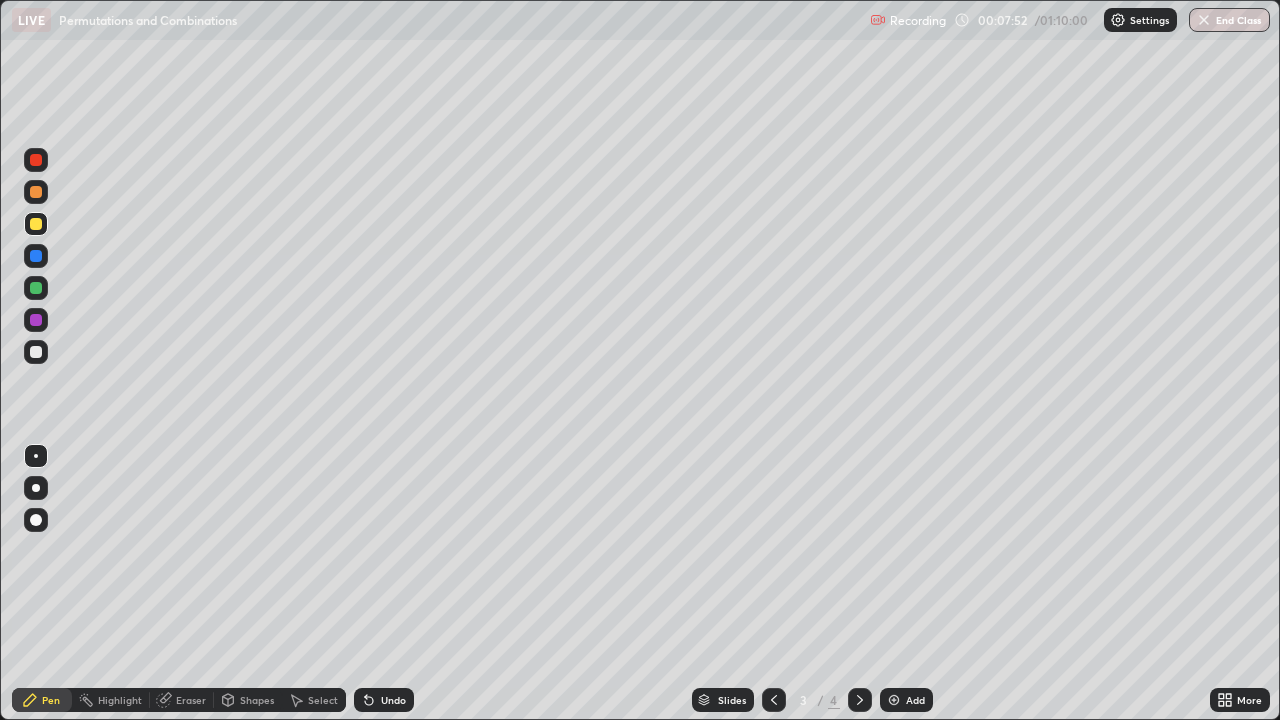 click 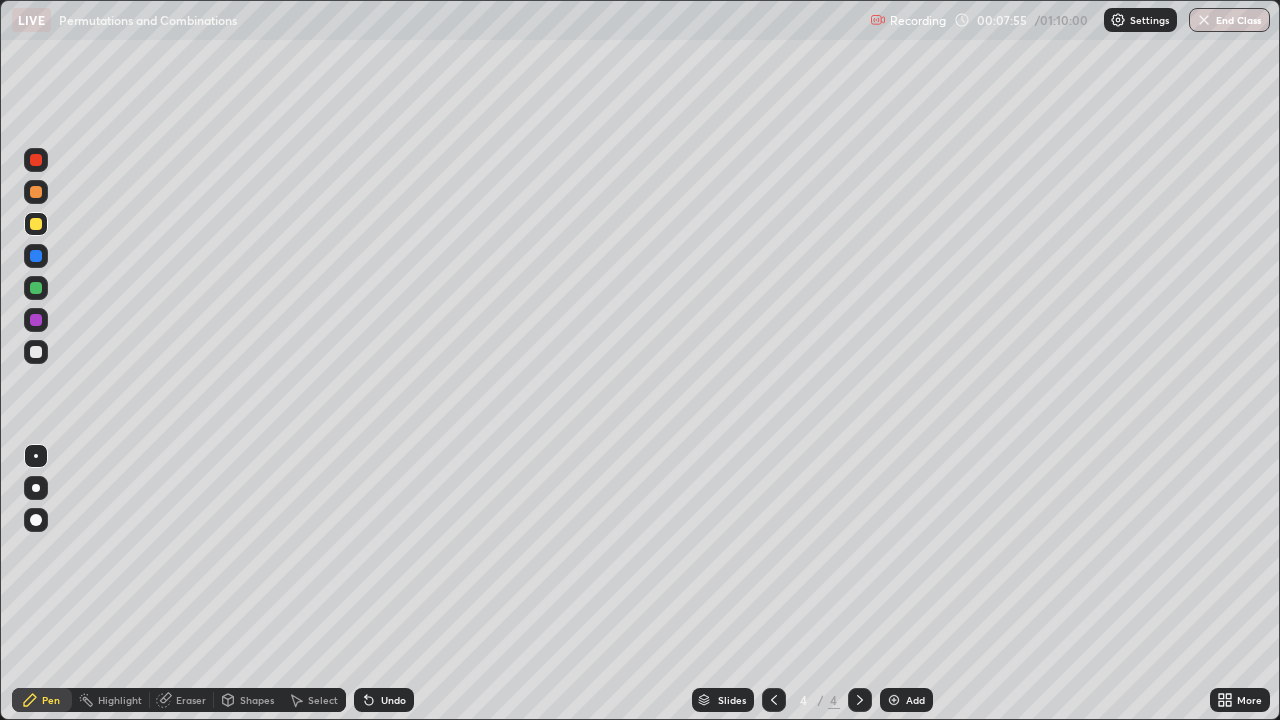click 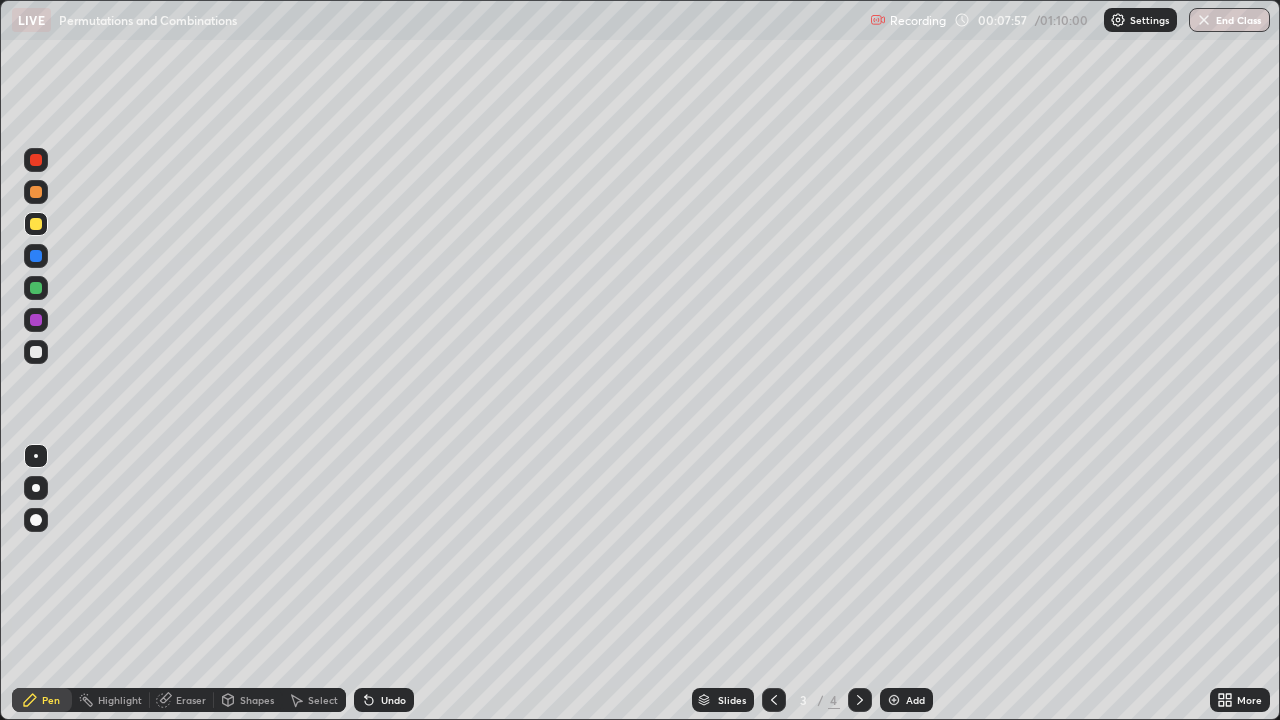 click 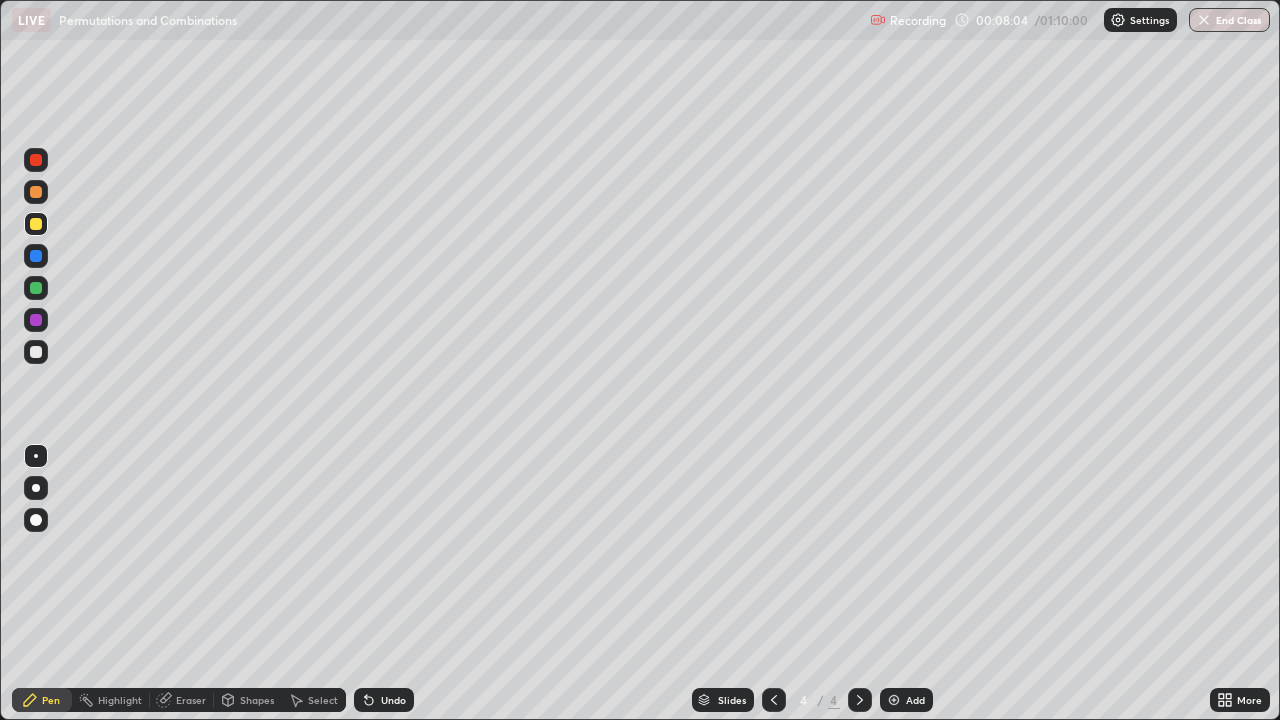 click 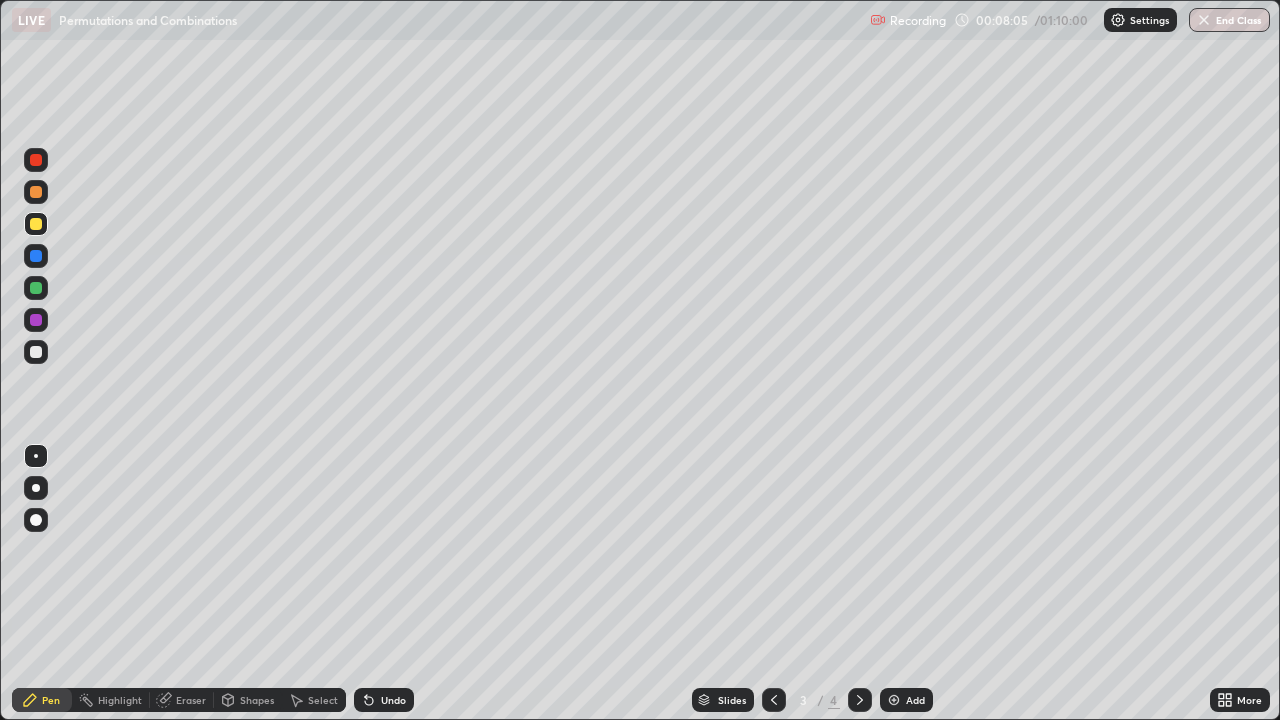 click at bounding box center [860, 700] 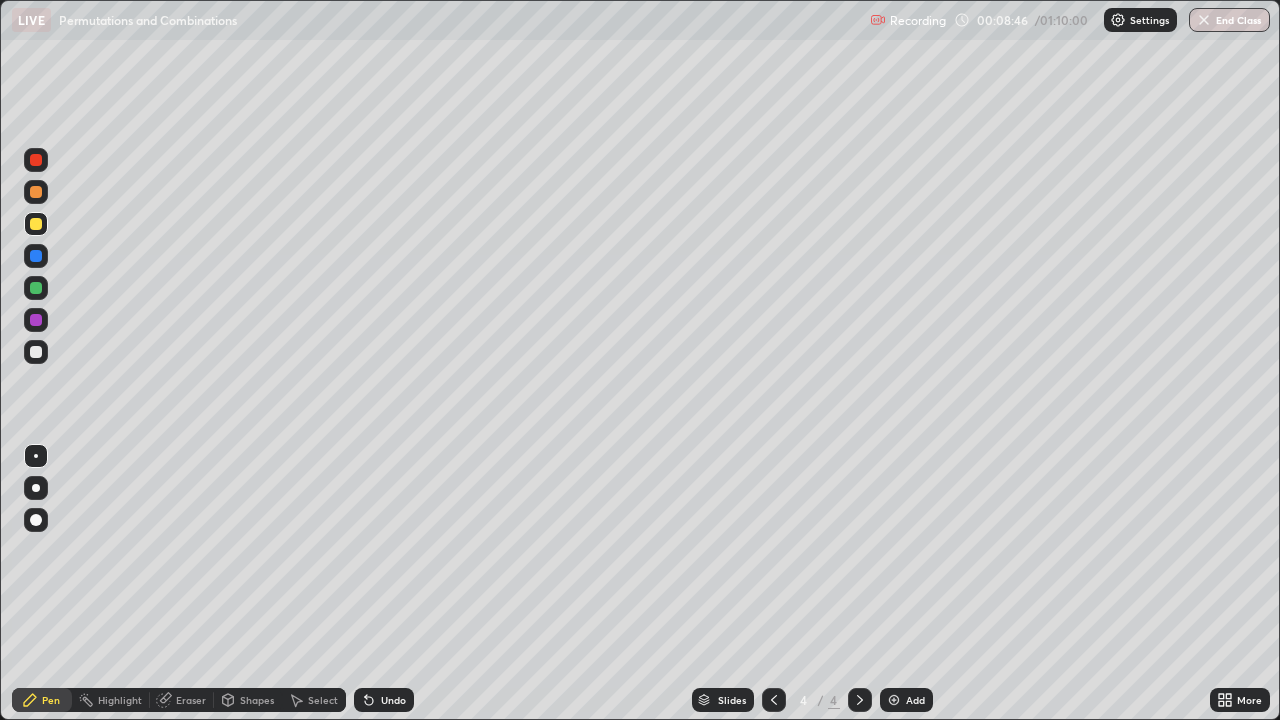 click at bounding box center (36, 352) 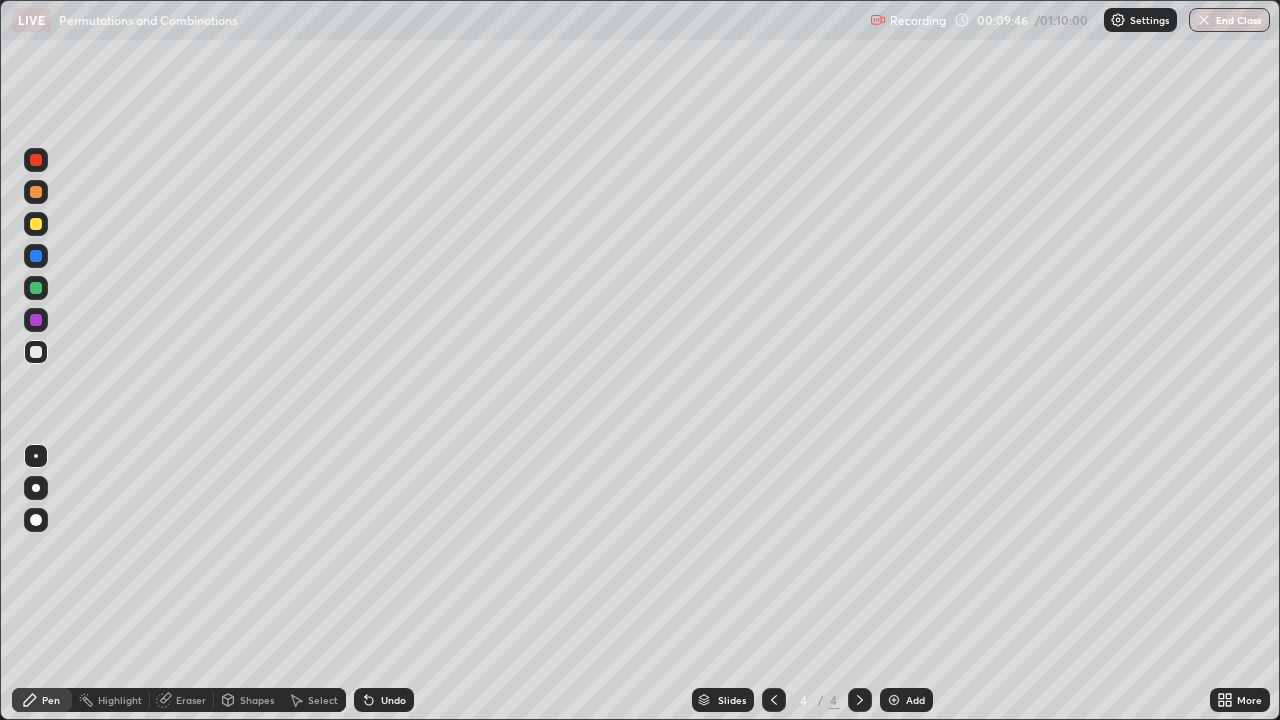 click on "Eraser" at bounding box center (191, 700) 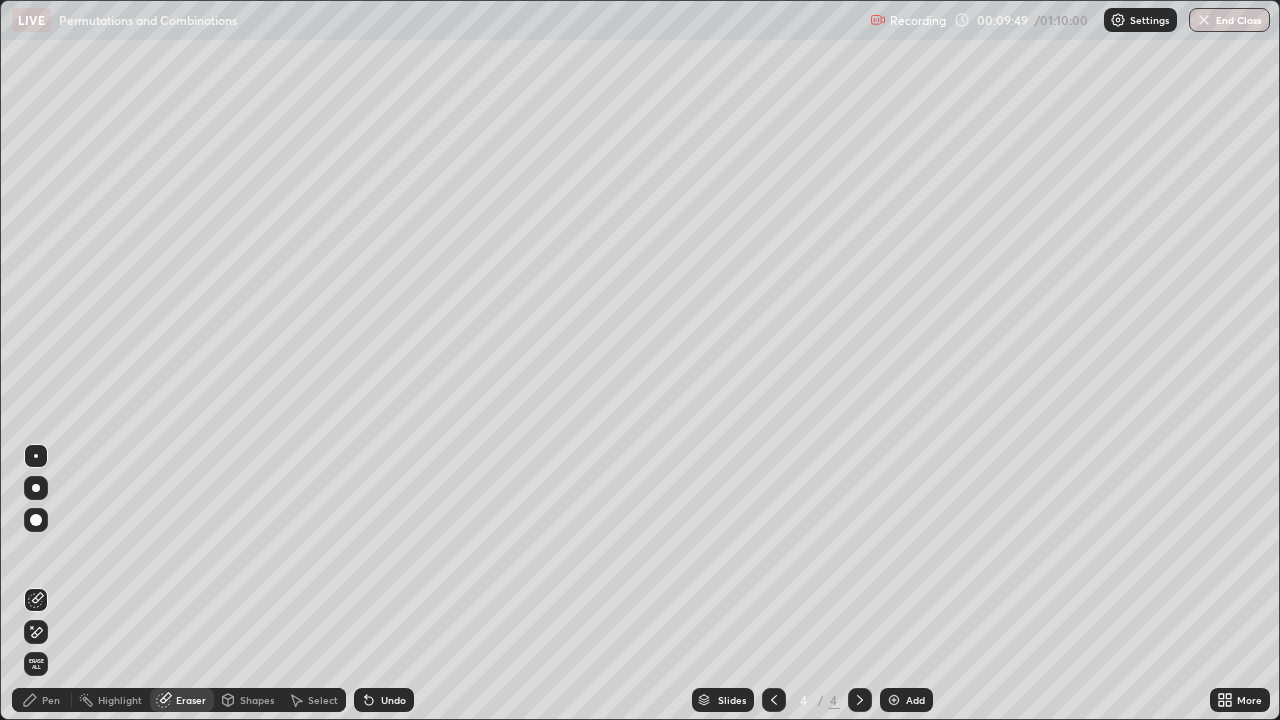 click on "Pen" at bounding box center [51, 700] 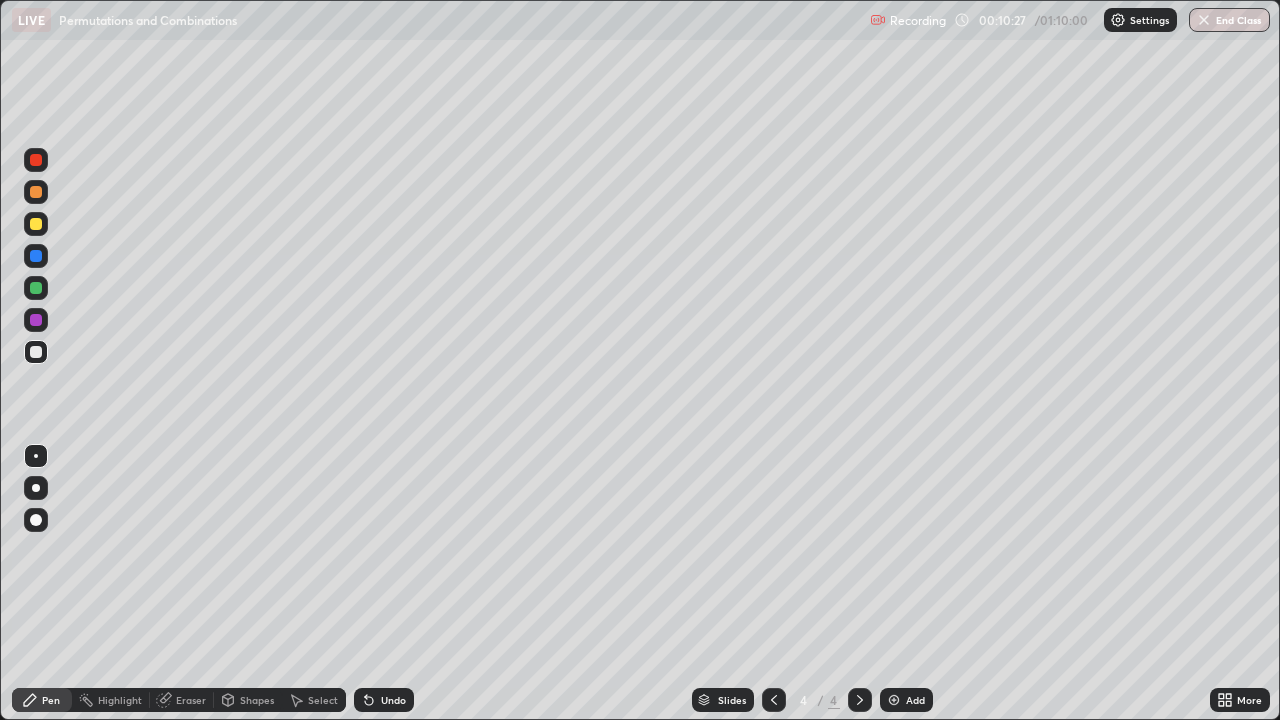 click 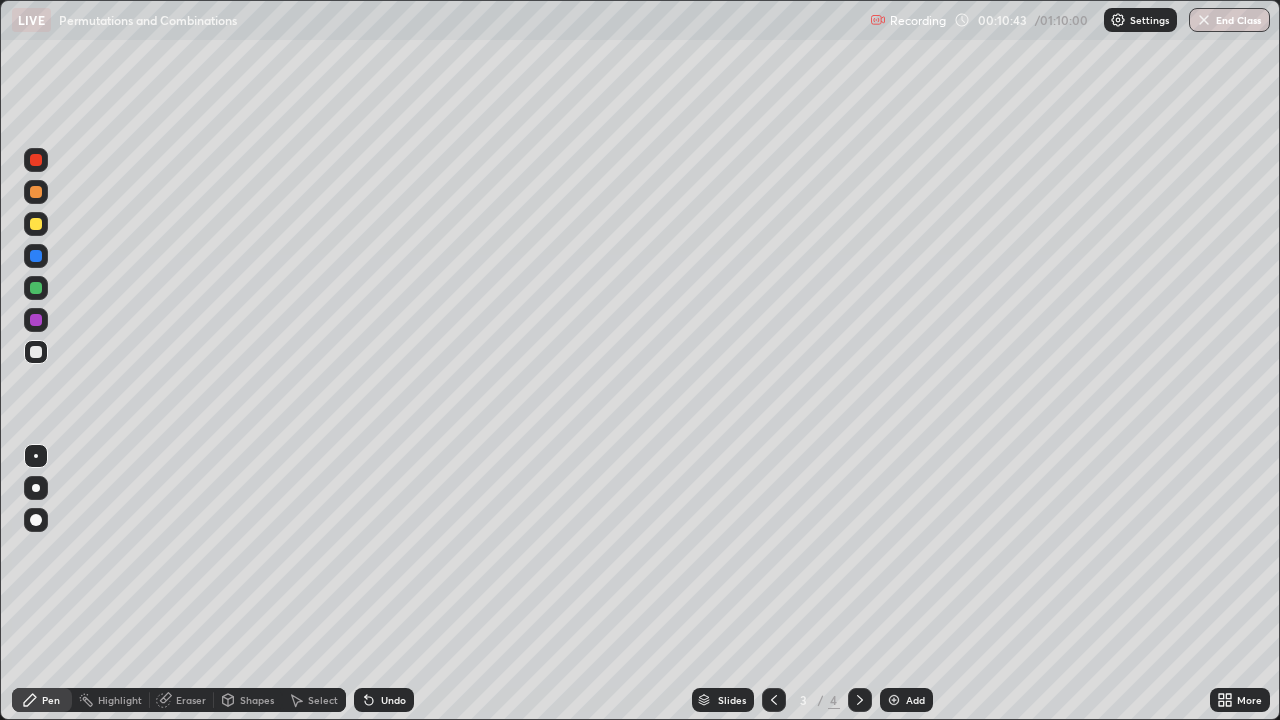 click 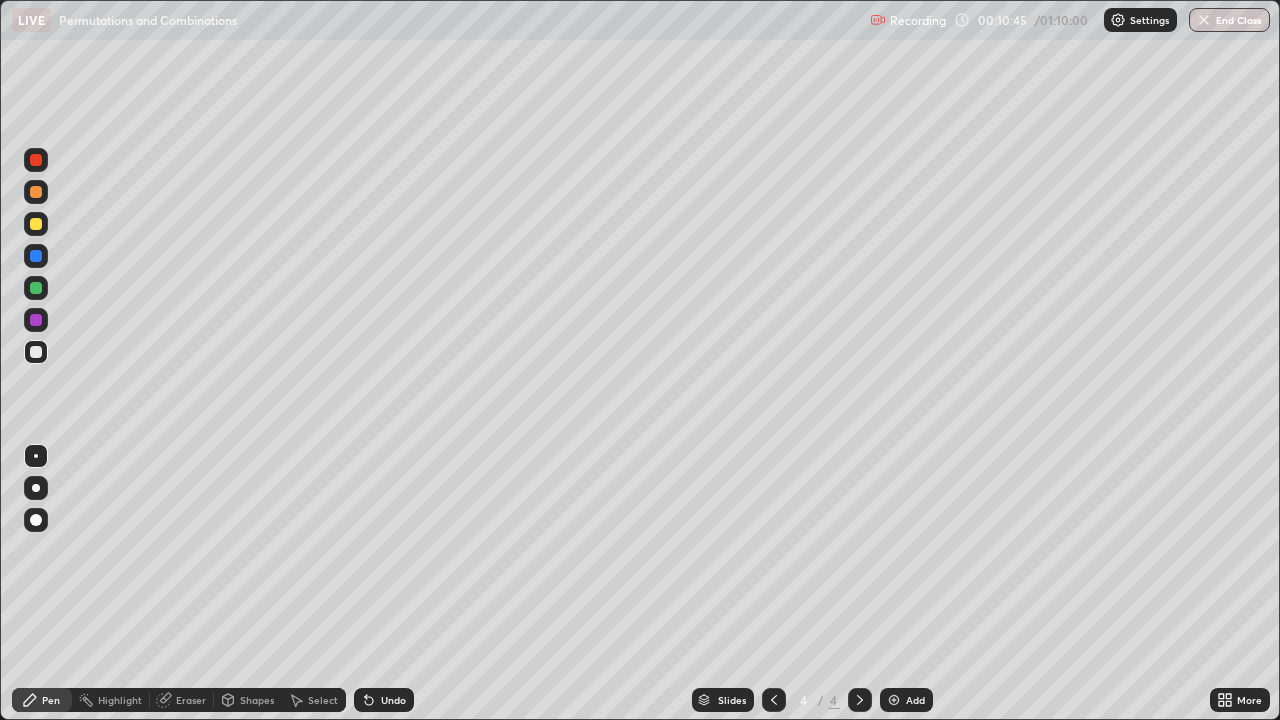 click at bounding box center (36, 288) 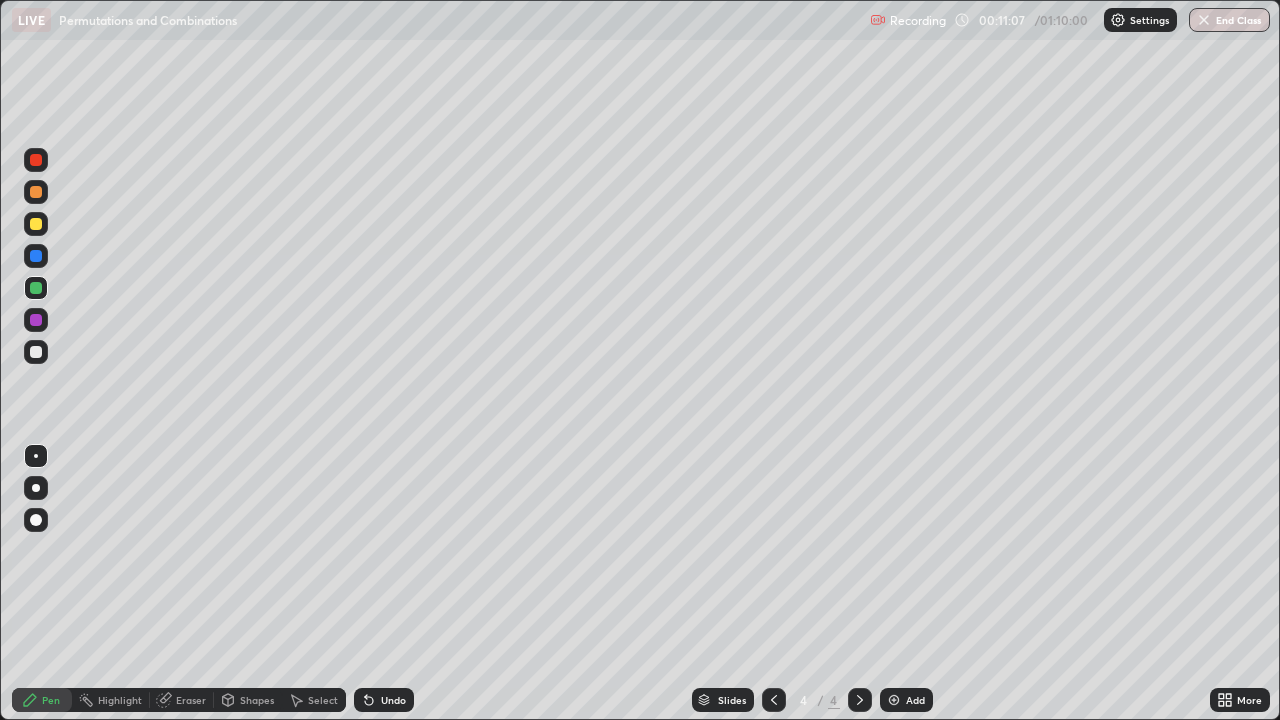click on "Undo" at bounding box center (393, 700) 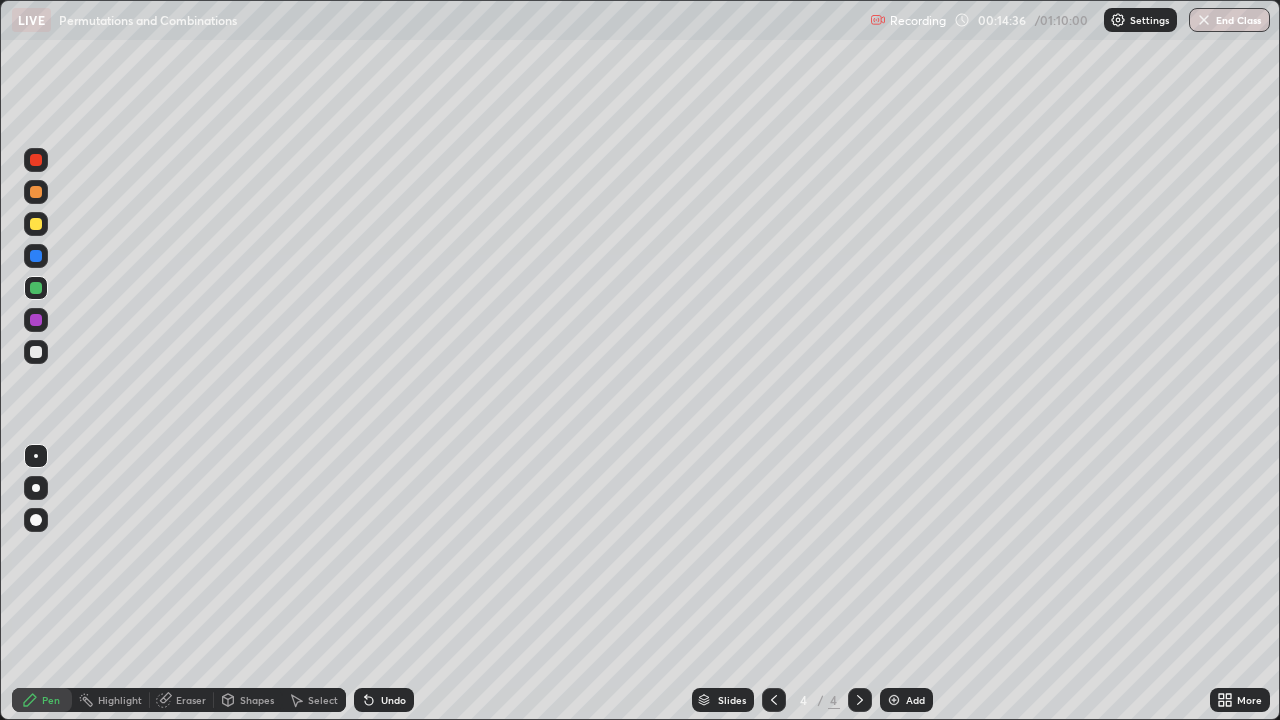 click on "Add" at bounding box center [906, 700] 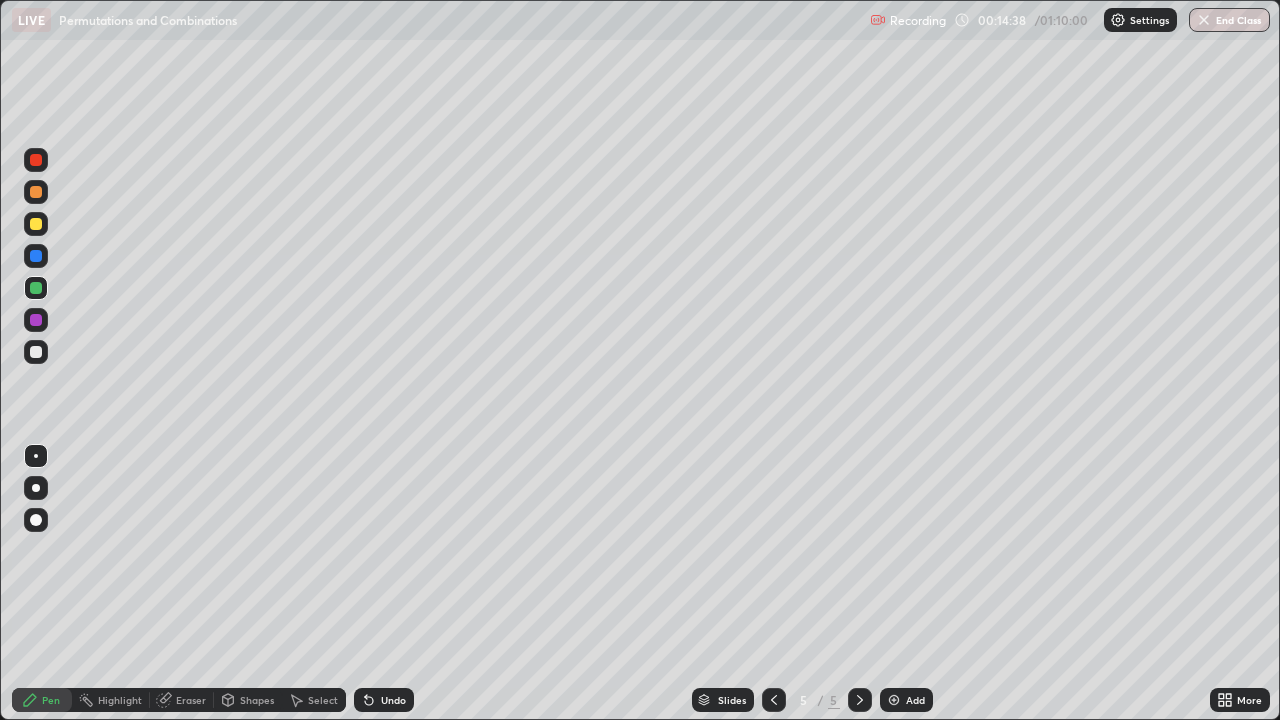 click at bounding box center (36, 224) 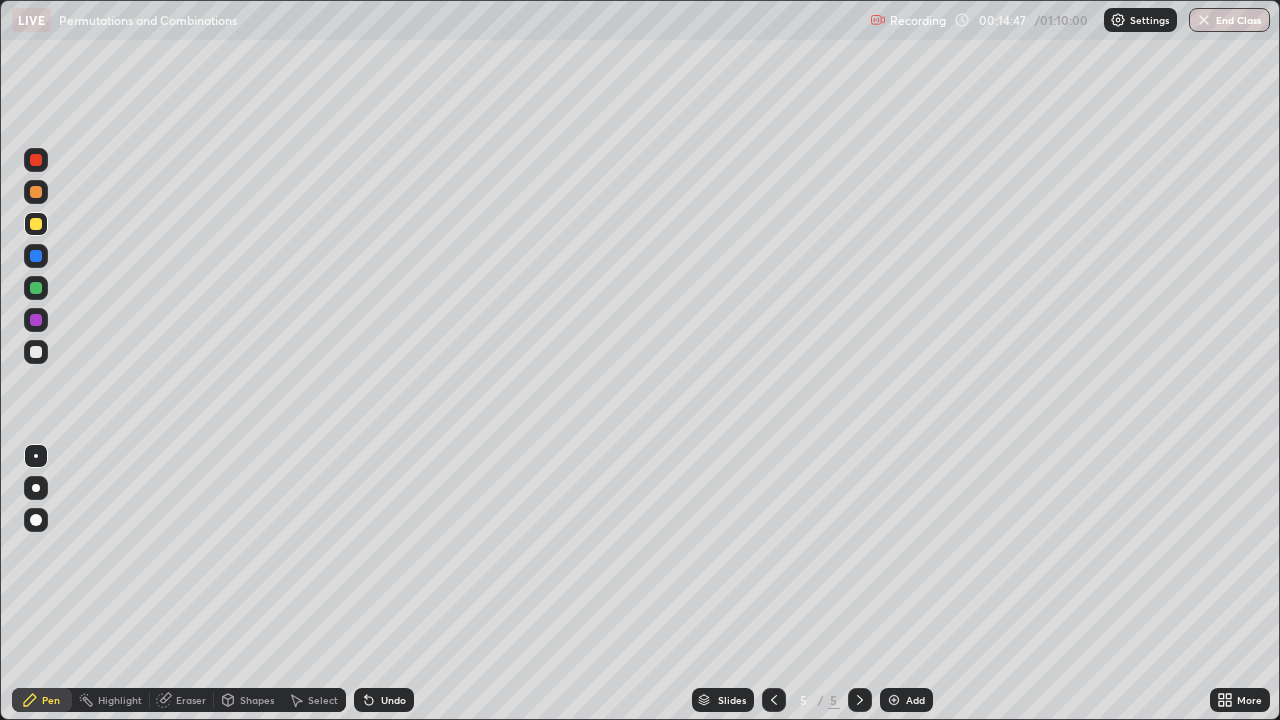 click at bounding box center (36, 352) 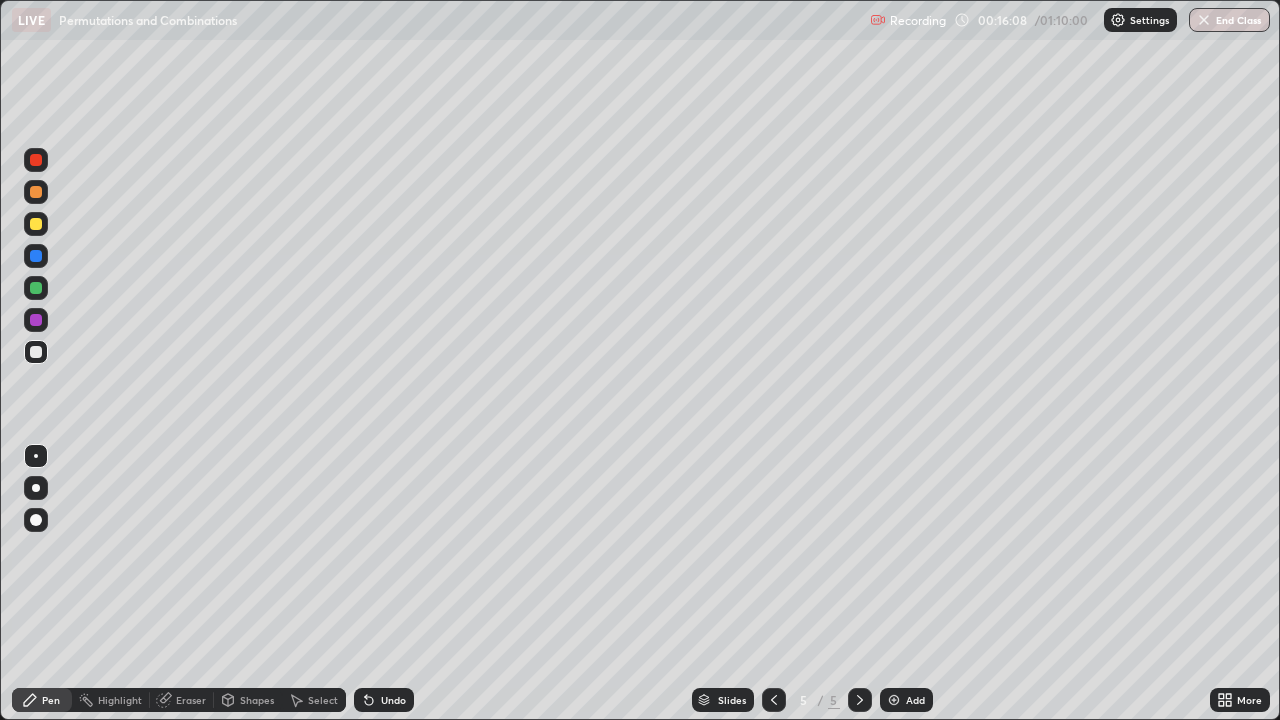 click at bounding box center [36, 288] 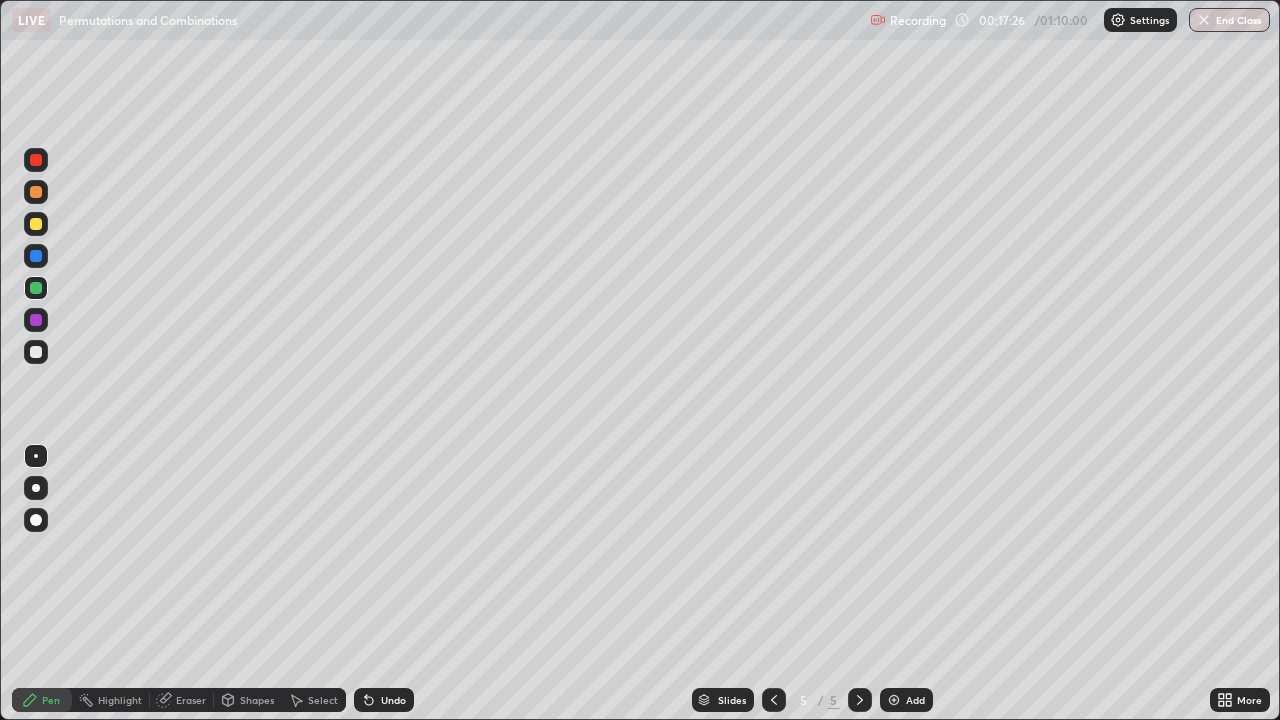 click at bounding box center (774, 700) 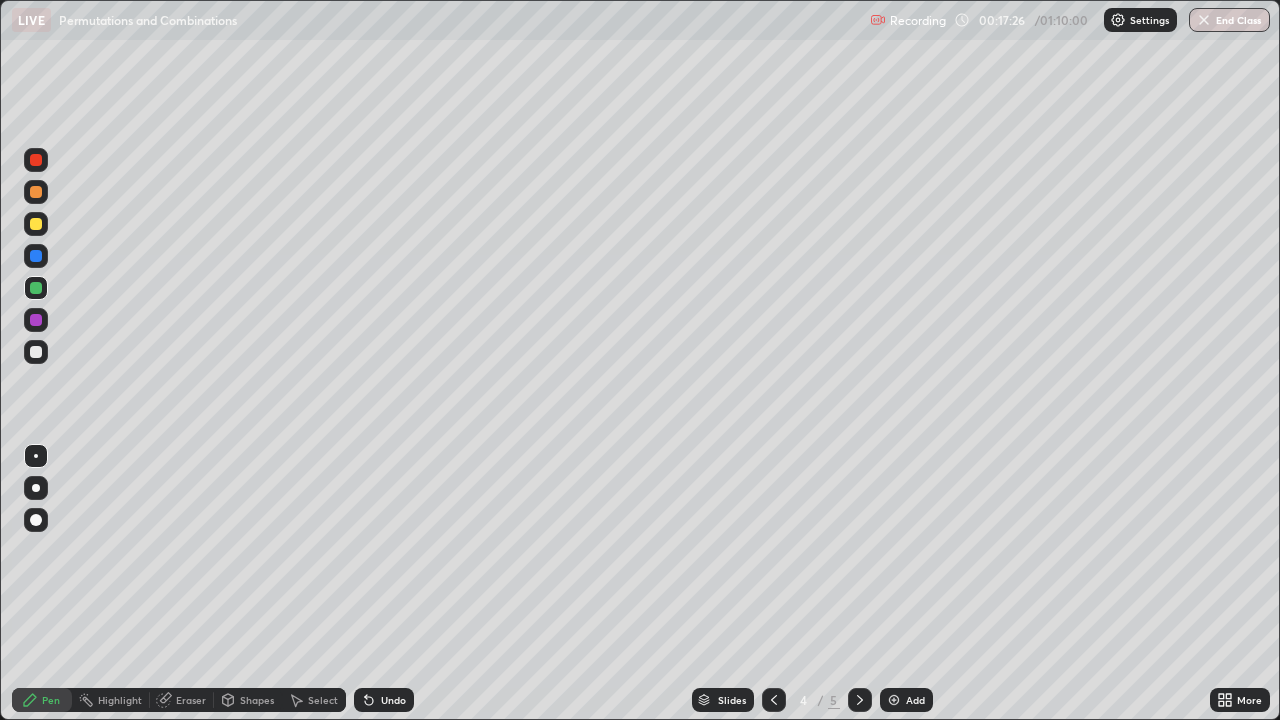 click 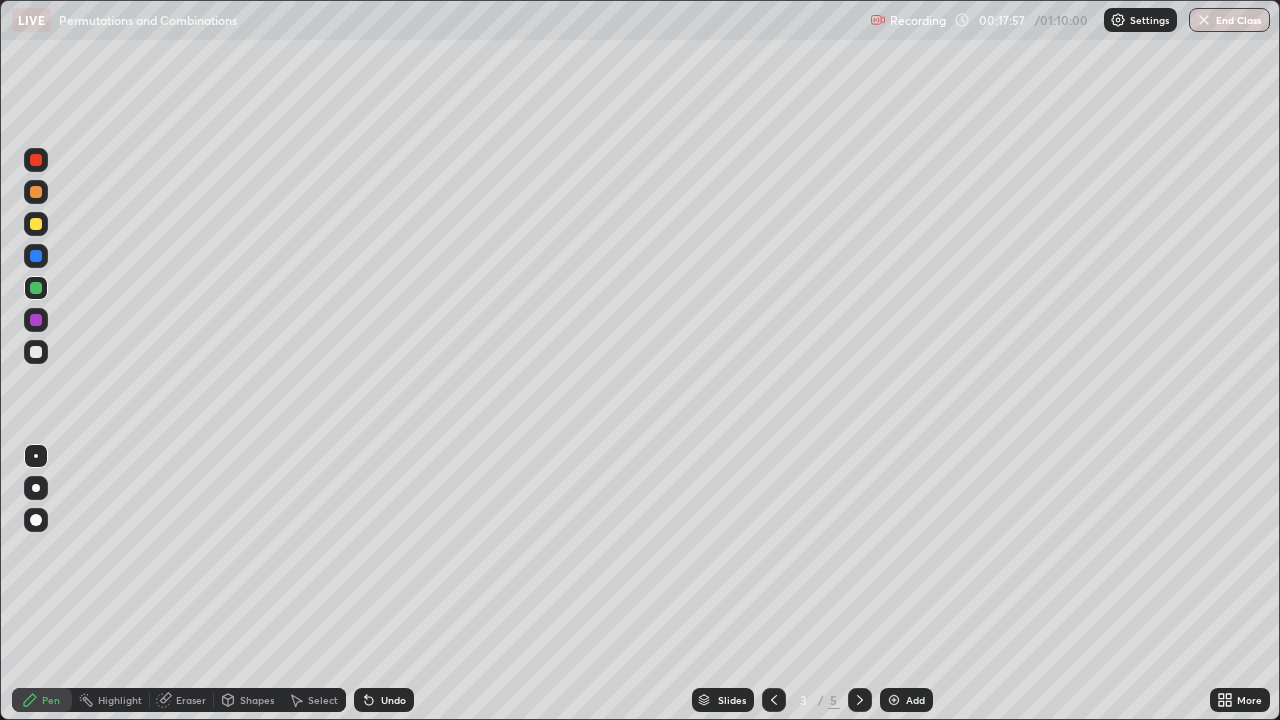 click 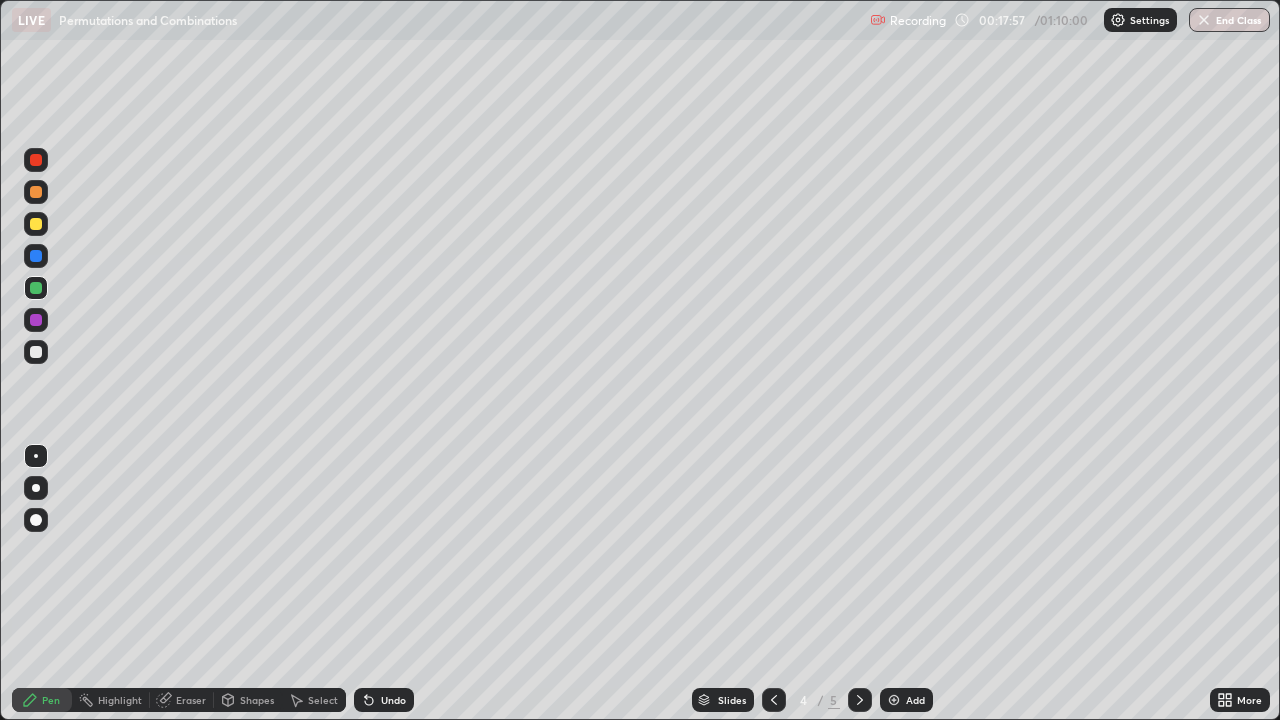 click 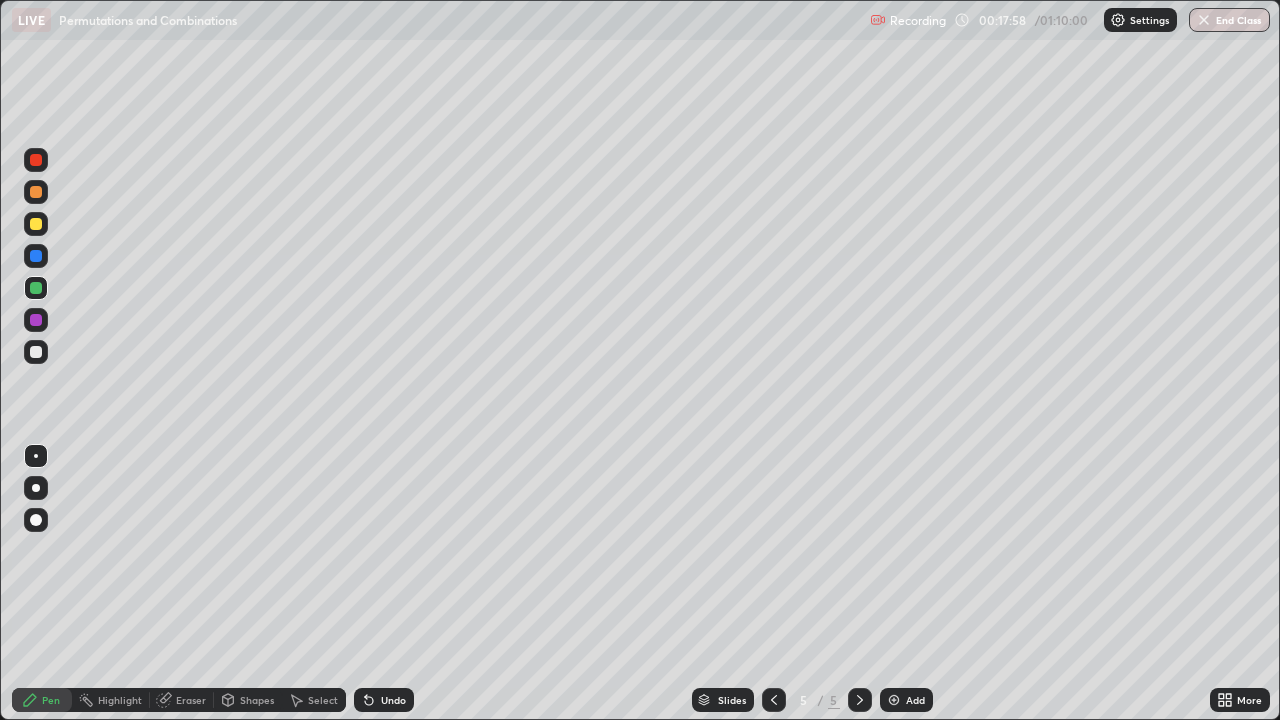 click 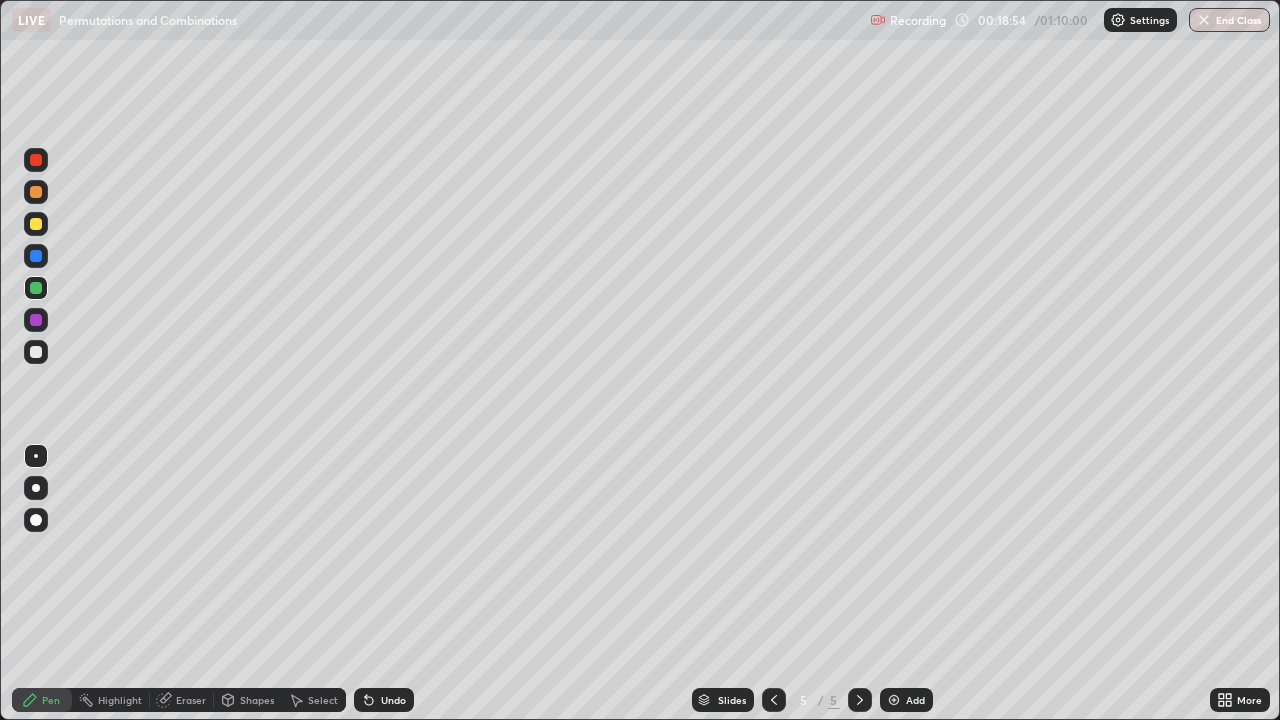click at bounding box center (894, 700) 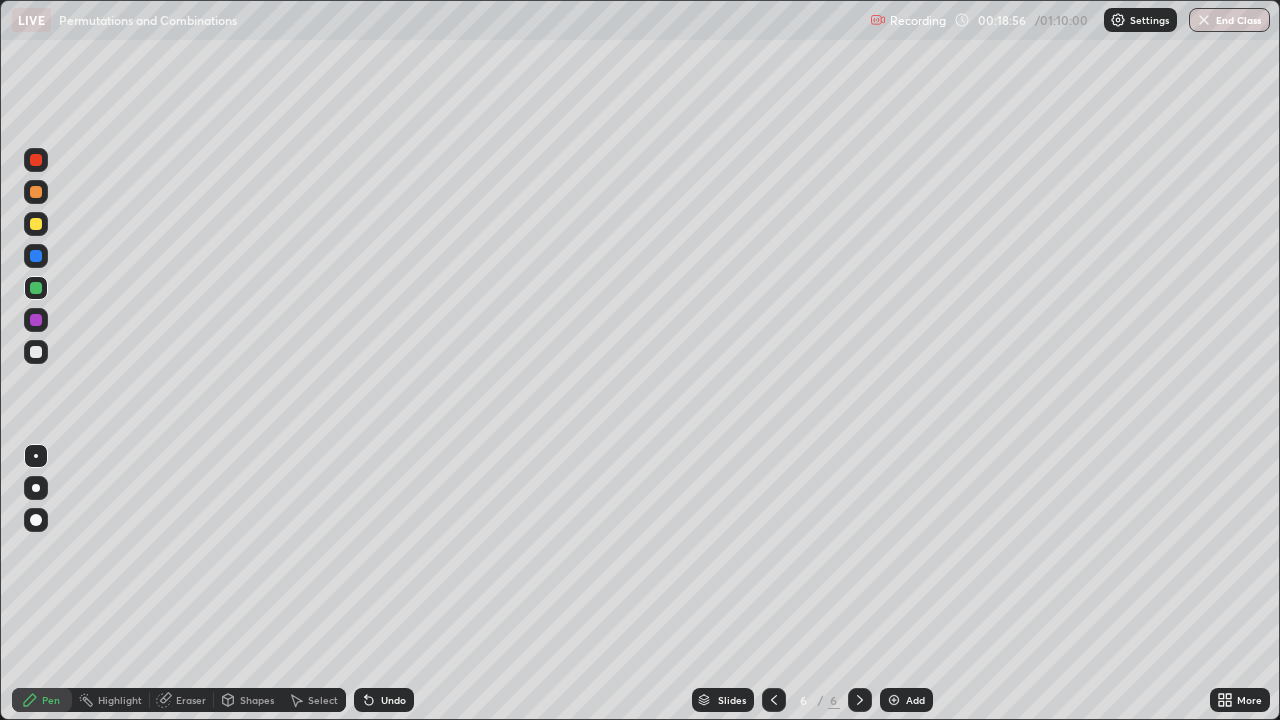 click at bounding box center (36, 224) 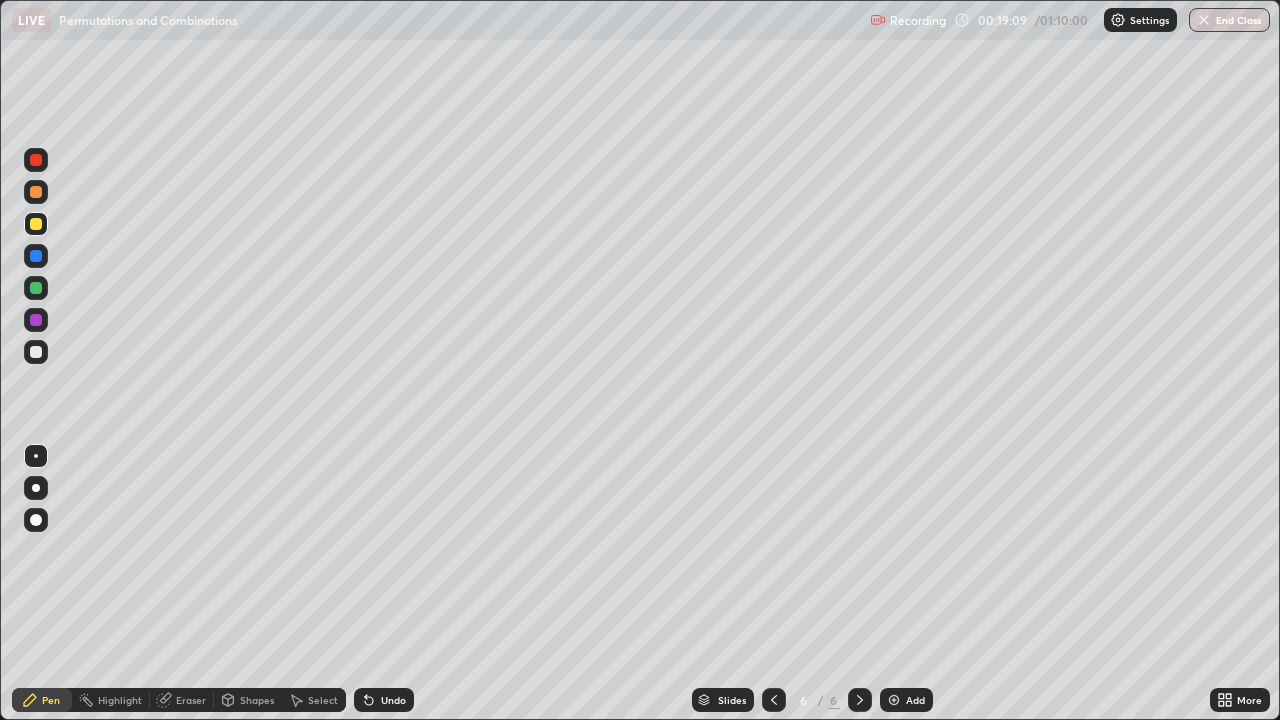 click at bounding box center [36, 352] 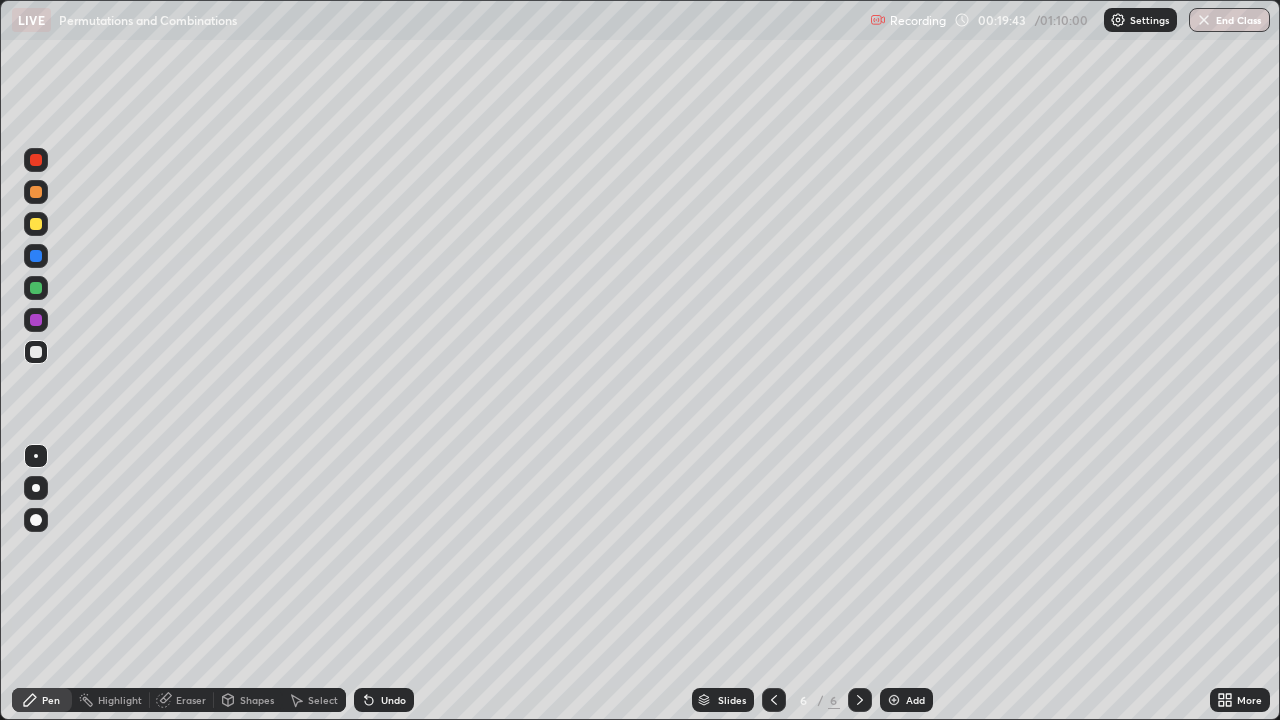click at bounding box center (36, 288) 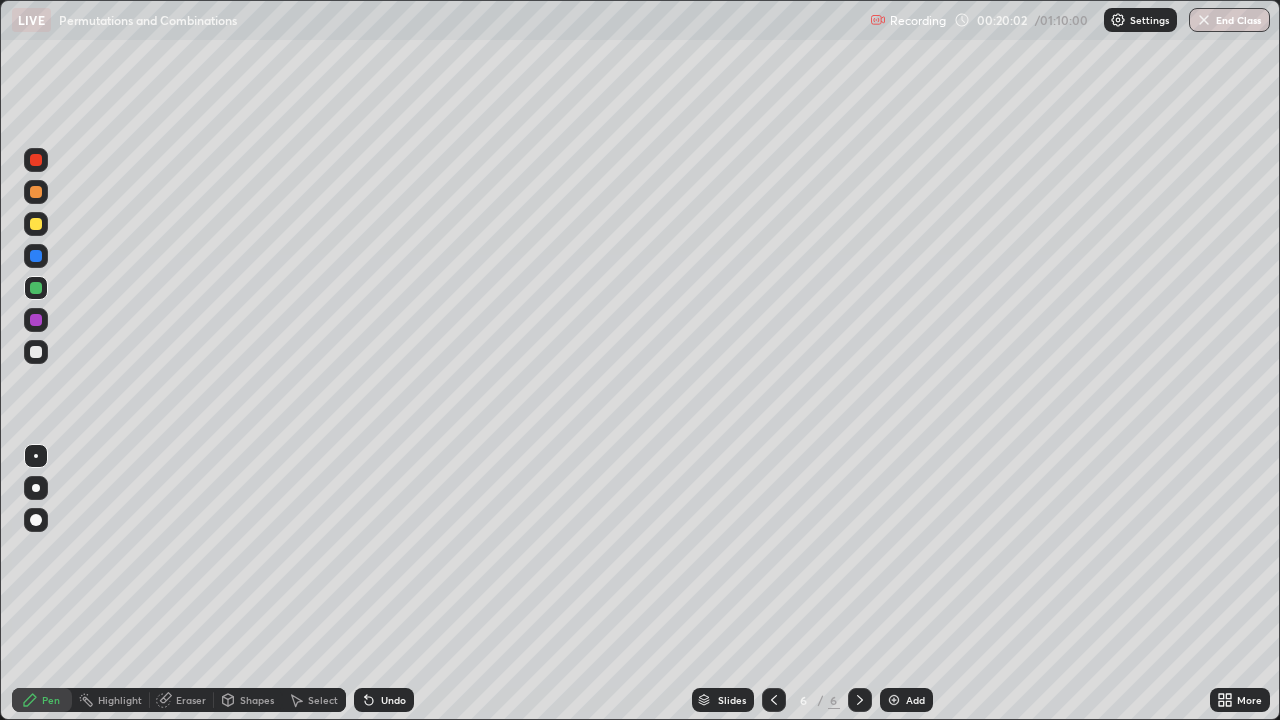 click on "Undo" at bounding box center (384, 700) 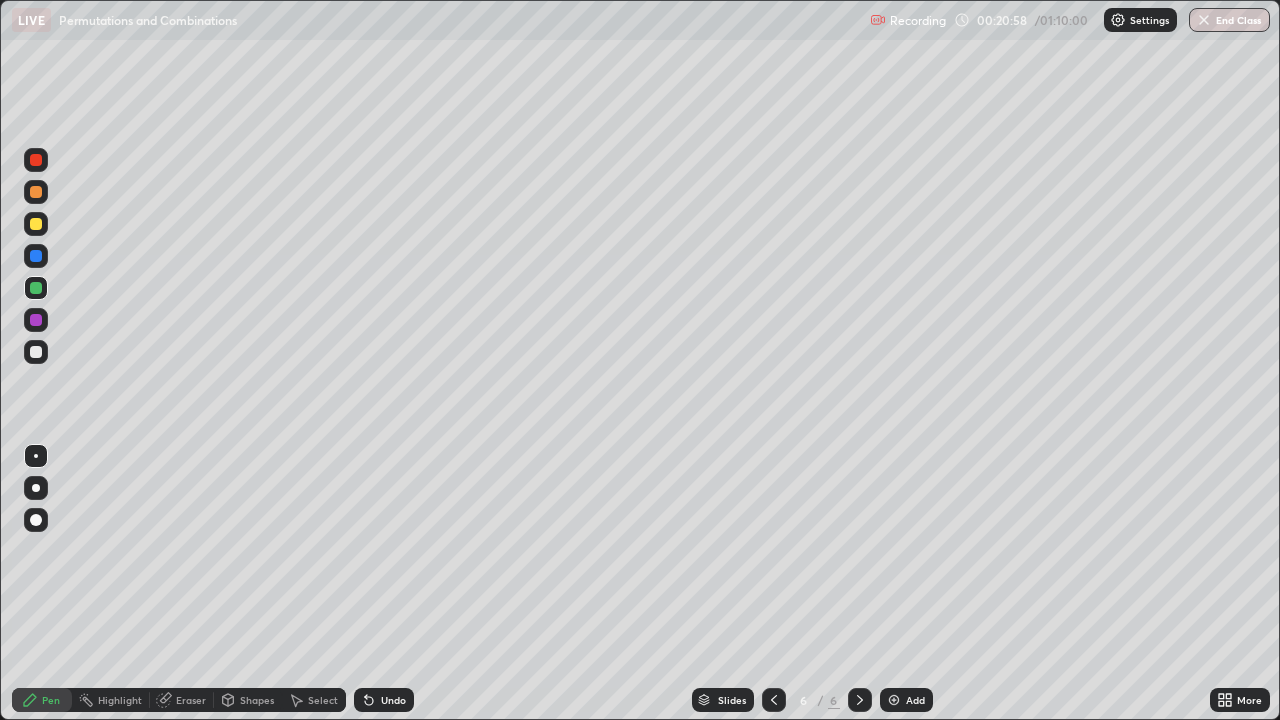 click at bounding box center [36, 352] 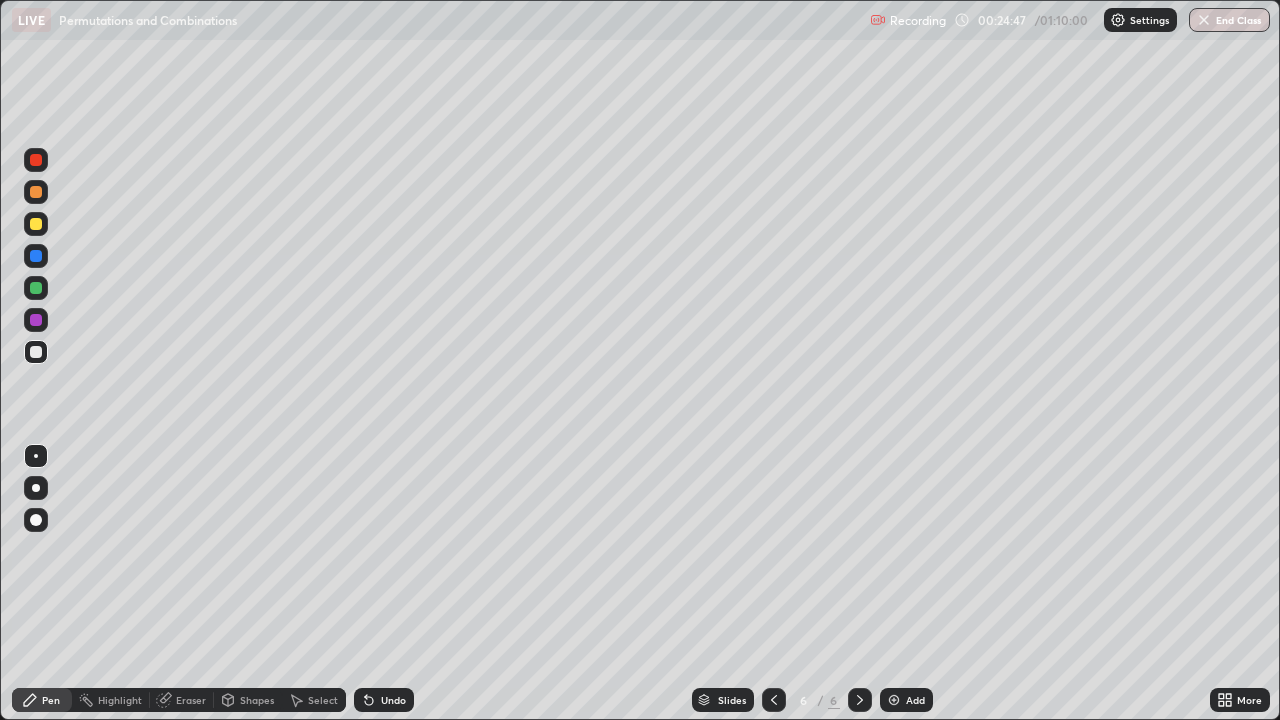 click on "Add" at bounding box center (915, 700) 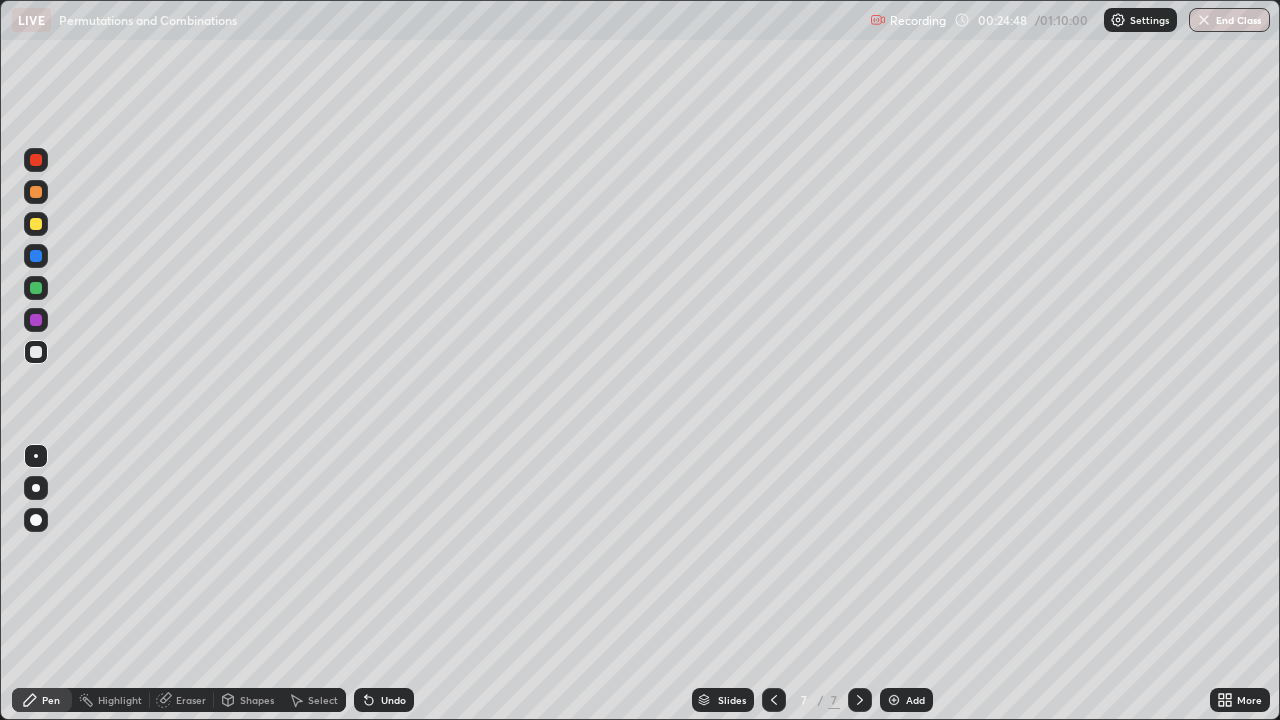 click at bounding box center [36, 224] 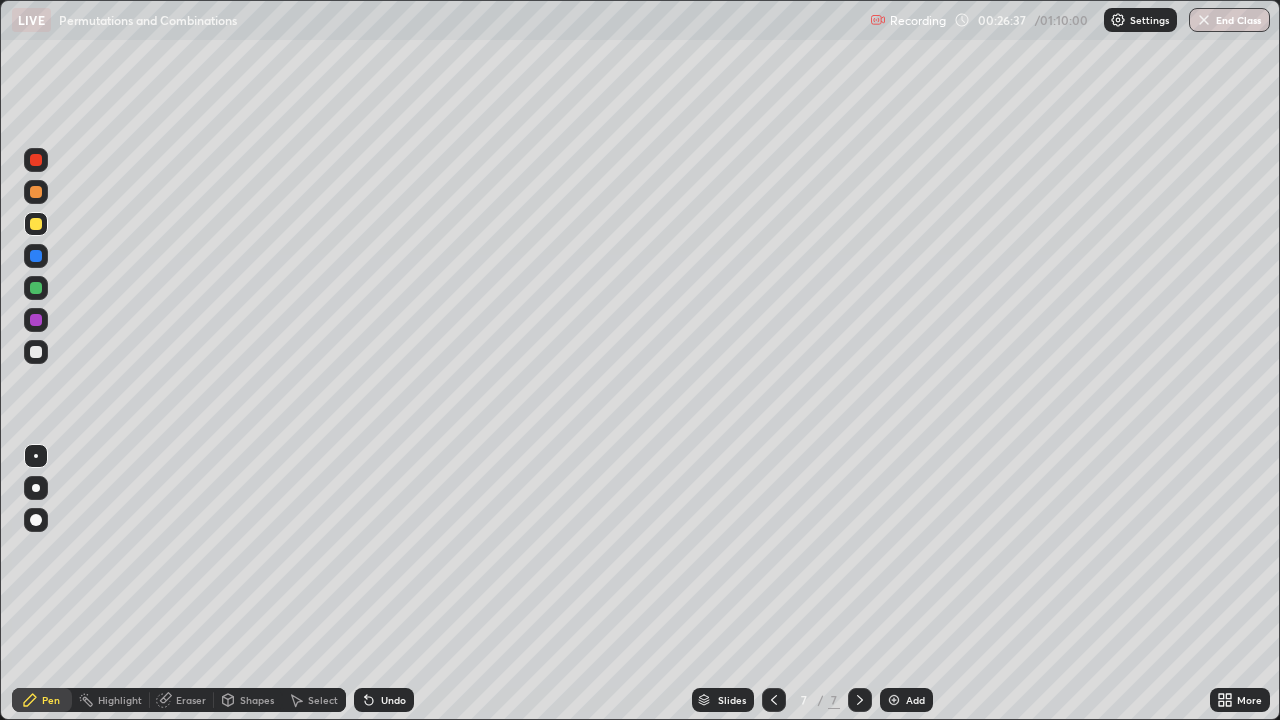 click on "Eraser" at bounding box center (182, 700) 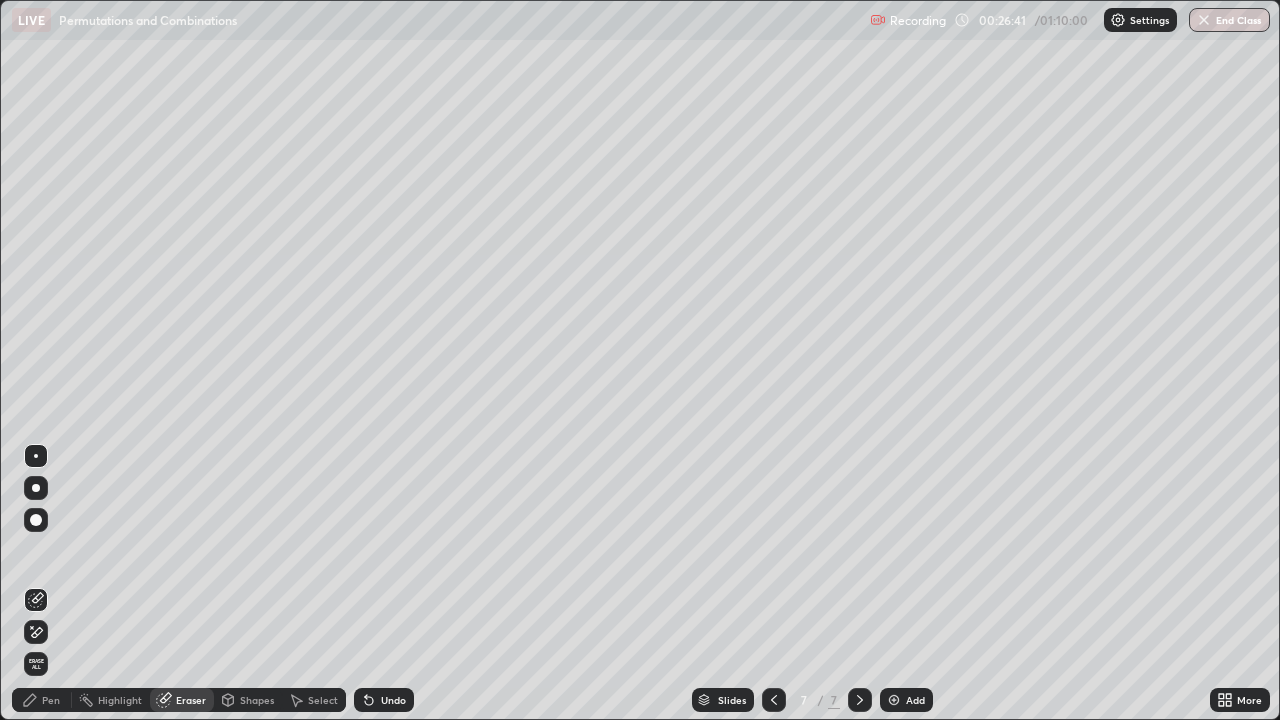 click on "Pen" at bounding box center [51, 700] 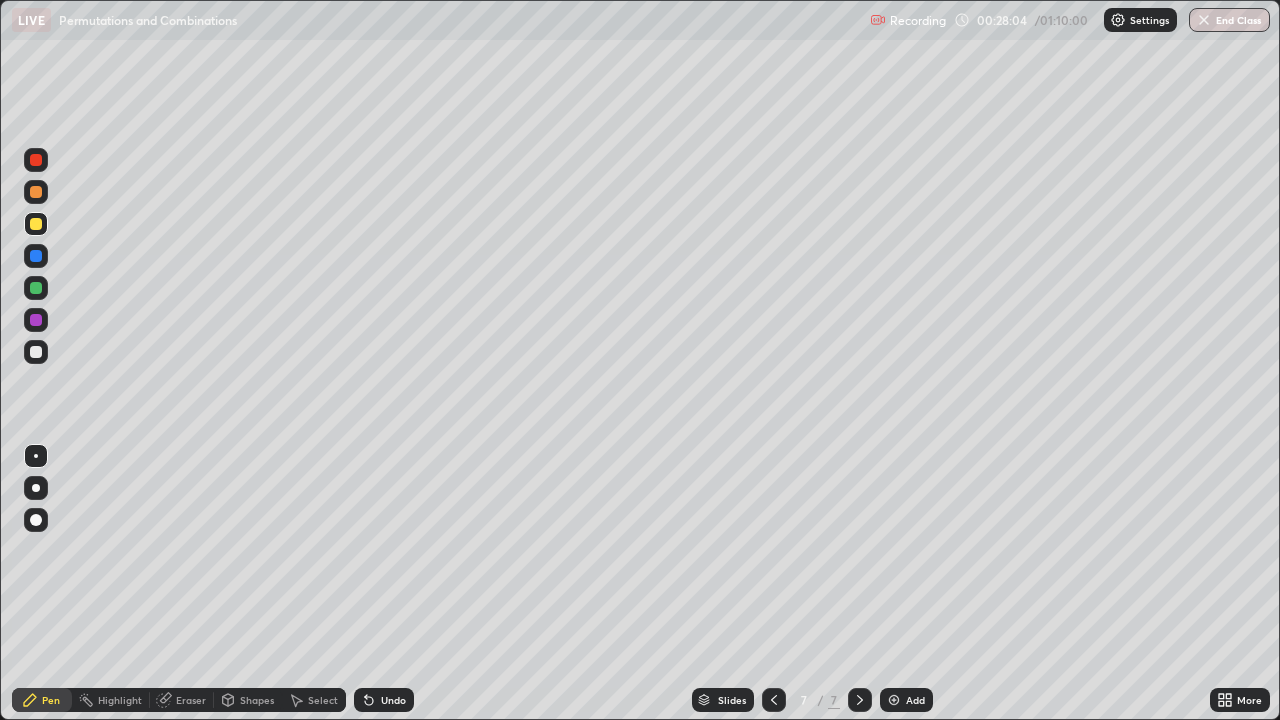 click at bounding box center [36, 352] 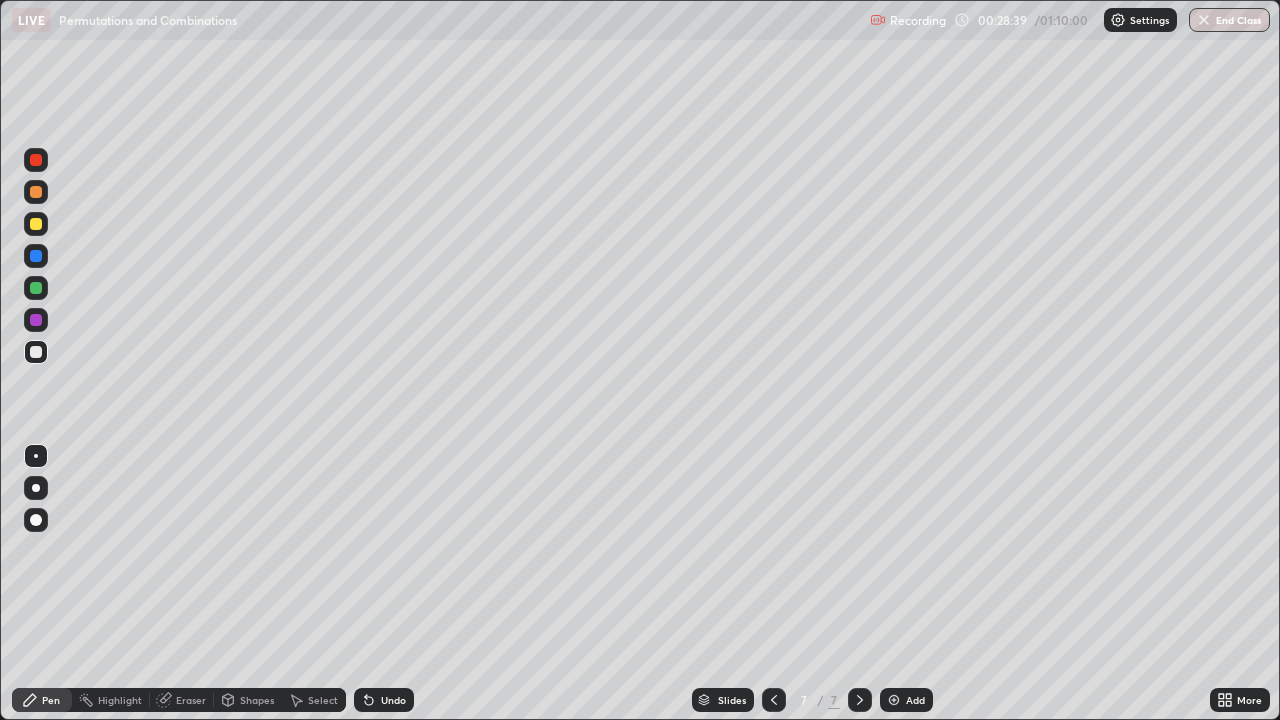 click at bounding box center [36, 224] 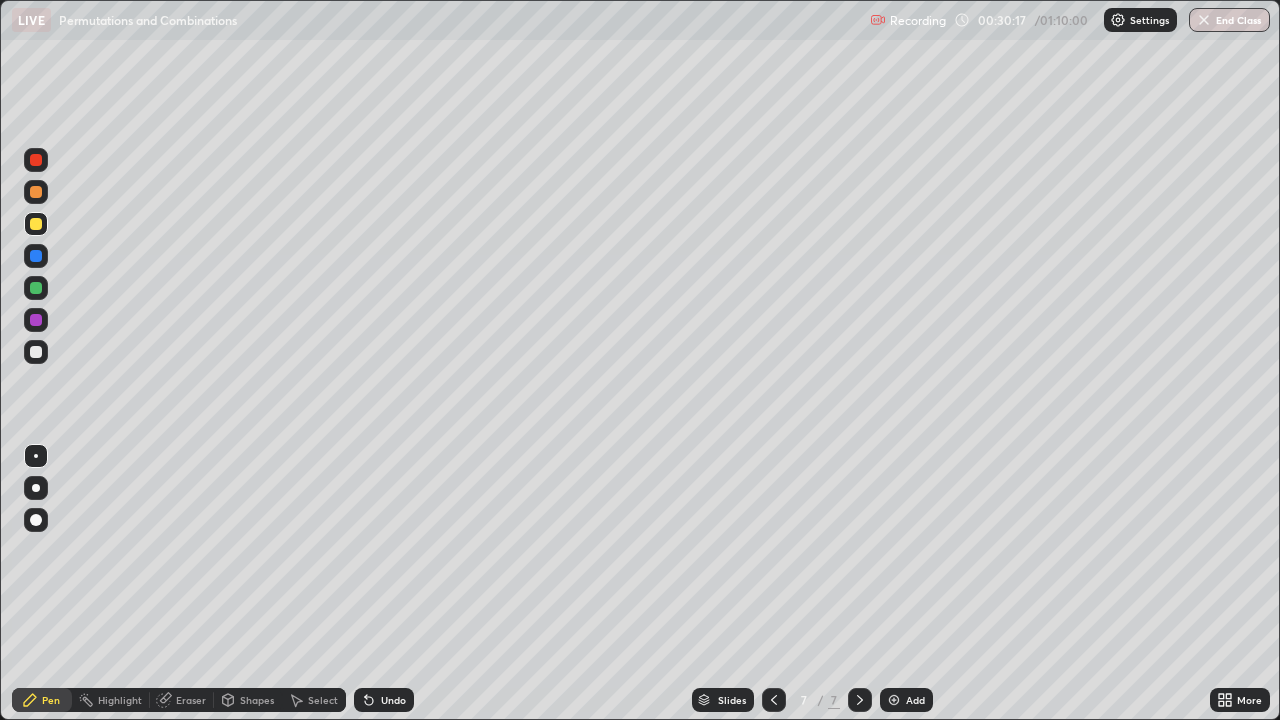 click on "Add" at bounding box center [915, 700] 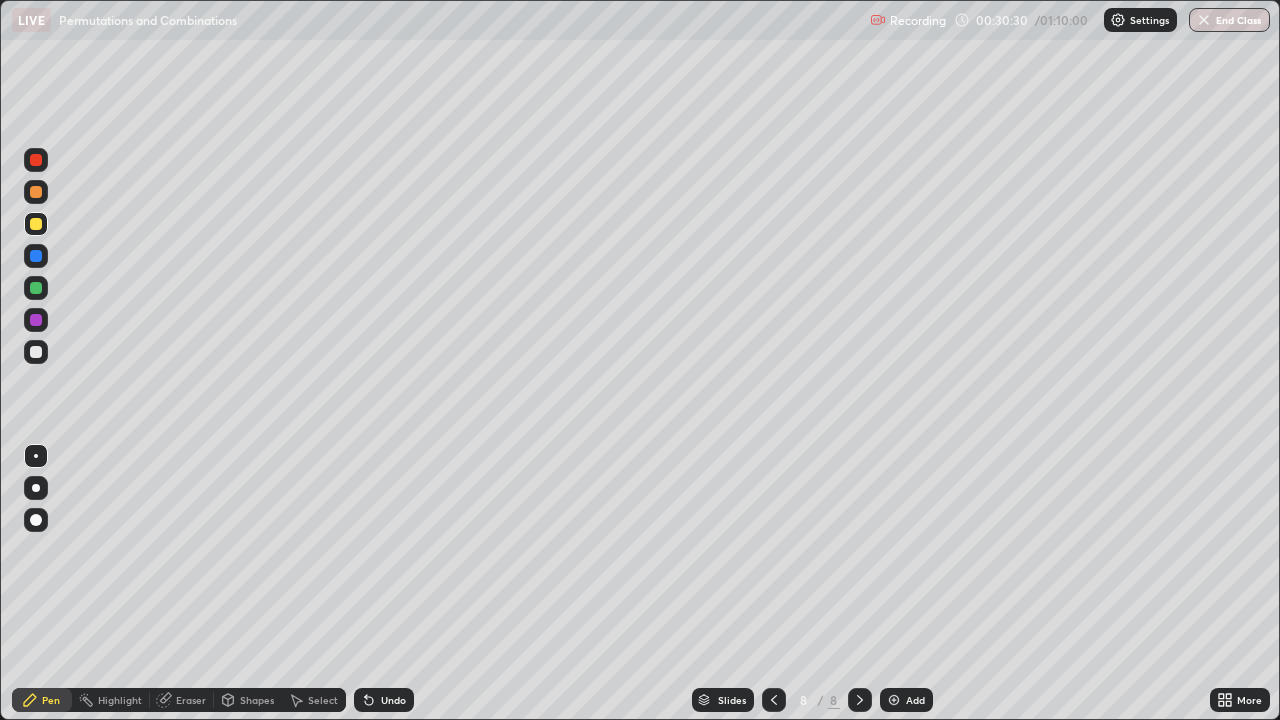 click at bounding box center (36, 352) 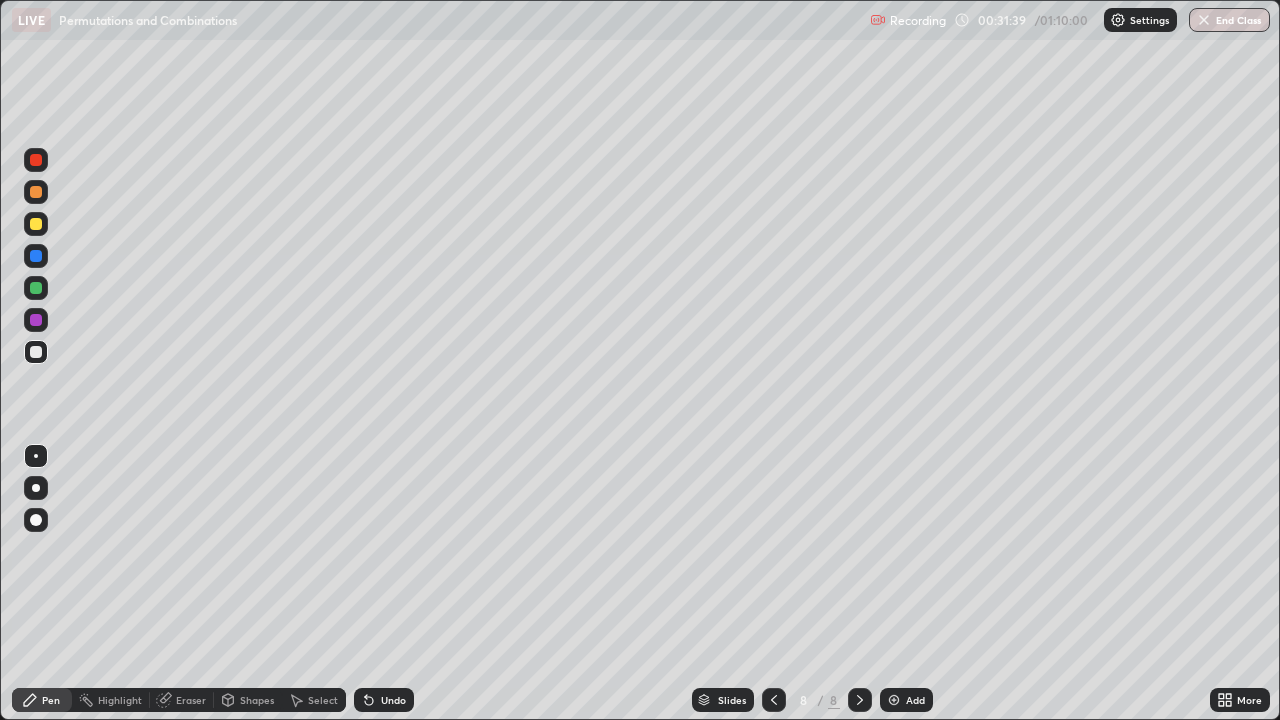 click 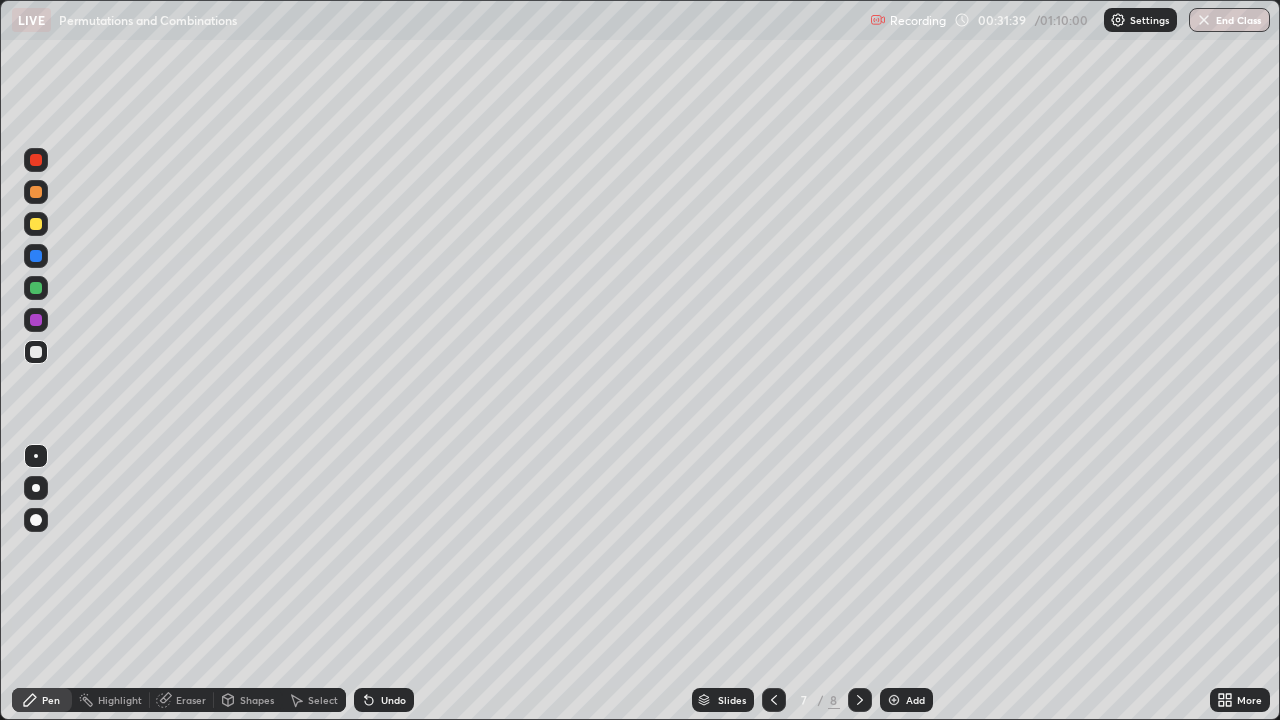 click 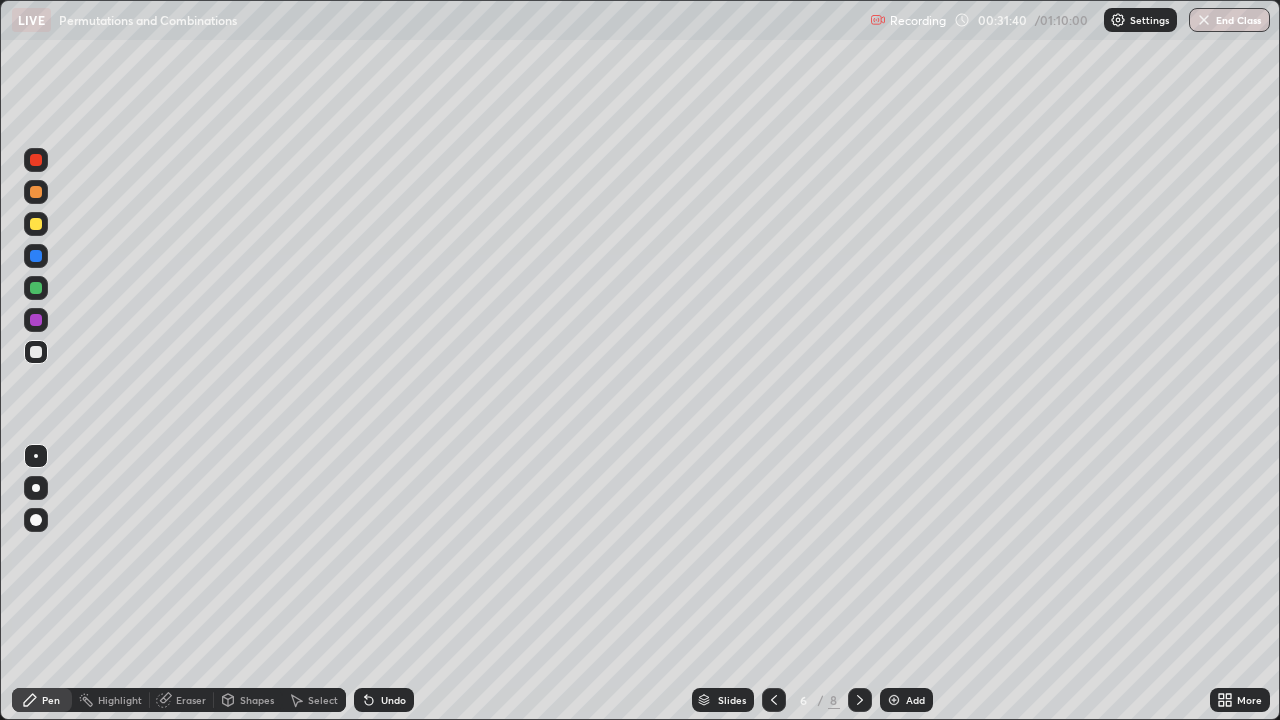 click 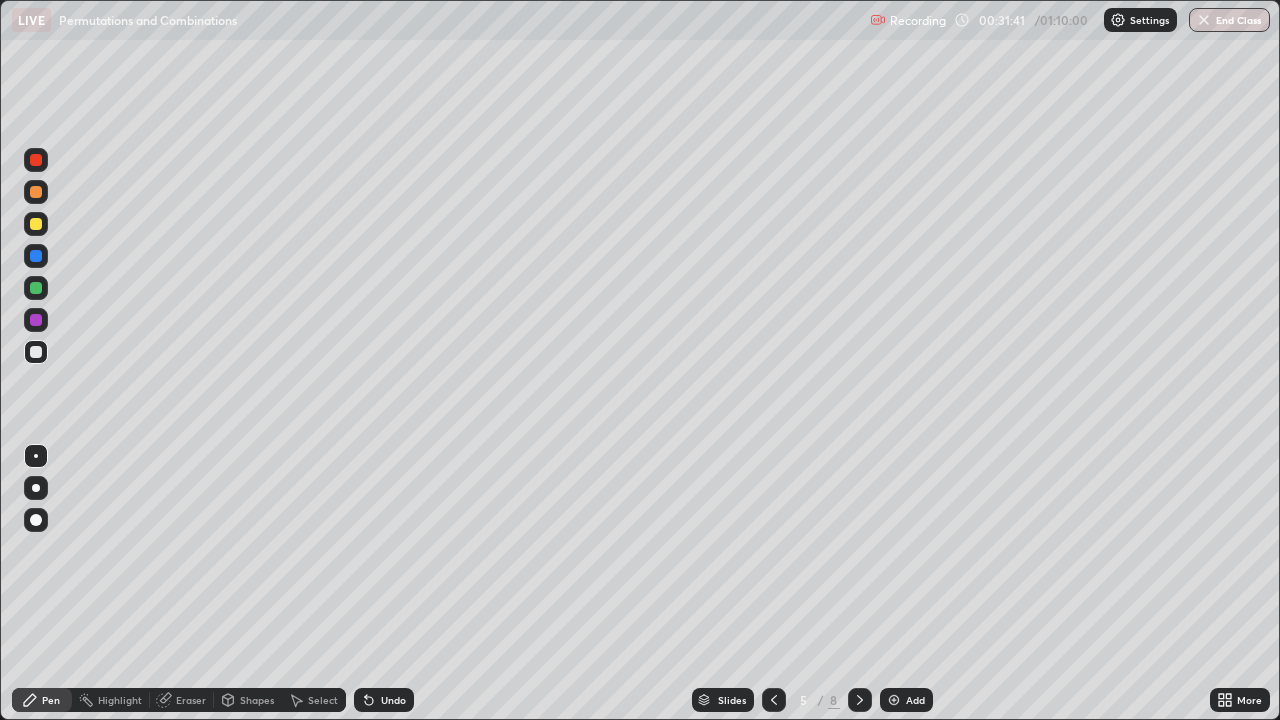 click 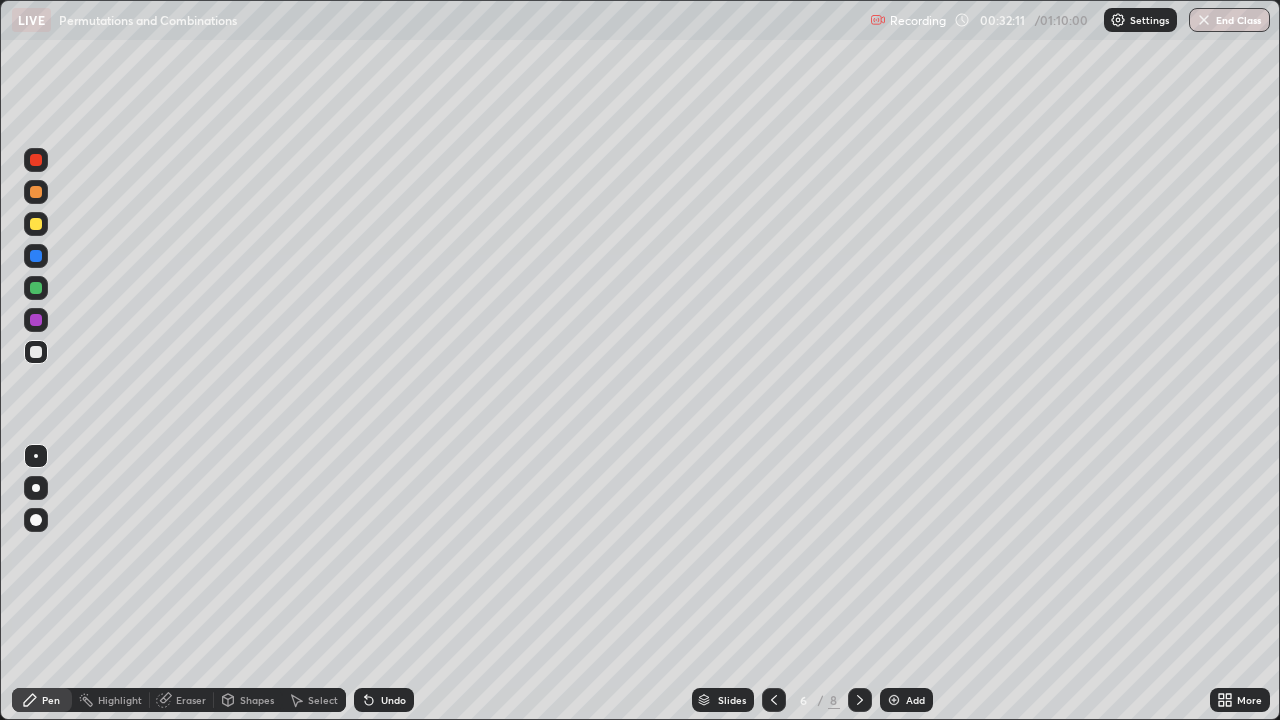 click 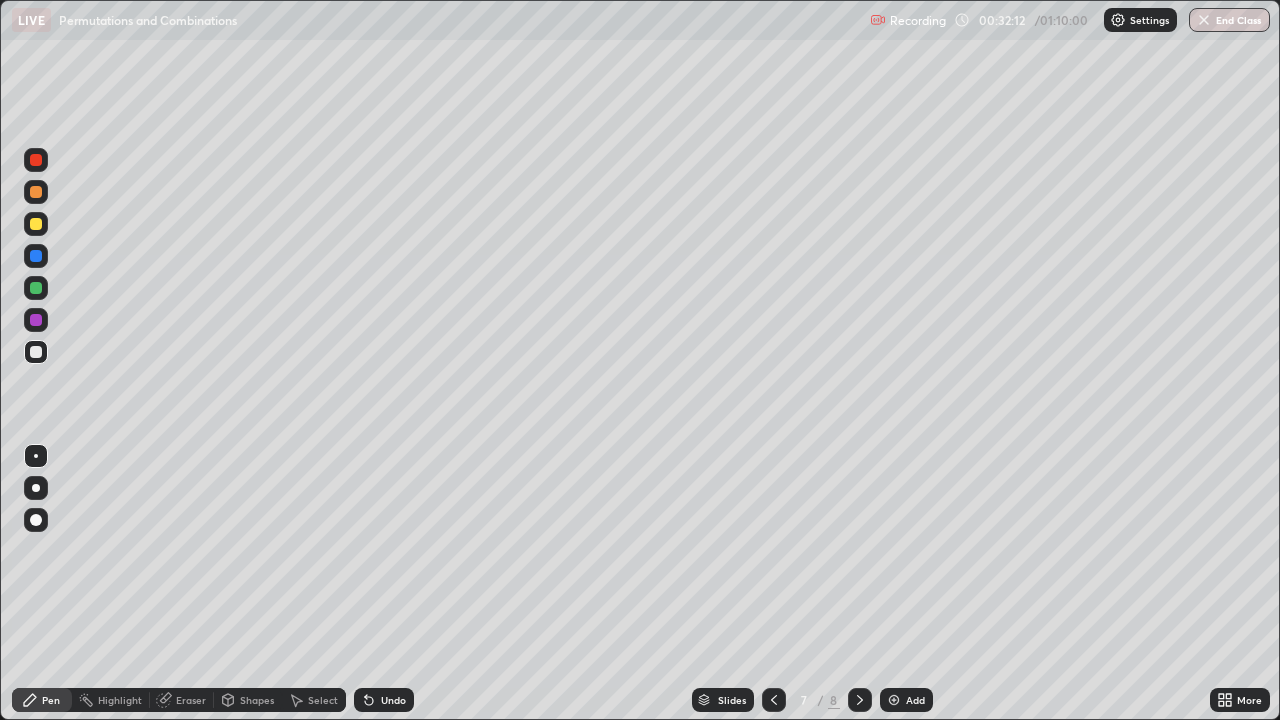click 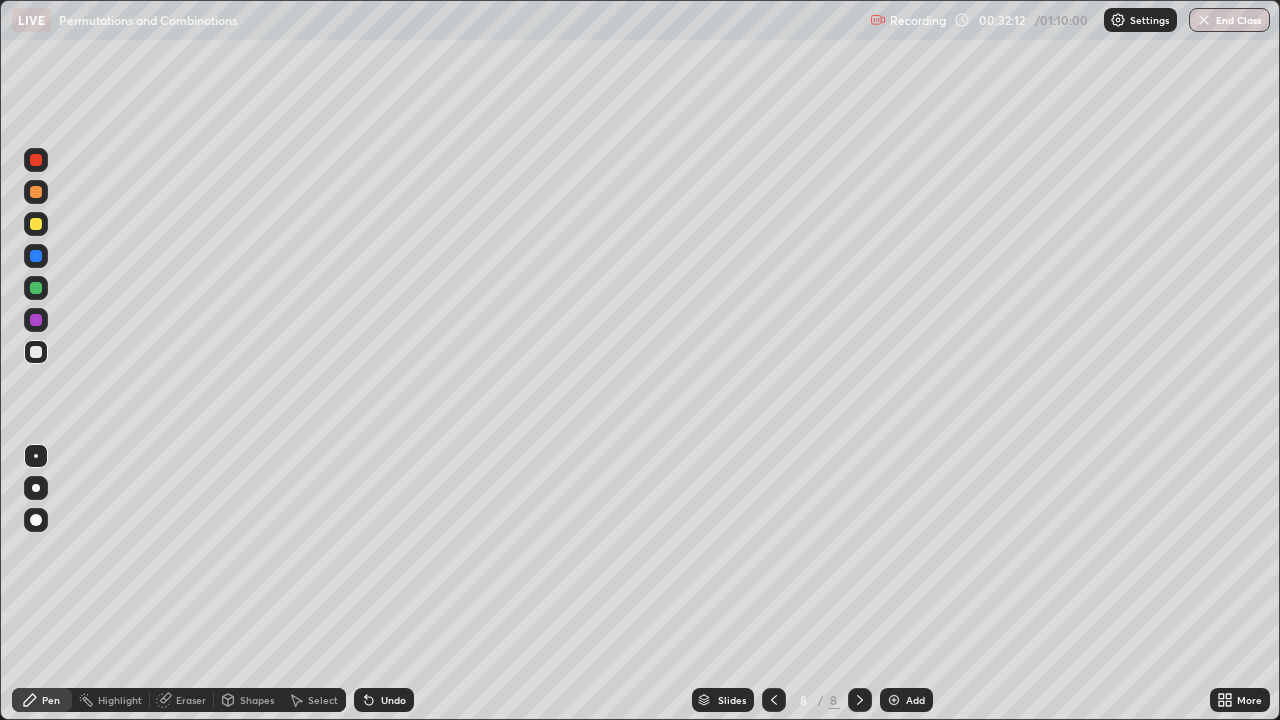 click 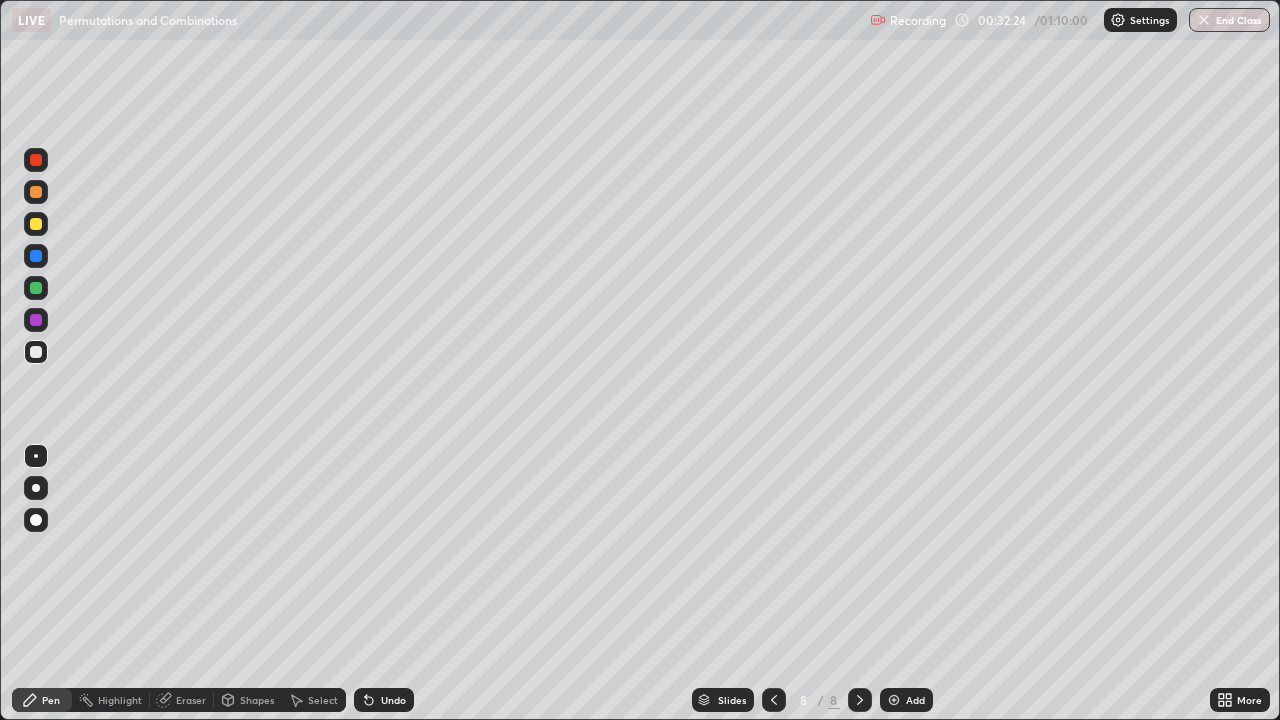 click at bounding box center (36, 288) 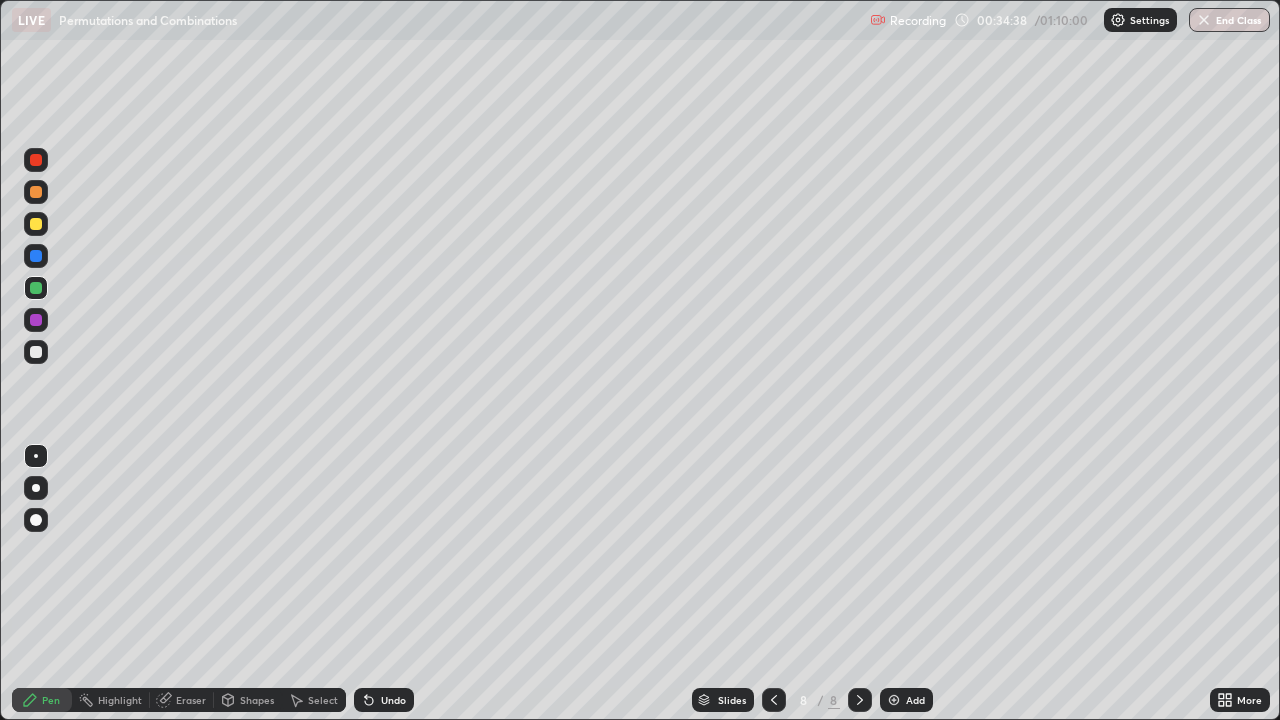 click on "Add" at bounding box center (915, 700) 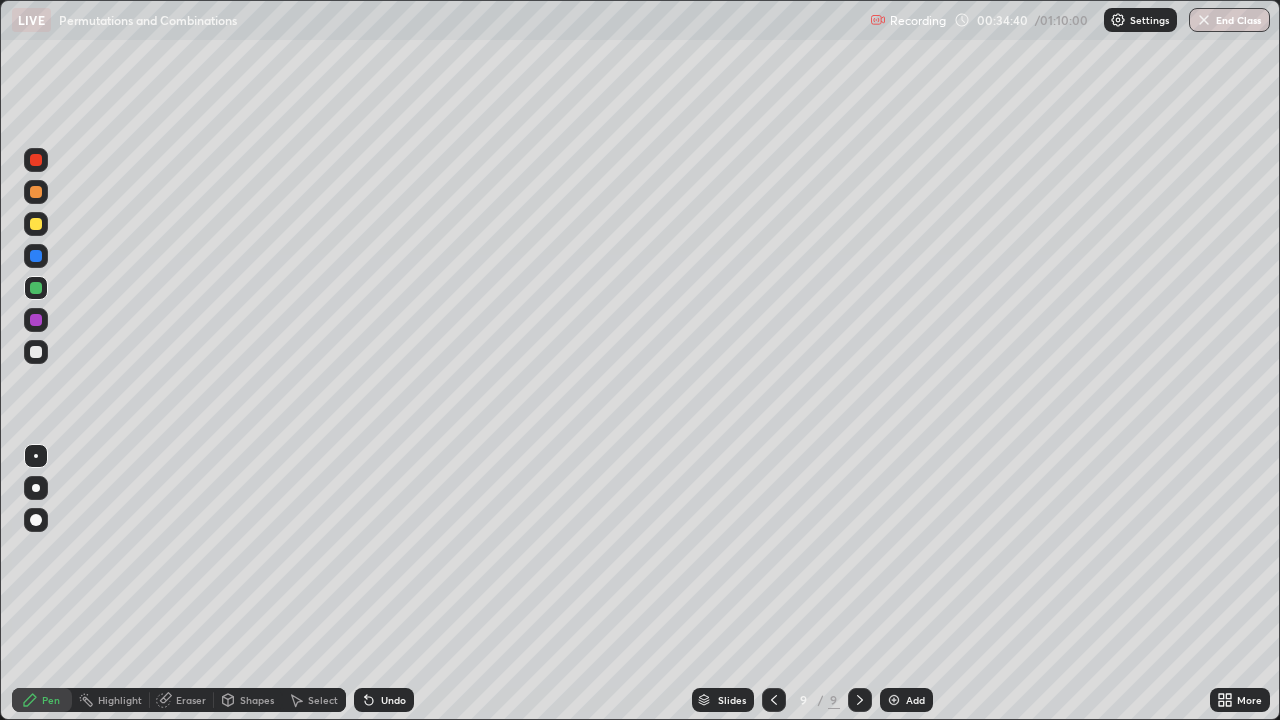 click at bounding box center [36, 224] 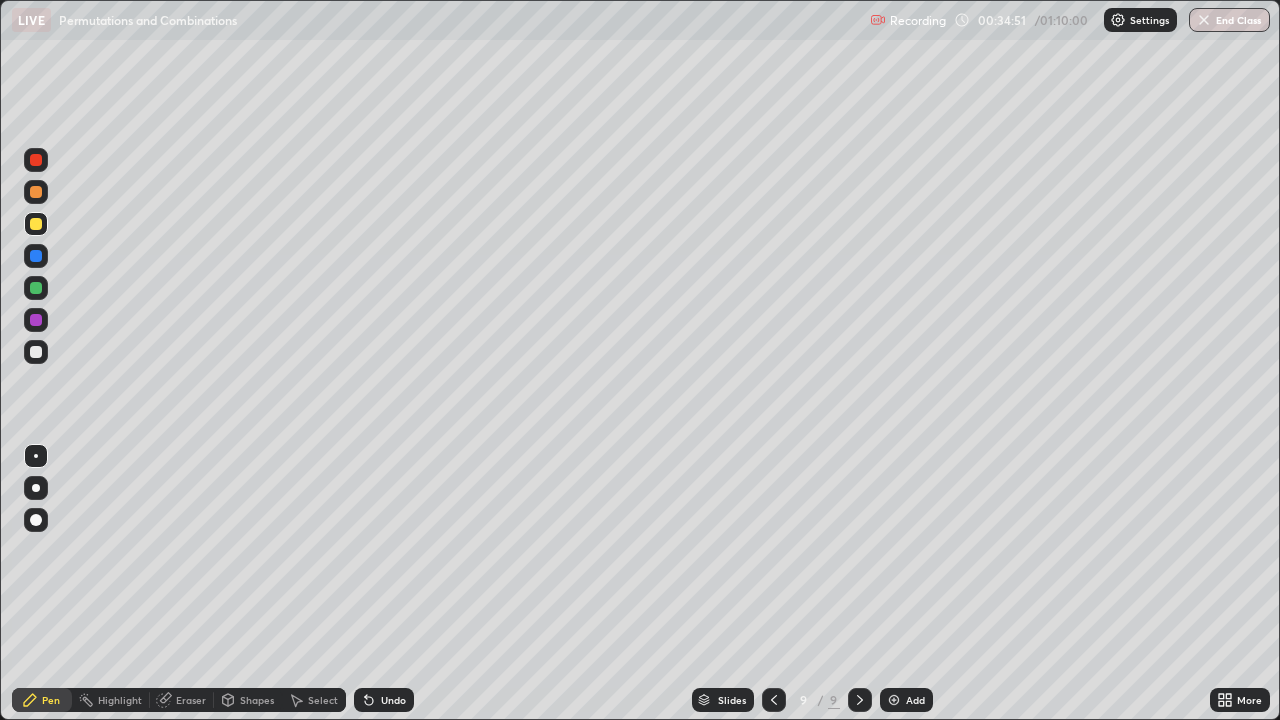 click at bounding box center (36, 352) 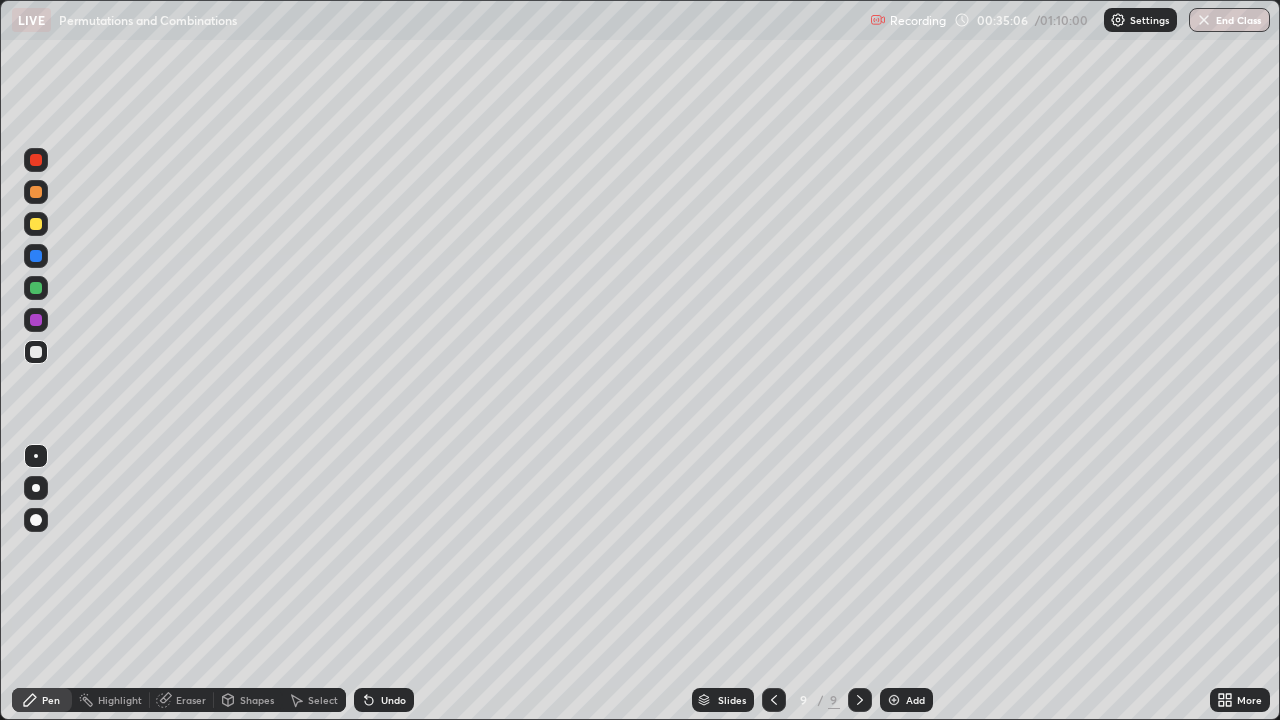 click at bounding box center (36, 288) 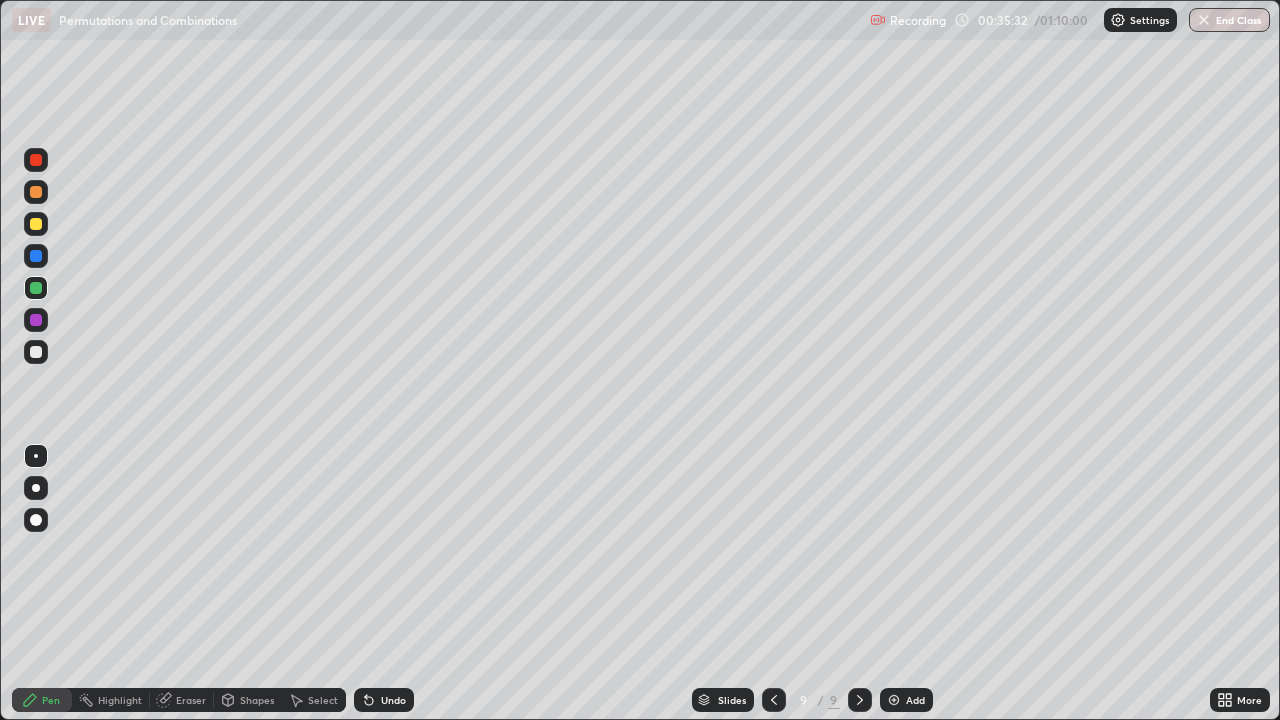 click at bounding box center [36, 352] 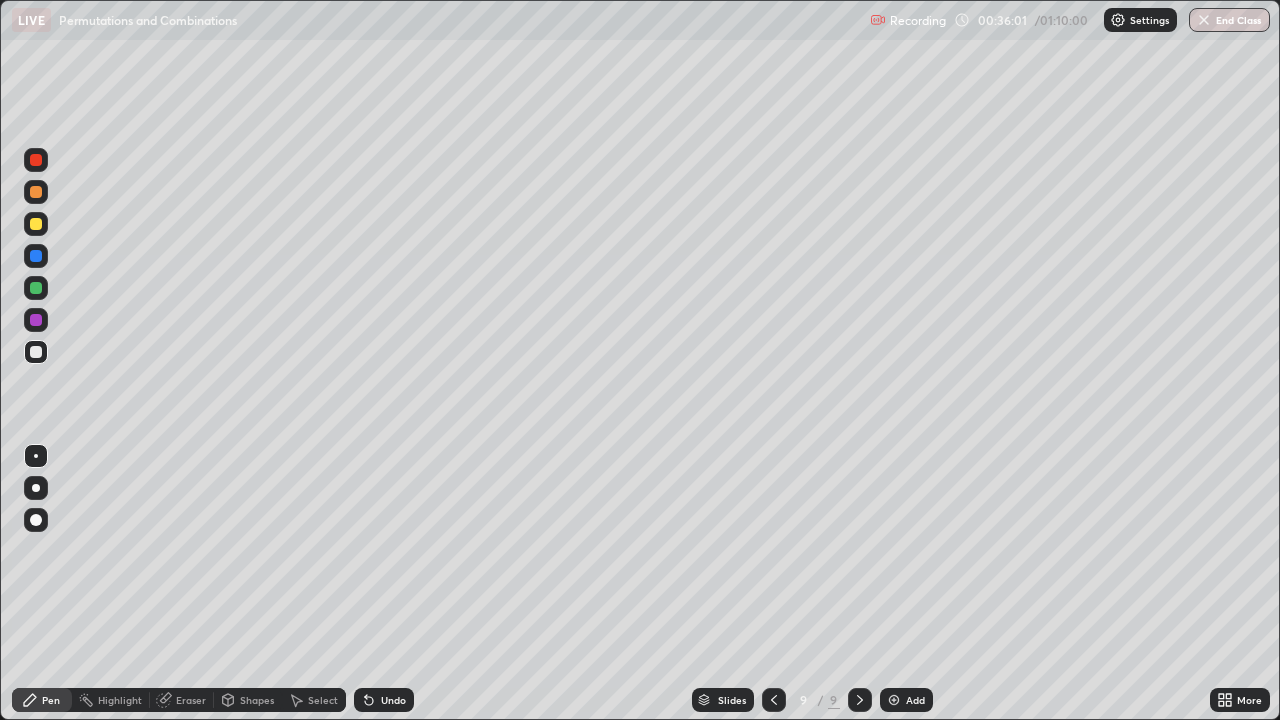 click at bounding box center (36, 288) 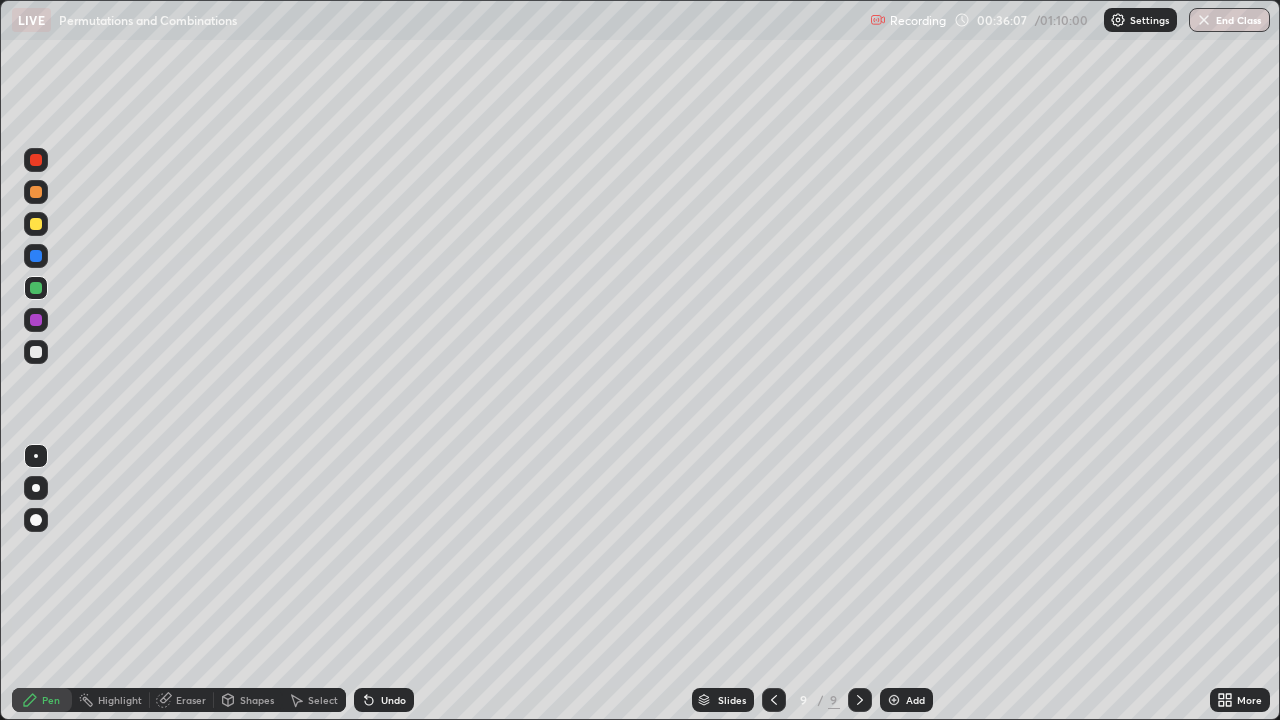 click on "Undo" at bounding box center [393, 700] 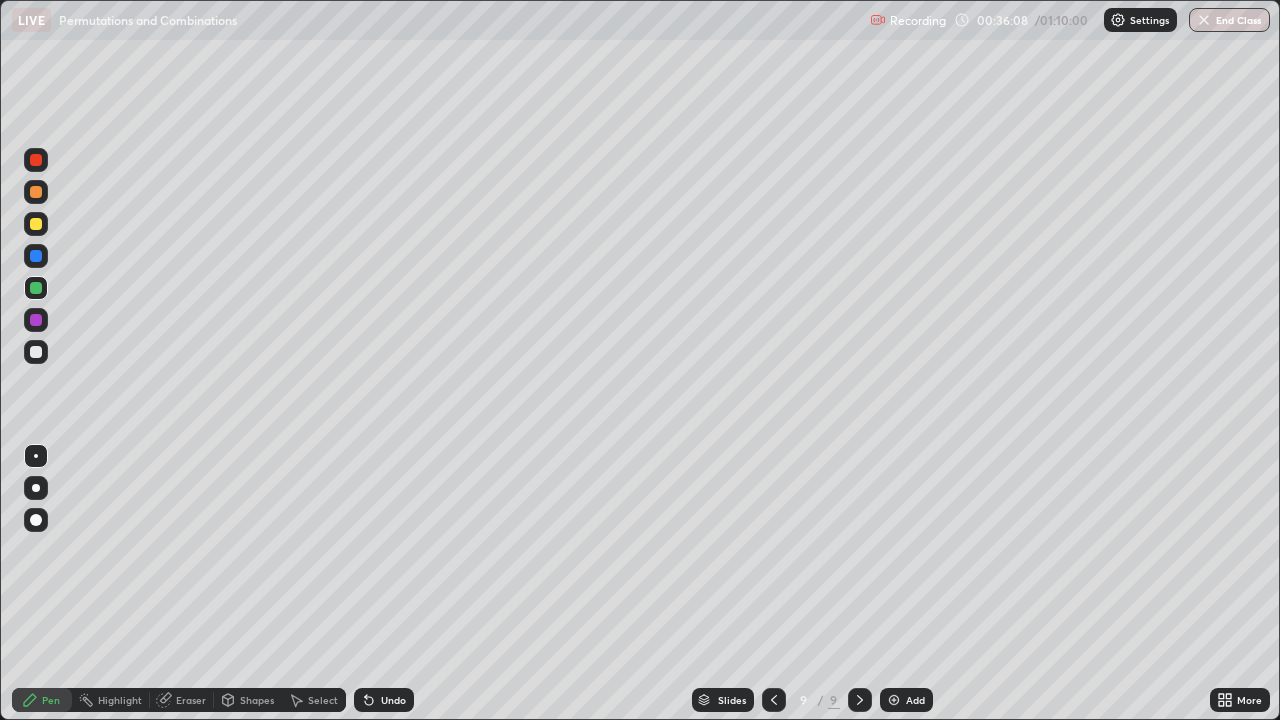 click on "Undo" at bounding box center [393, 700] 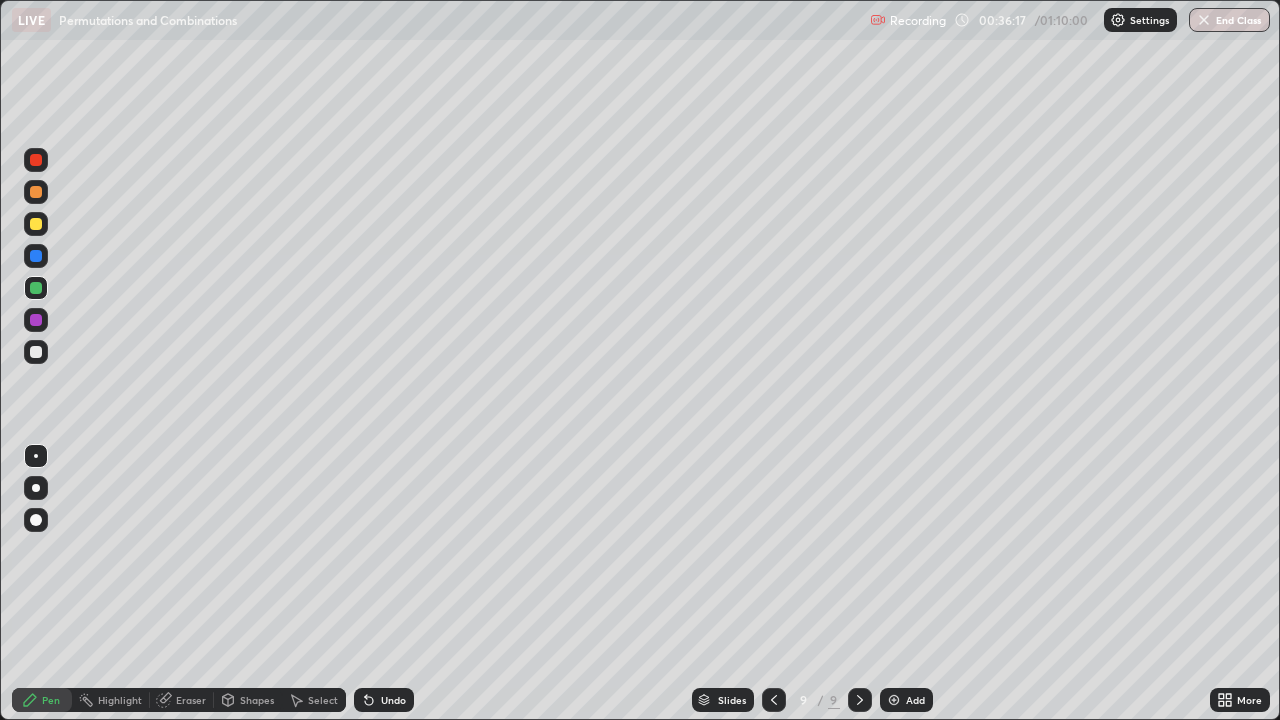 click at bounding box center (36, 352) 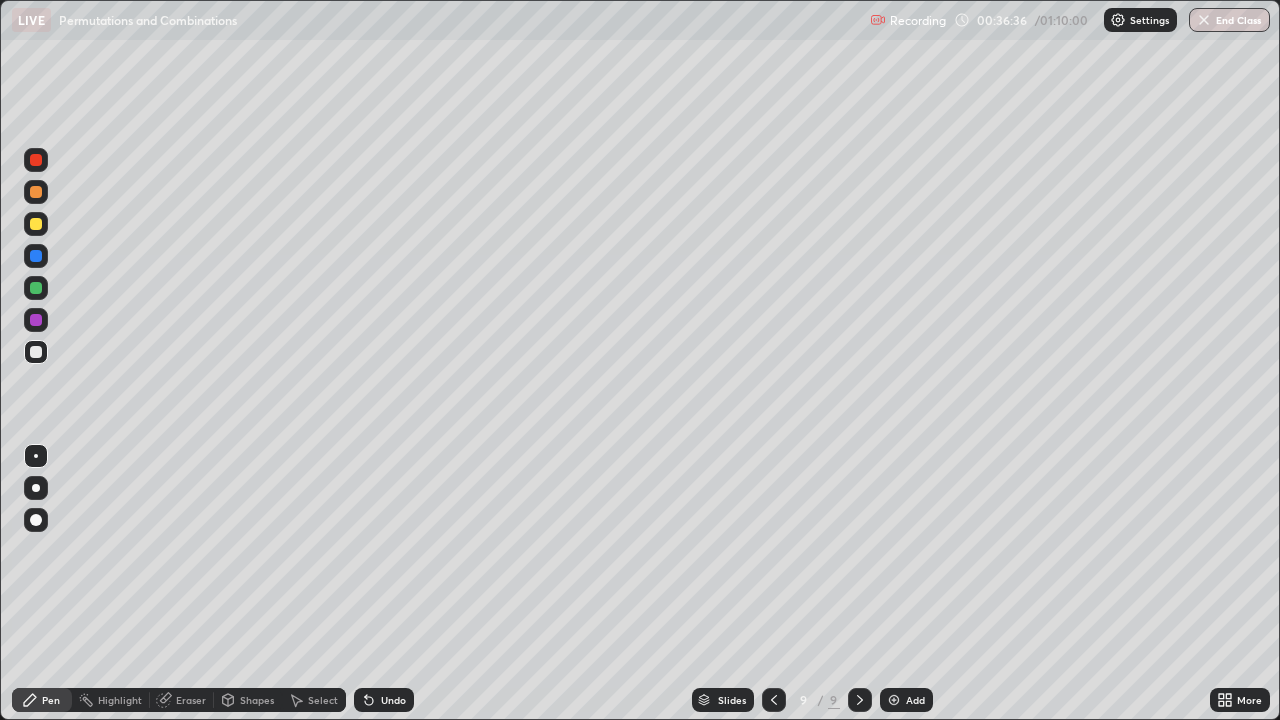 click at bounding box center (36, 224) 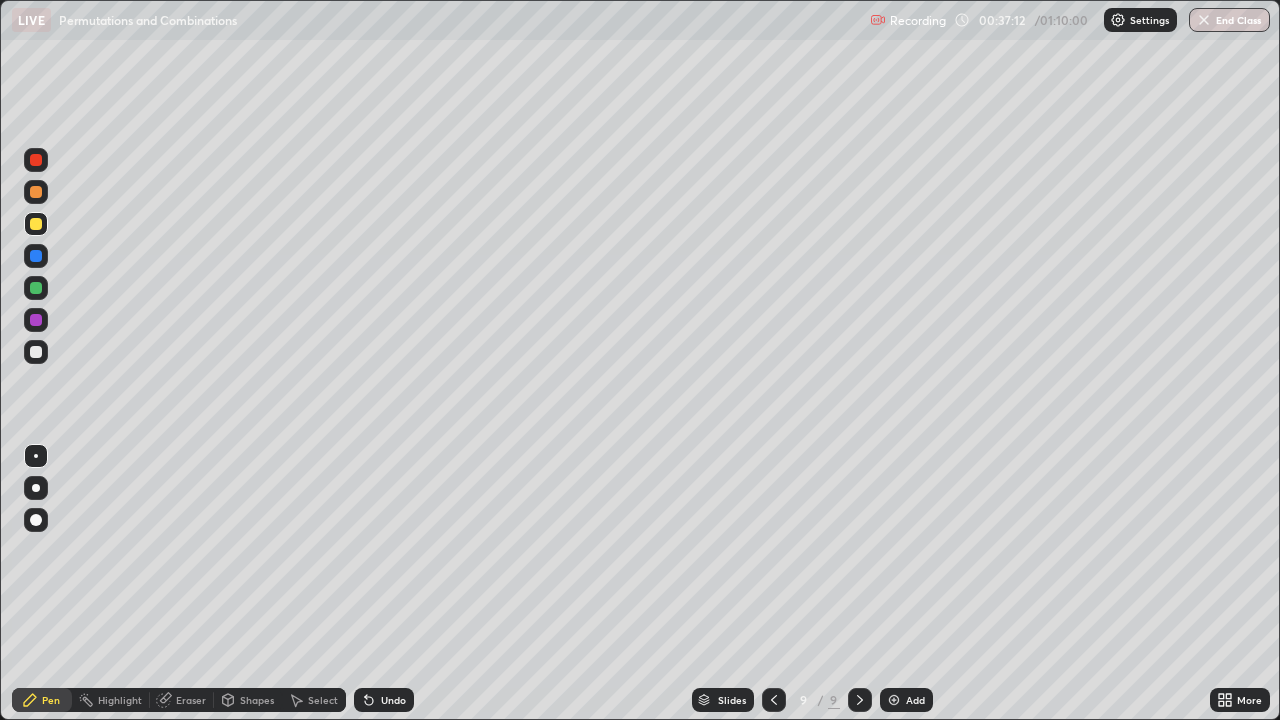 click at bounding box center (36, 288) 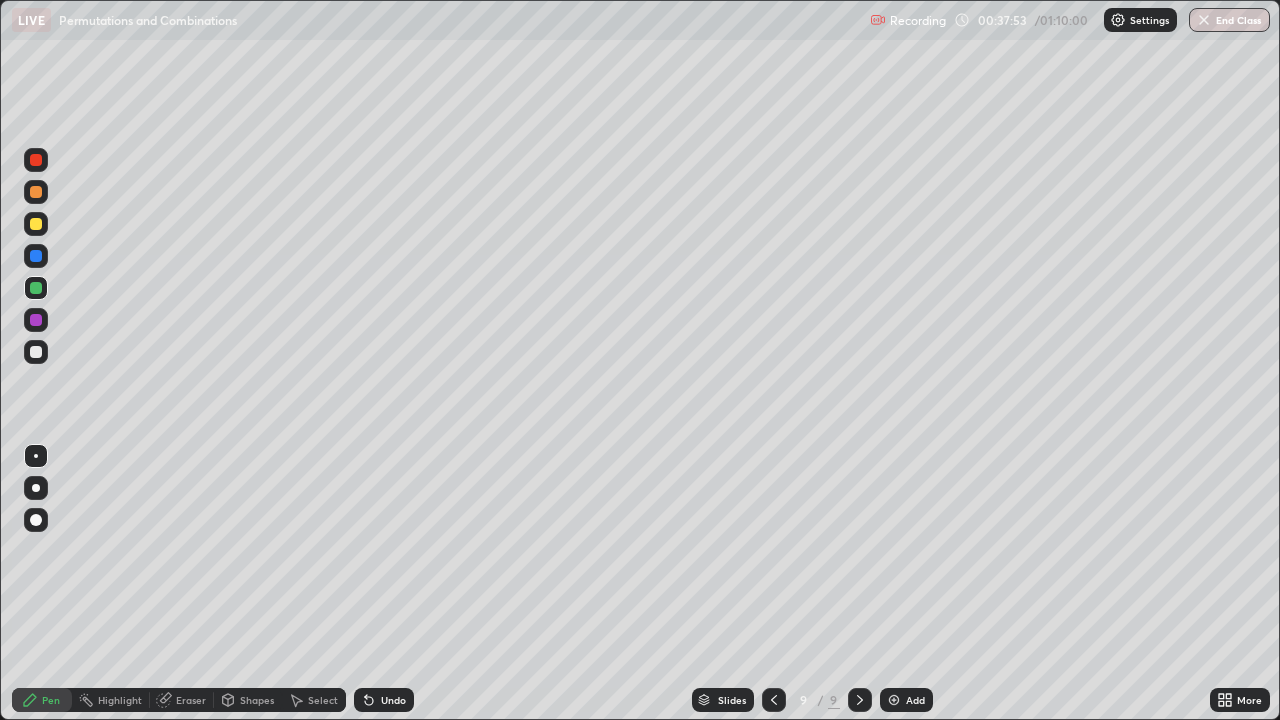 click at bounding box center [36, 224] 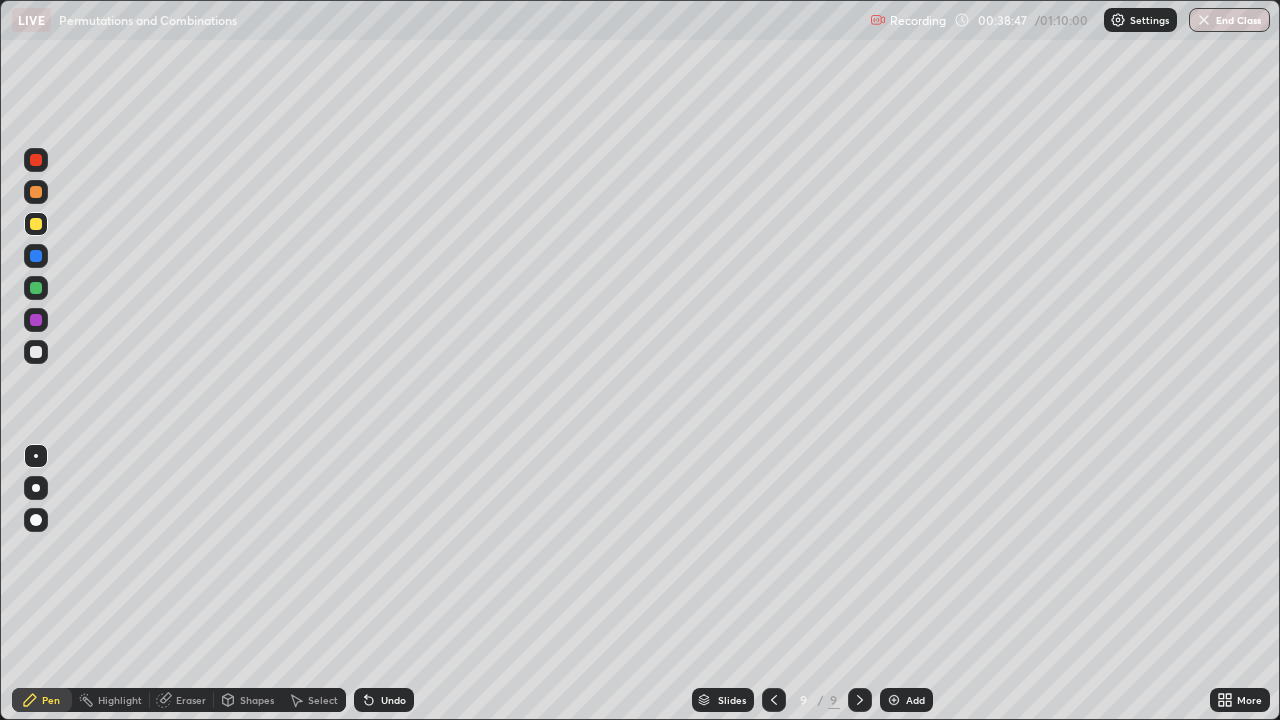 click at bounding box center [36, 352] 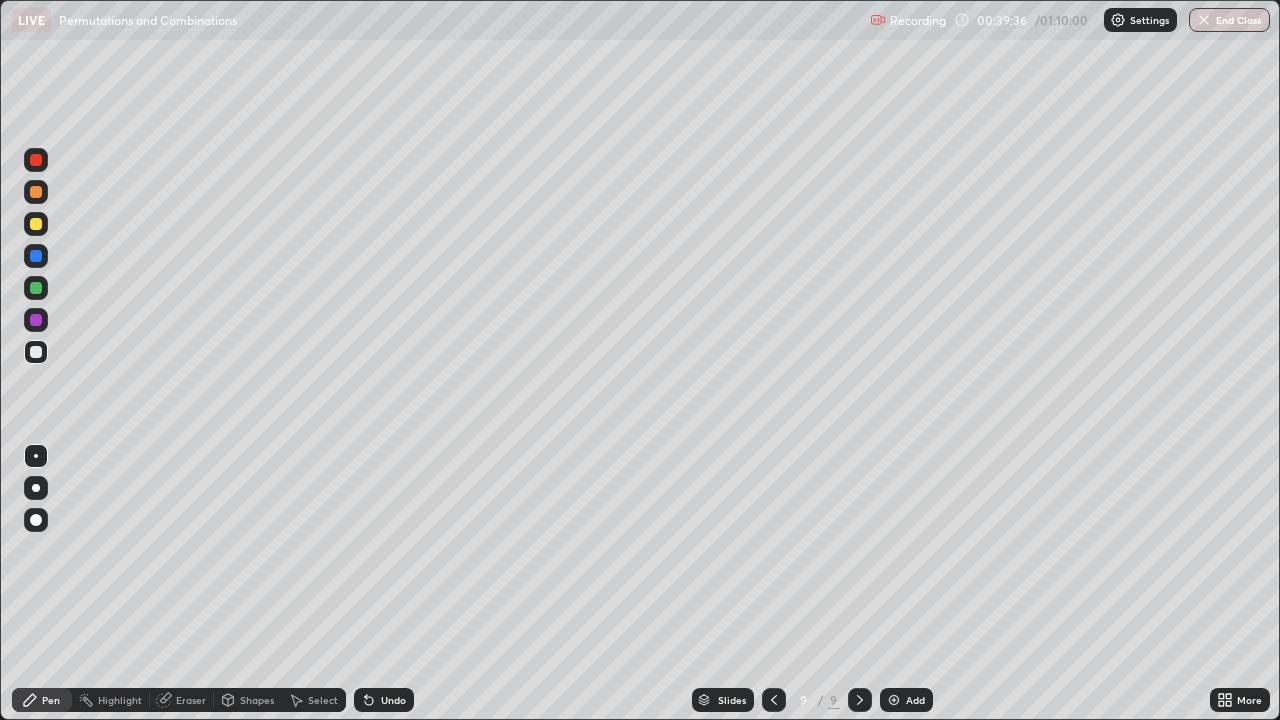 click on "Undo" at bounding box center [393, 700] 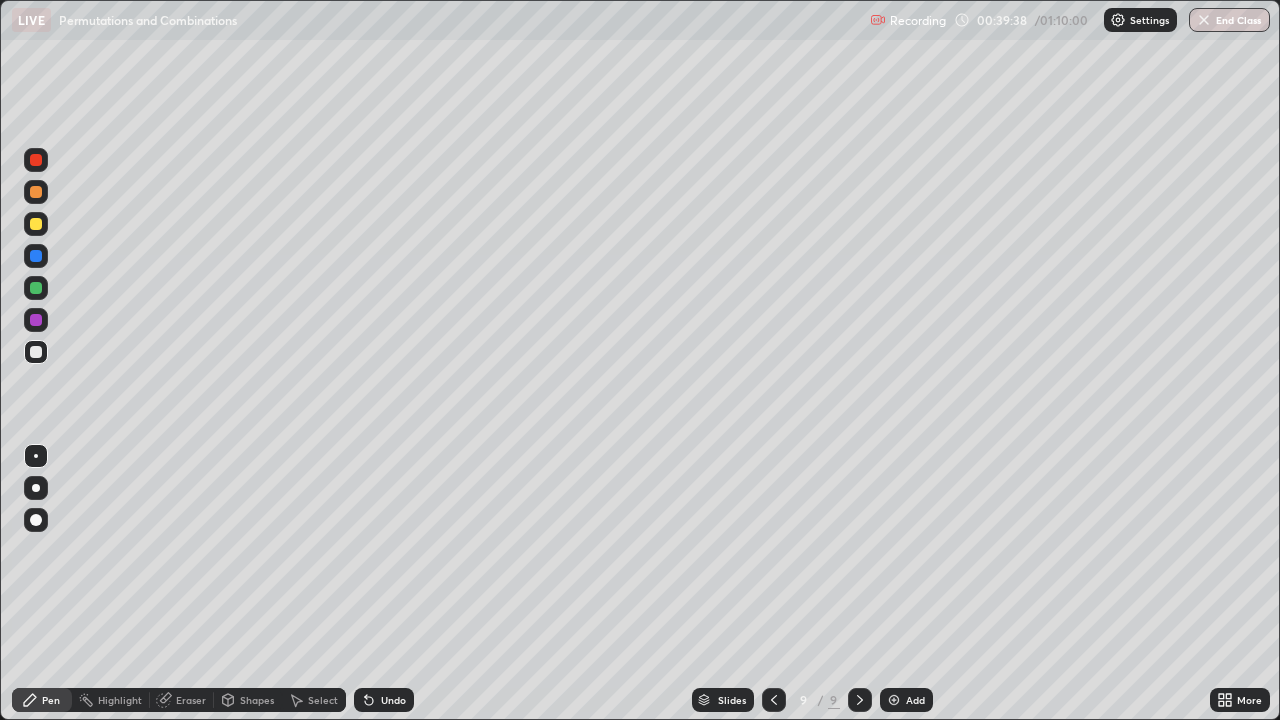 click on "Undo" at bounding box center (393, 700) 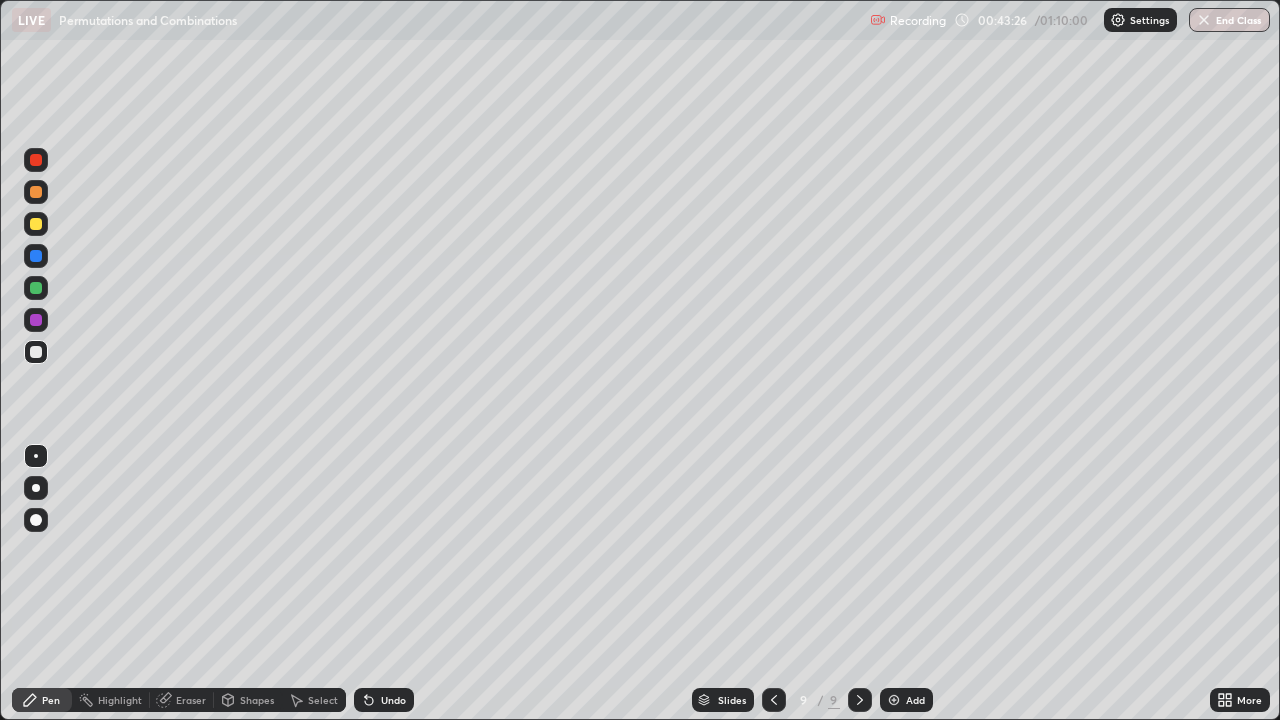 click on "Add" at bounding box center [906, 700] 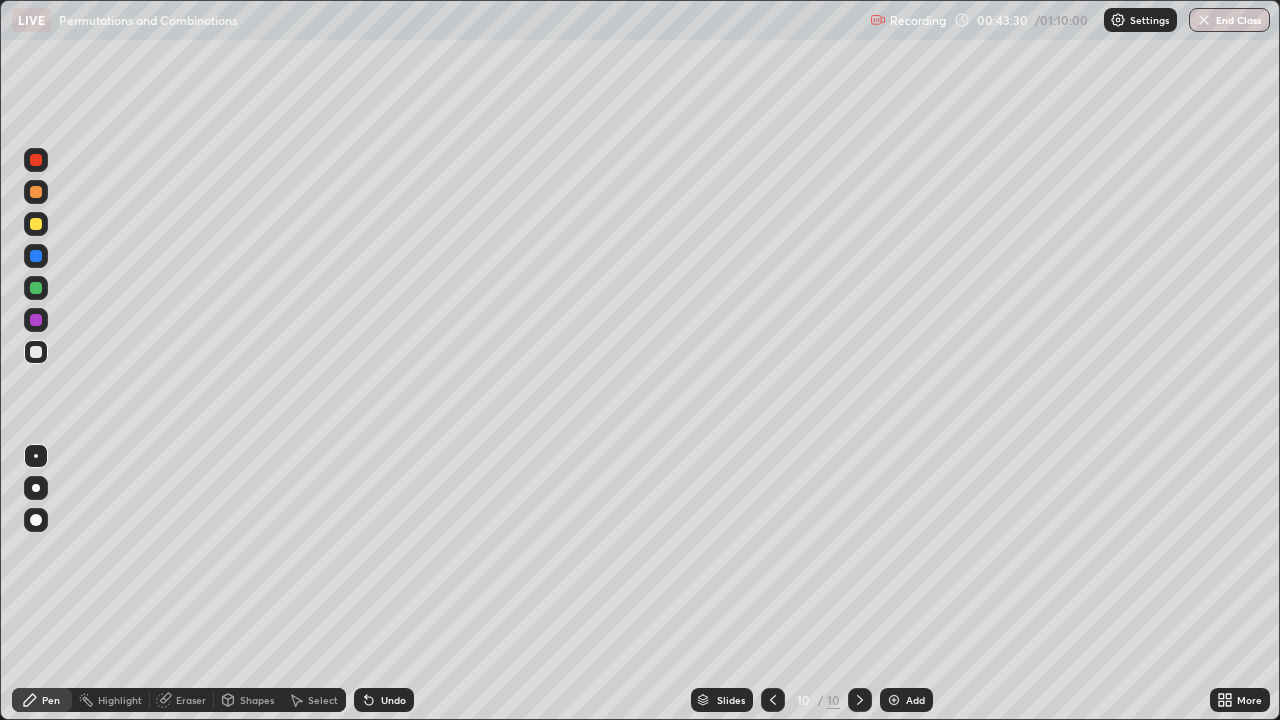 click at bounding box center [36, 224] 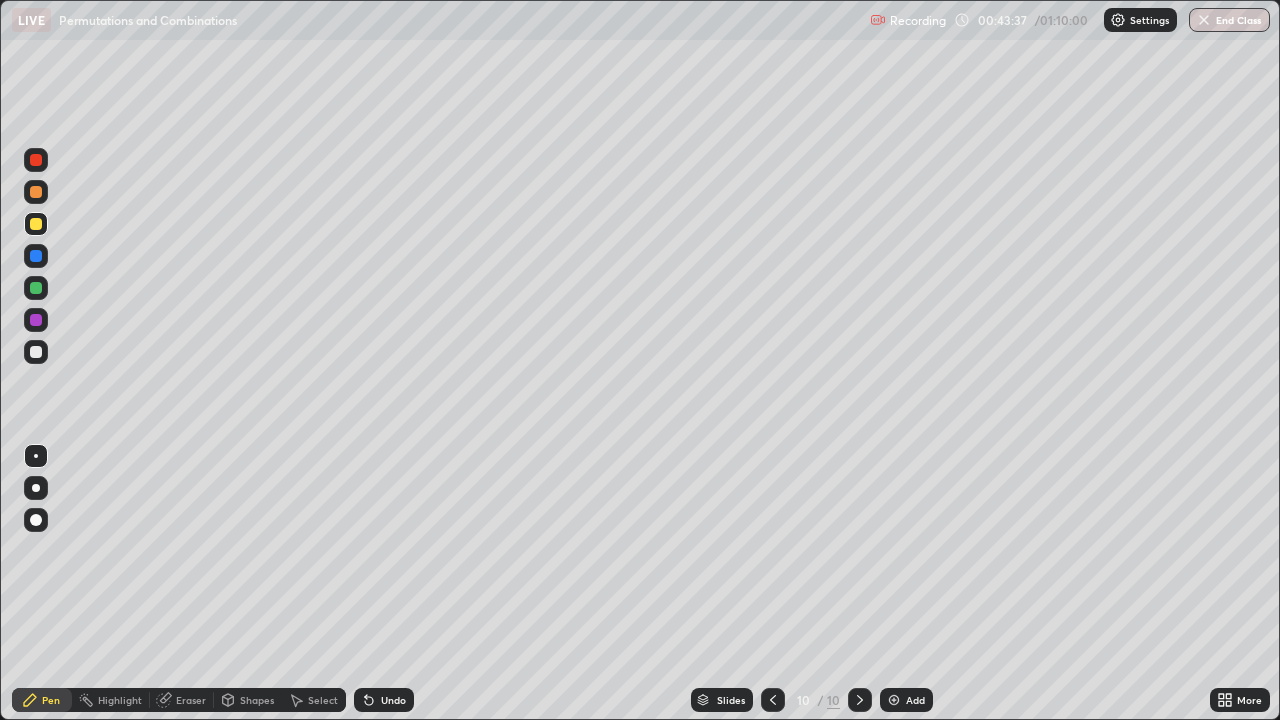 click at bounding box center [36, 352] 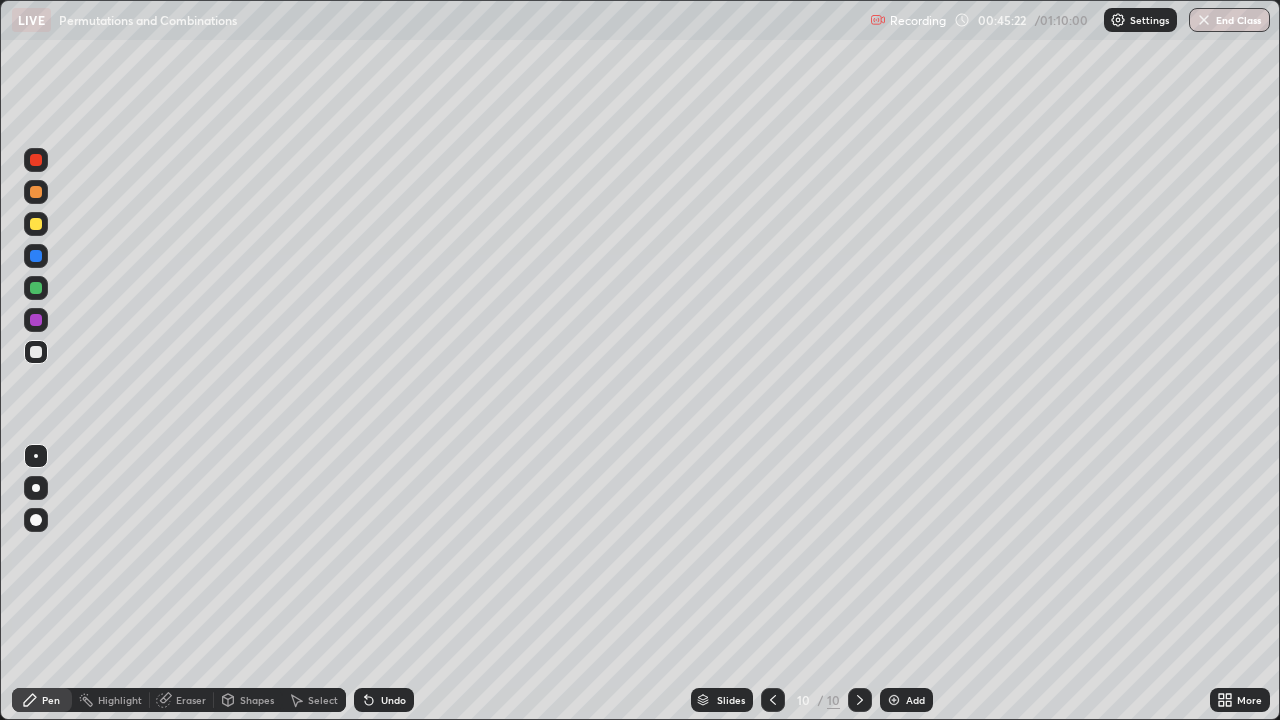 click on "Undo" at bounding box center (393, 700) 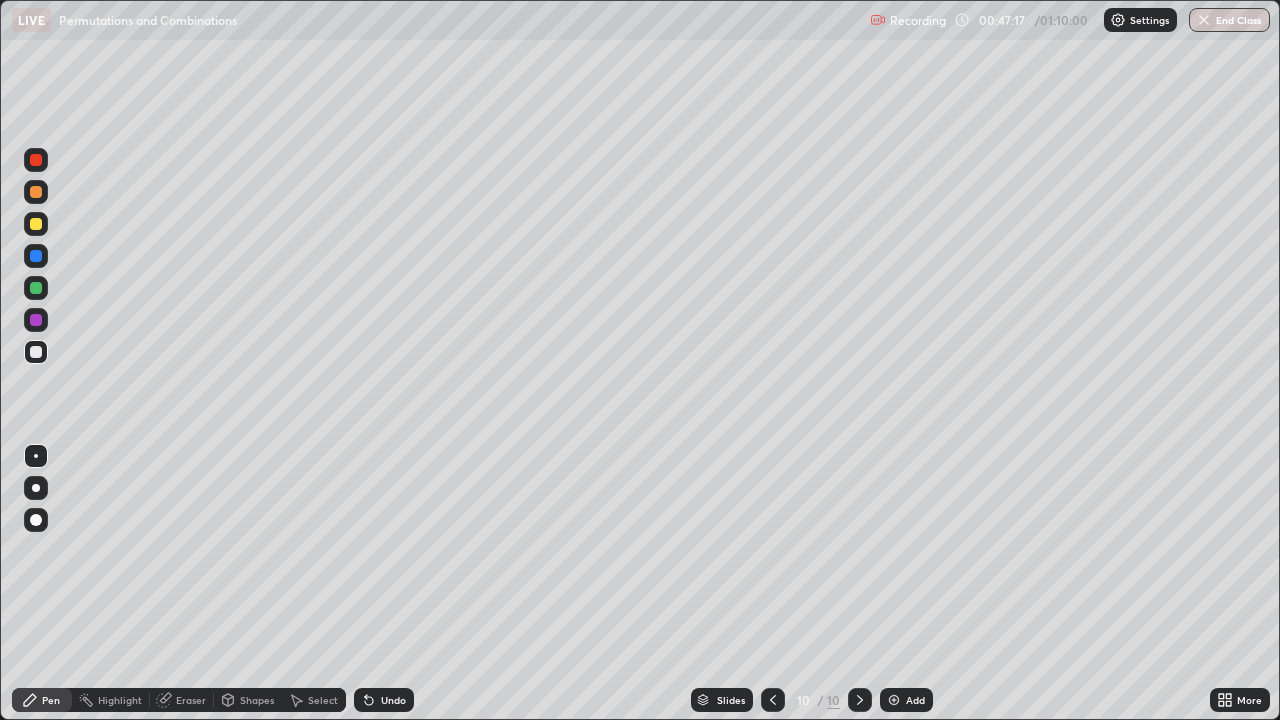 click on "Add" at bounding box center (906, 700) 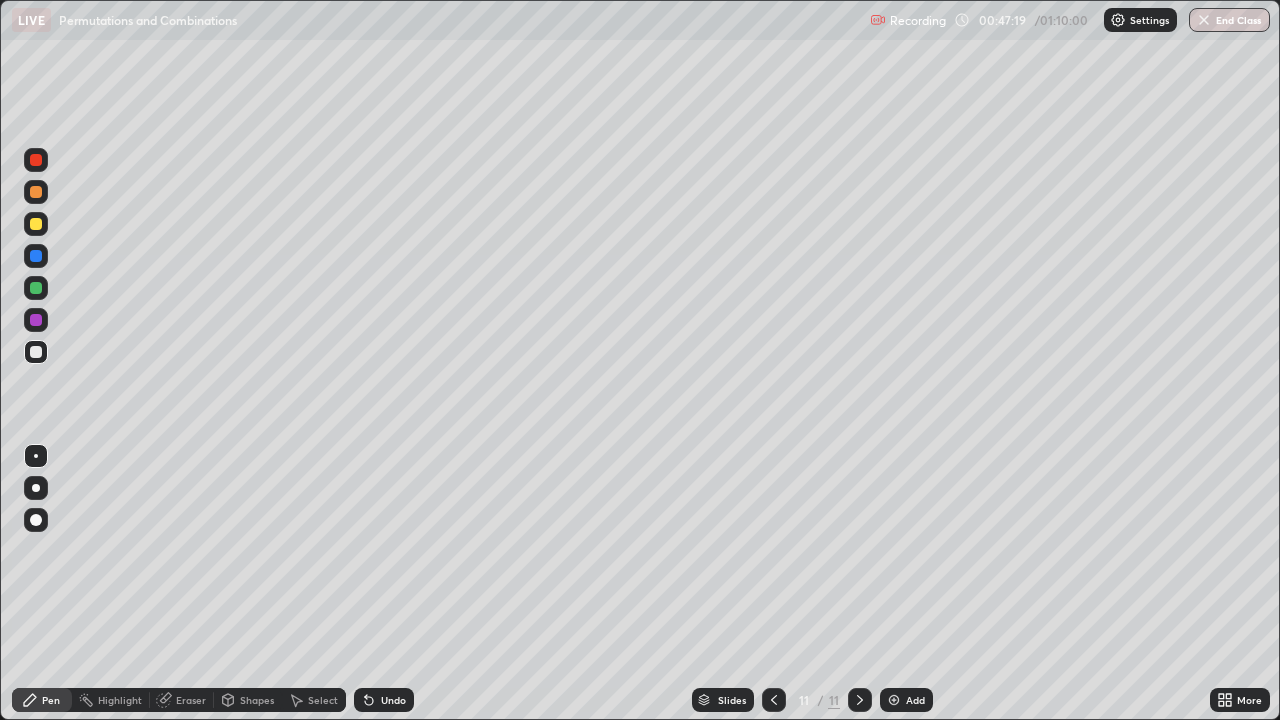 click at bounding box center (36, 224) 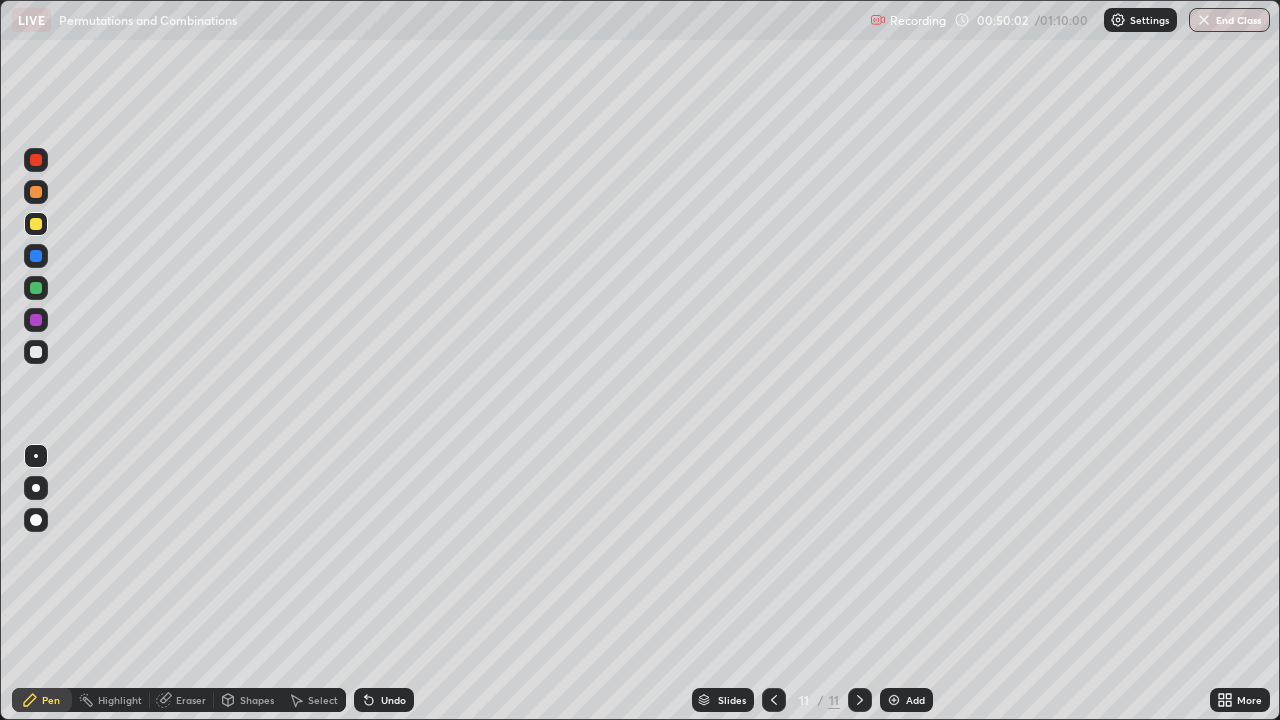 click on "Add" at bounding box center [906, 700] 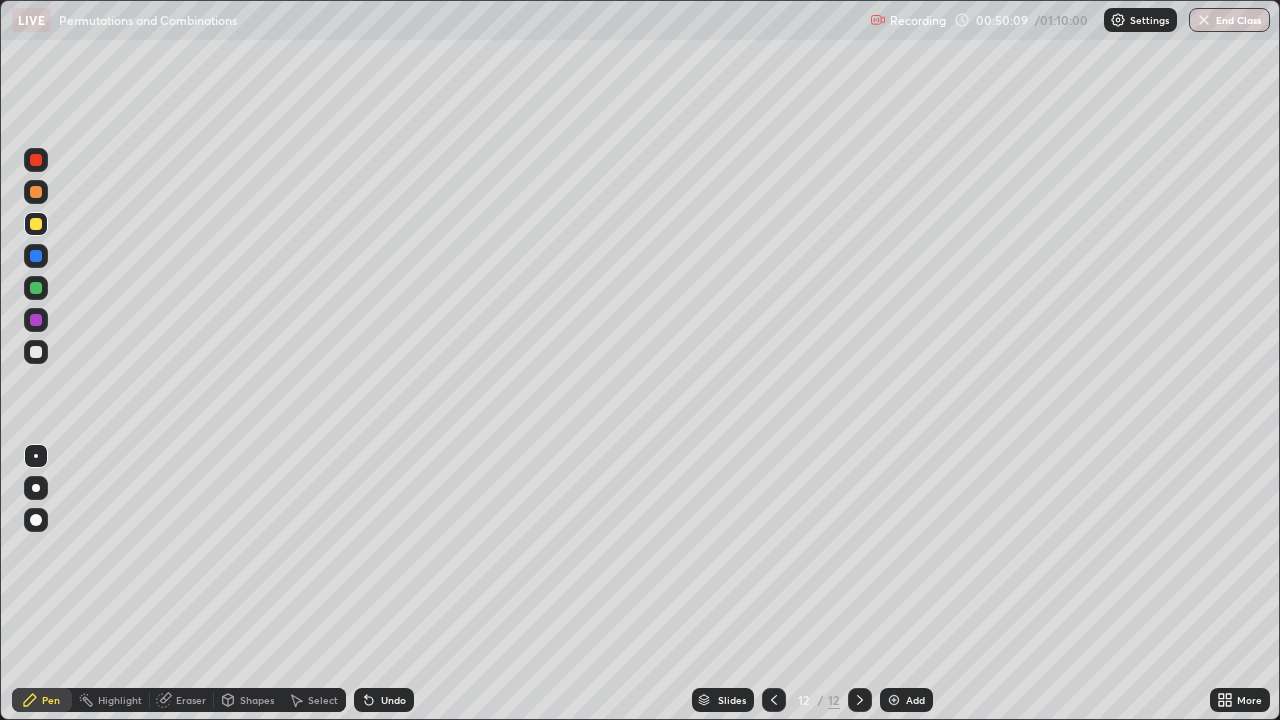 click 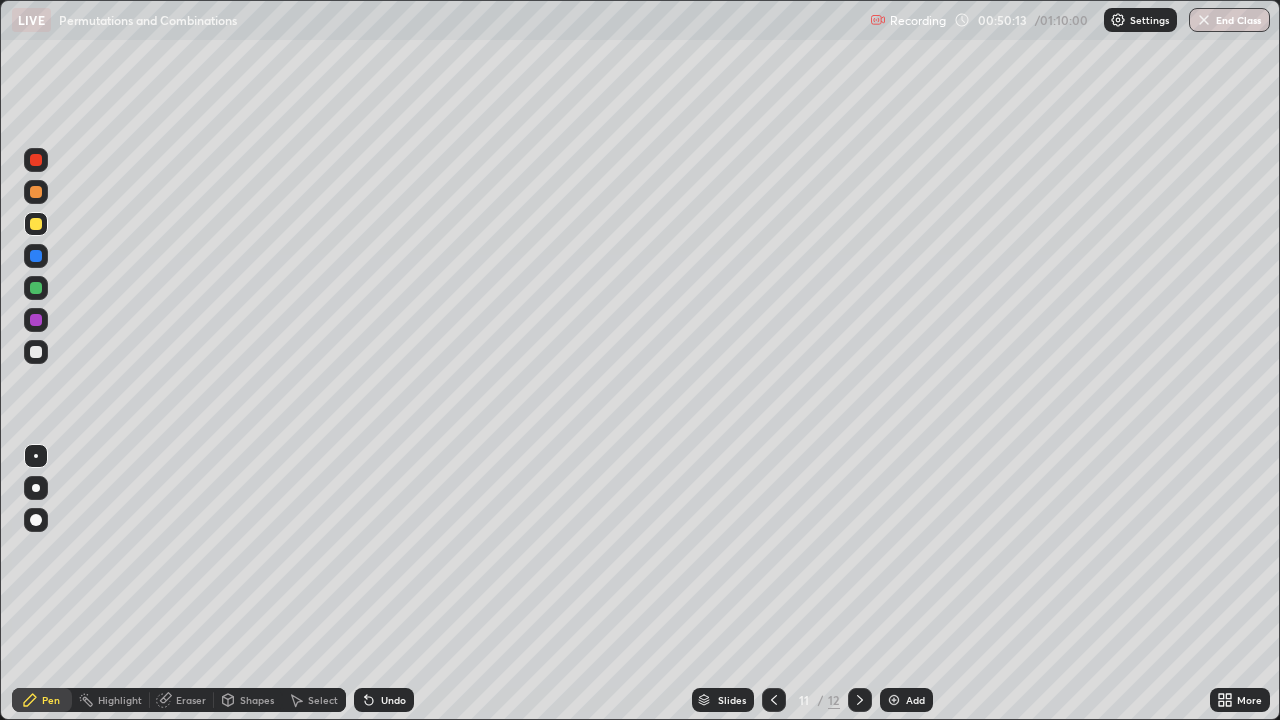click 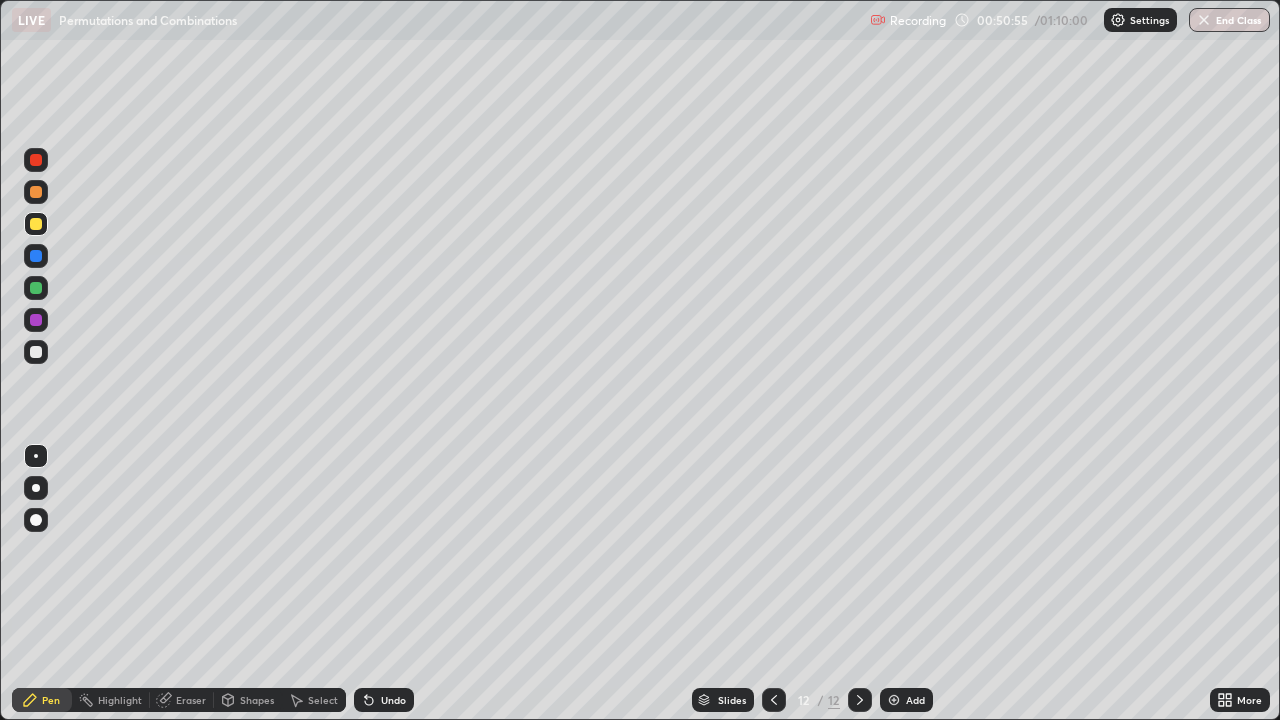 click on "Undo" at bounding box center [393, 700] 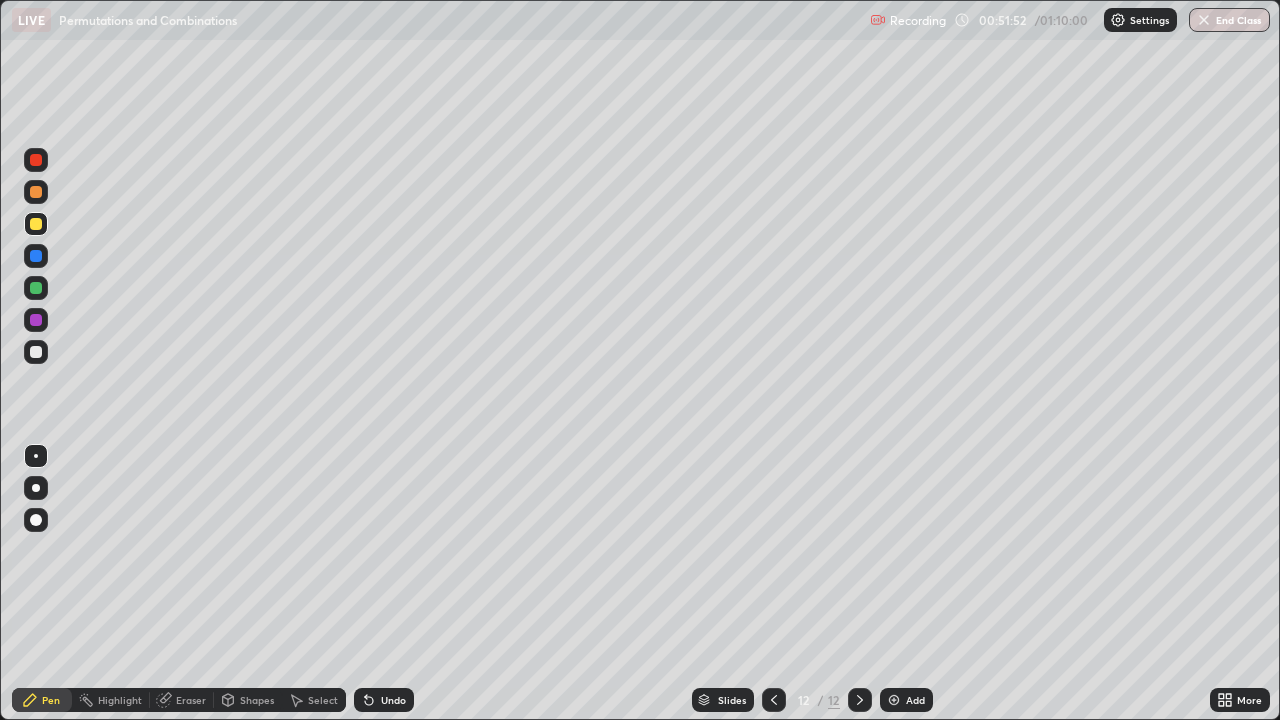 click at bounding box center [36, 352] 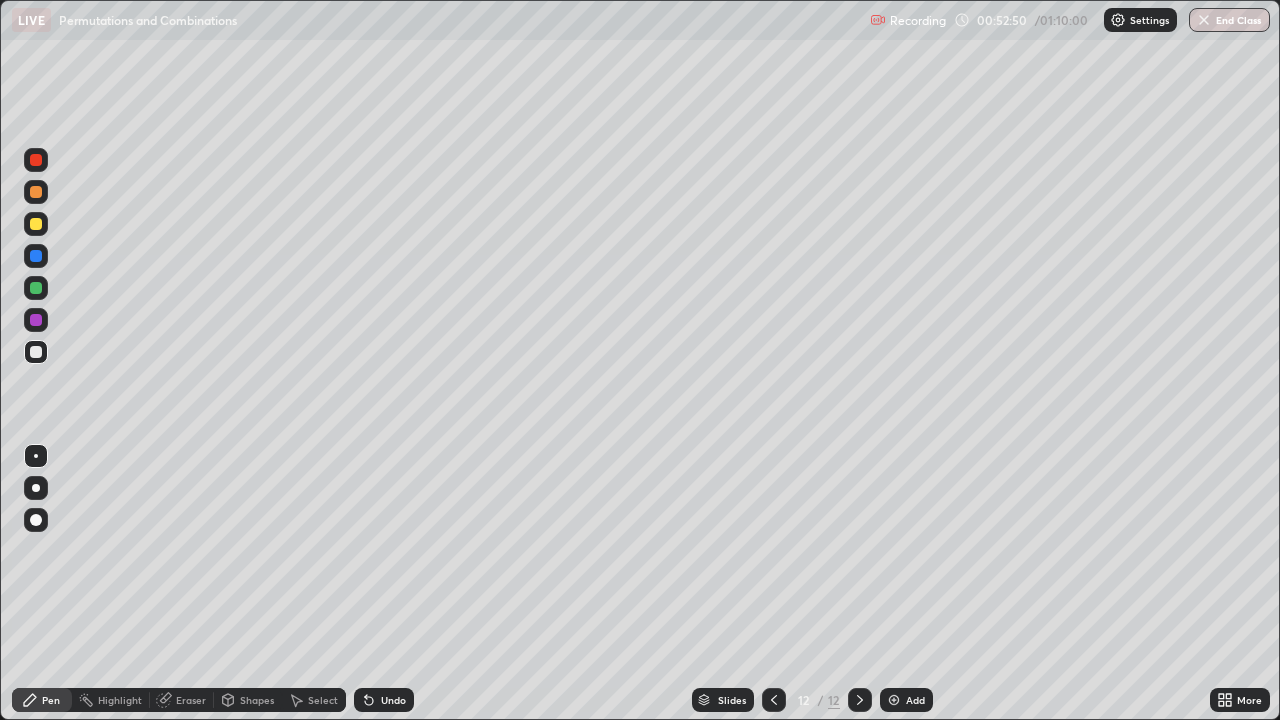 click at bounding box center (36, 224) 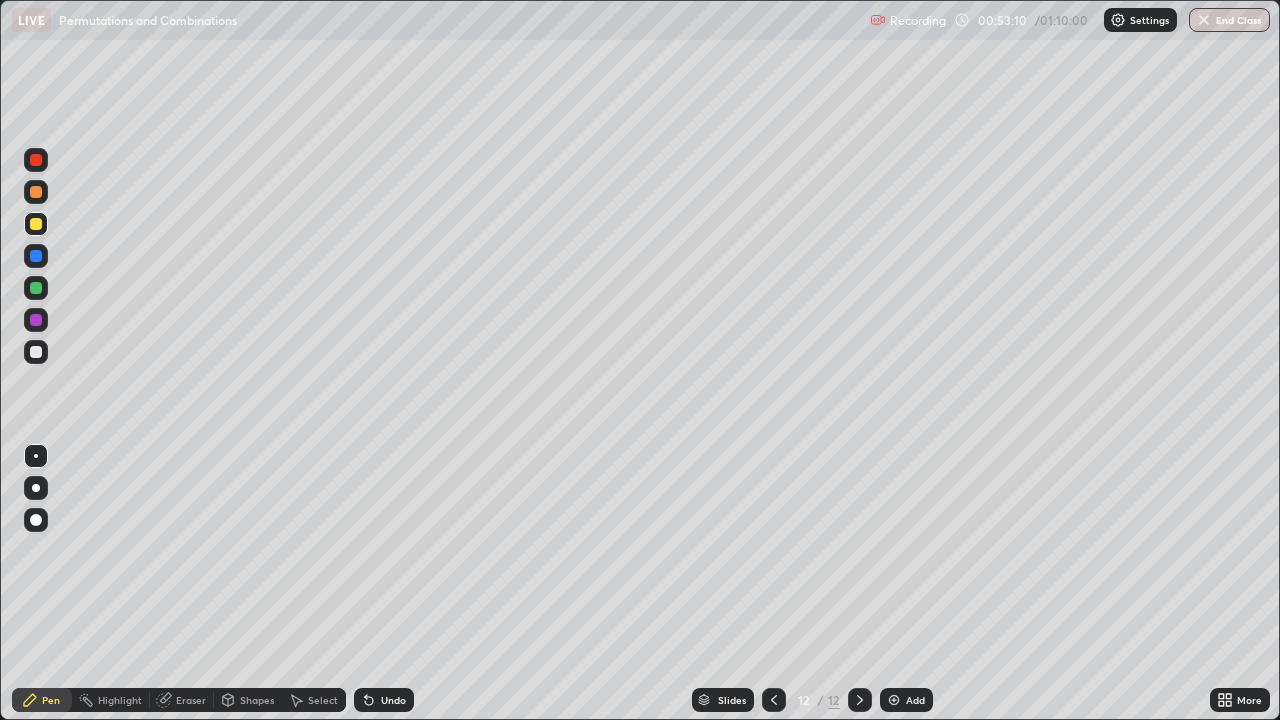 click on "Undo" at bounding box center [393, 700] 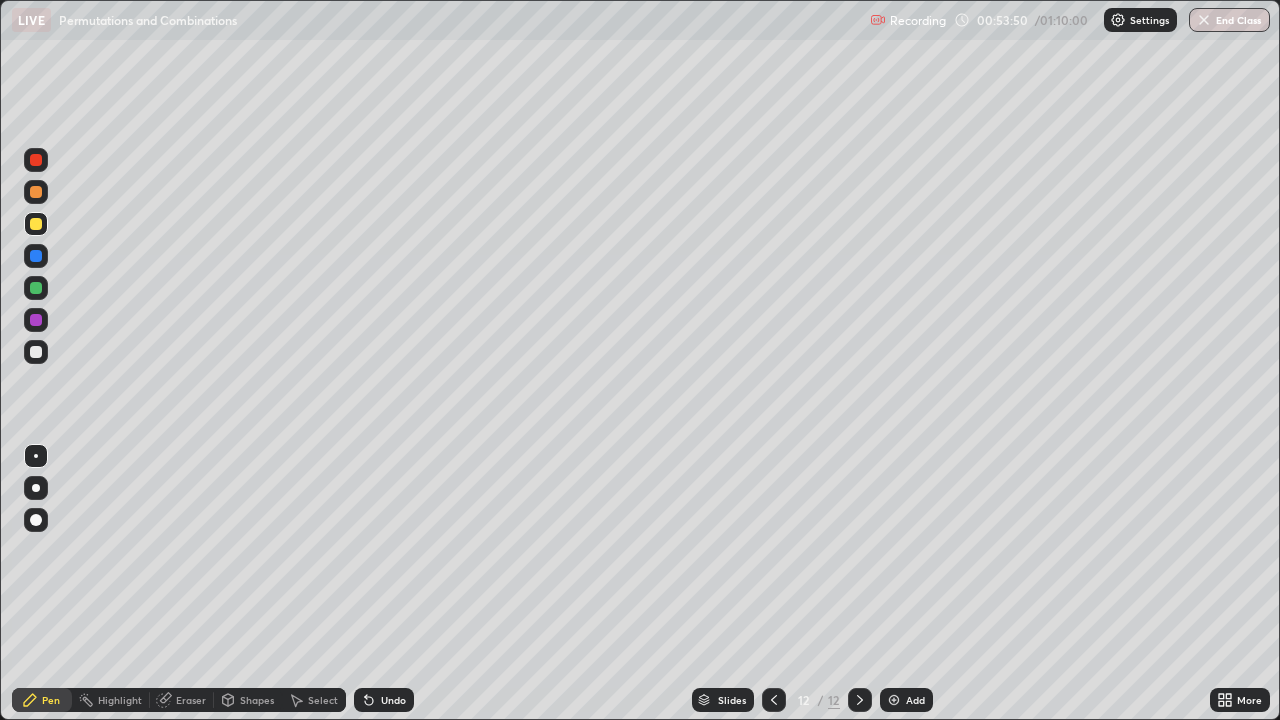 click at bounding box center [36, 288] 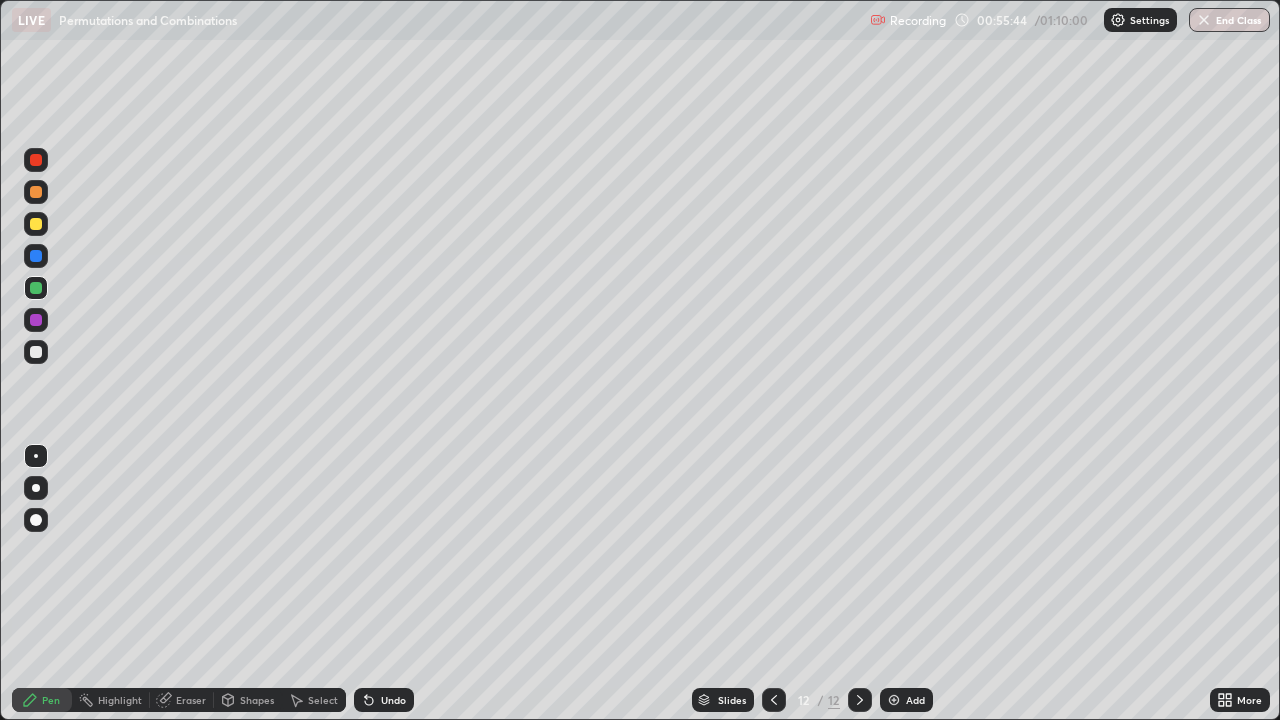 click on "Add" at bounding box center (915, 700) 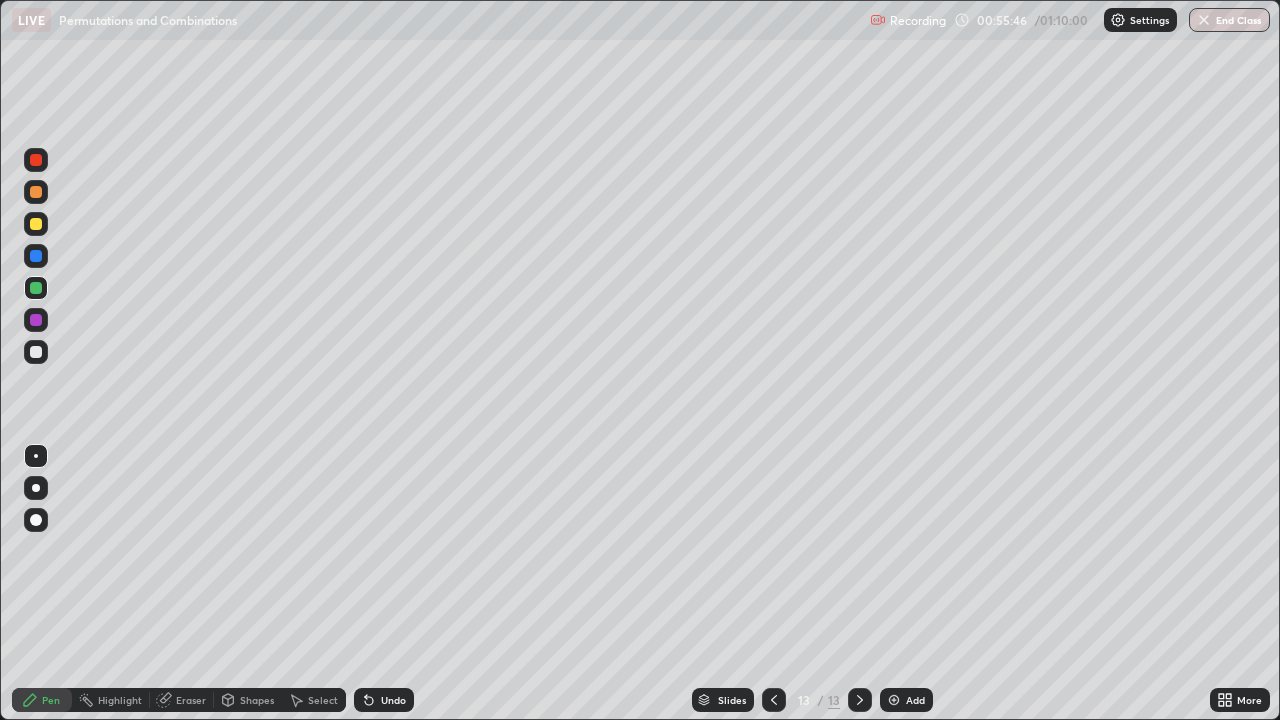click at bounding box center [36, 224] 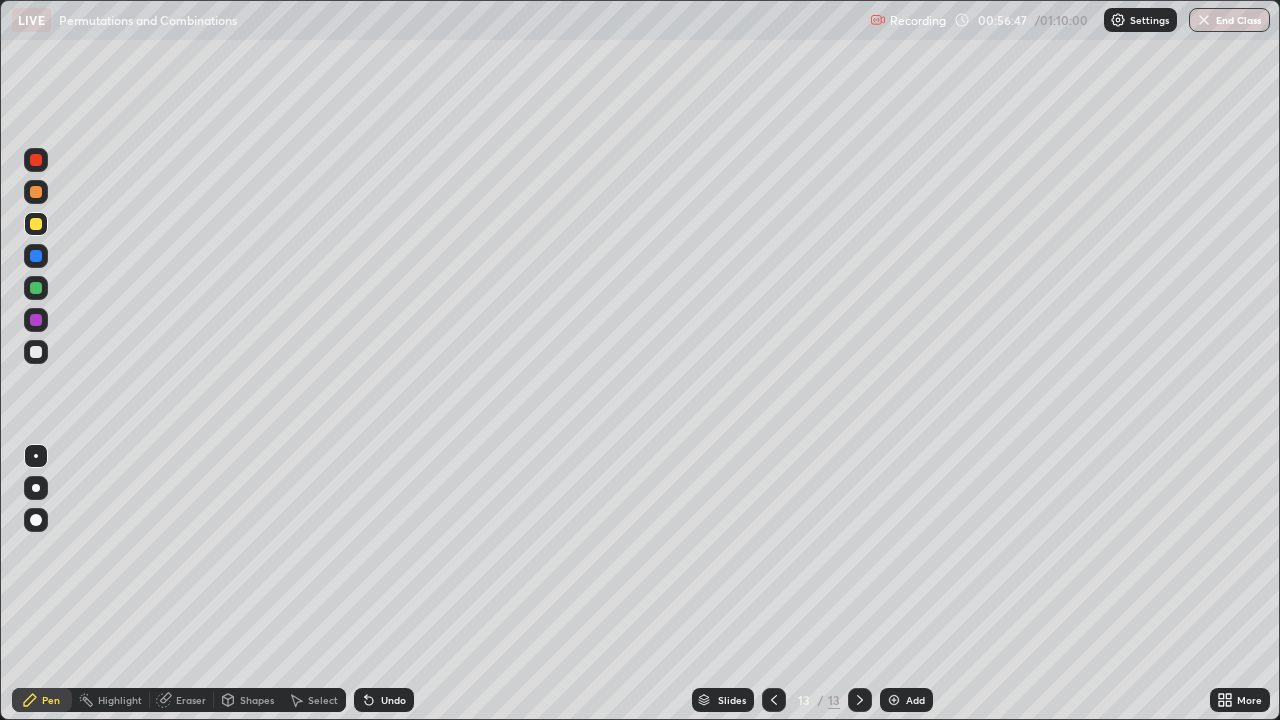 click at bounding box center (36, 352) 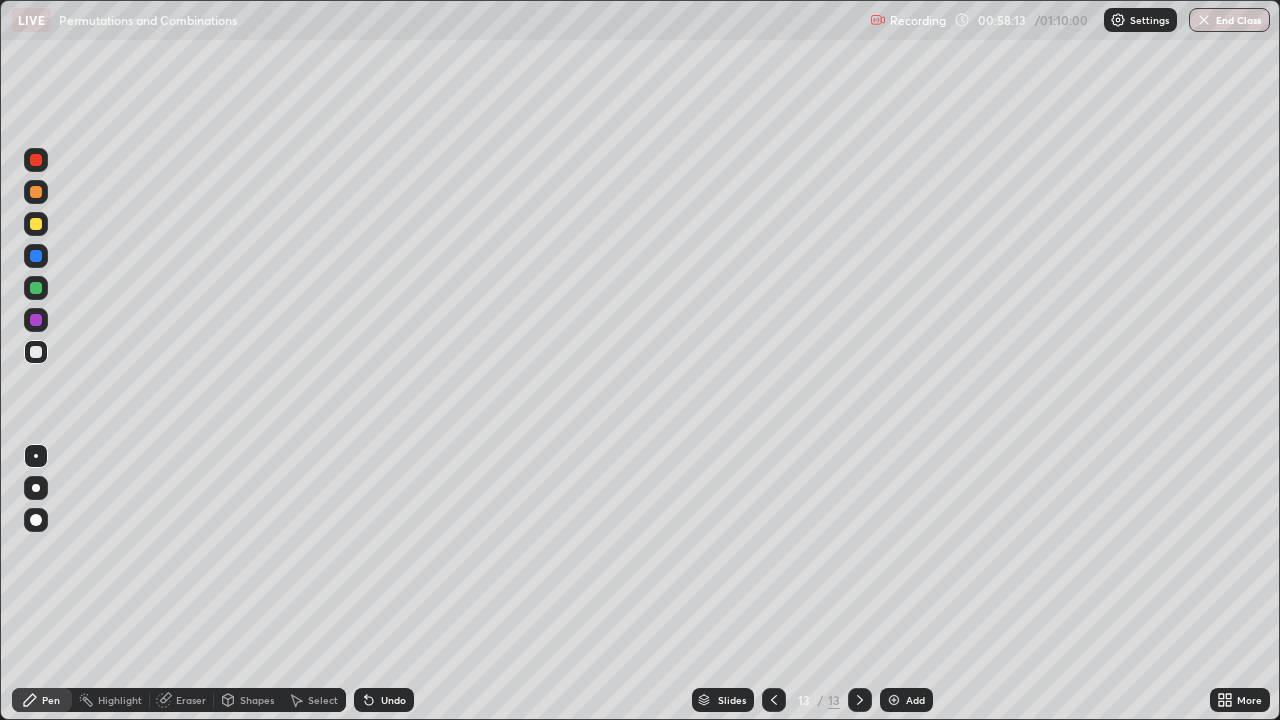 click on "Add" at bounding box center [915, 700] 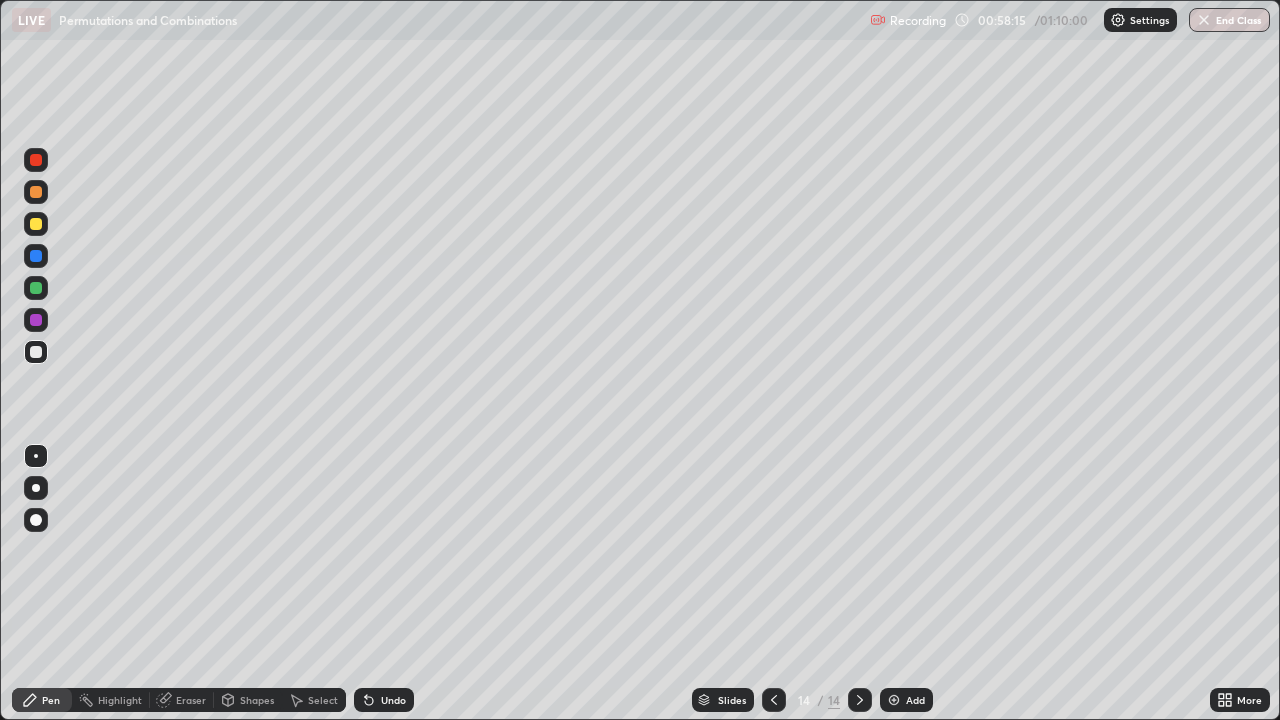click at bounding box center [36, 224] 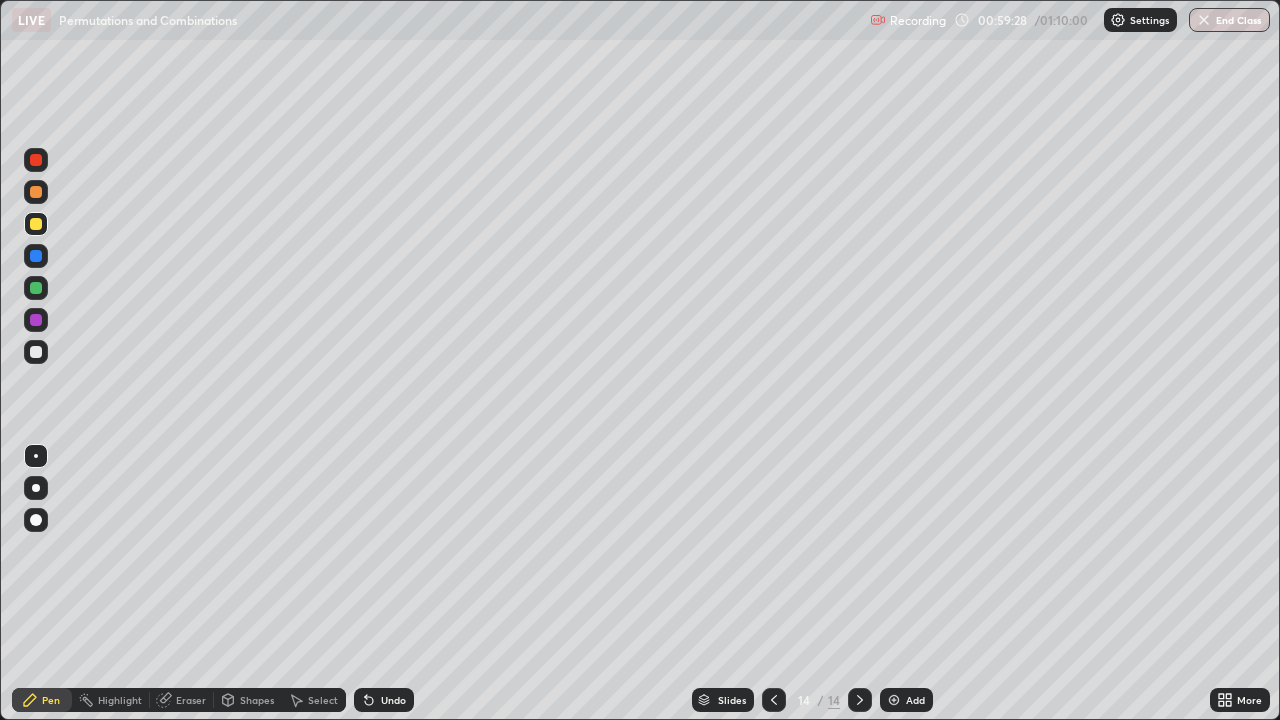 click at bounding box center (36, 352) 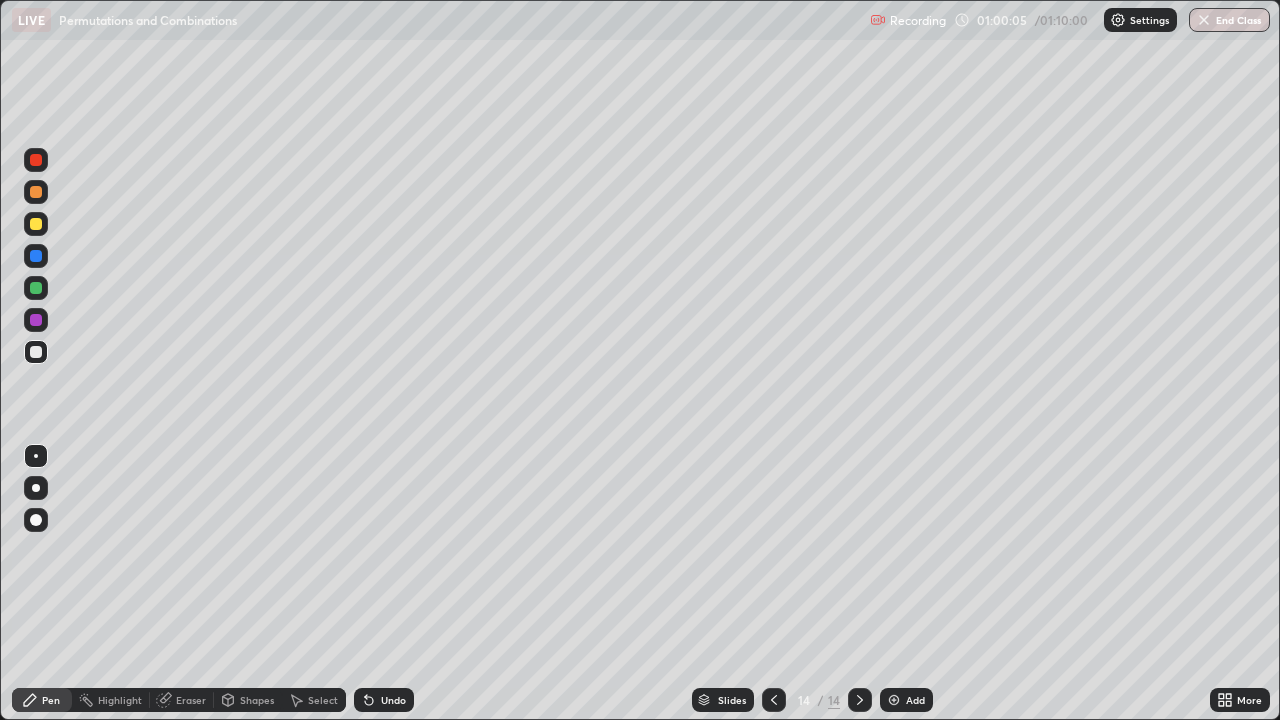 click on "Undo" at bounding box center (393, 700) 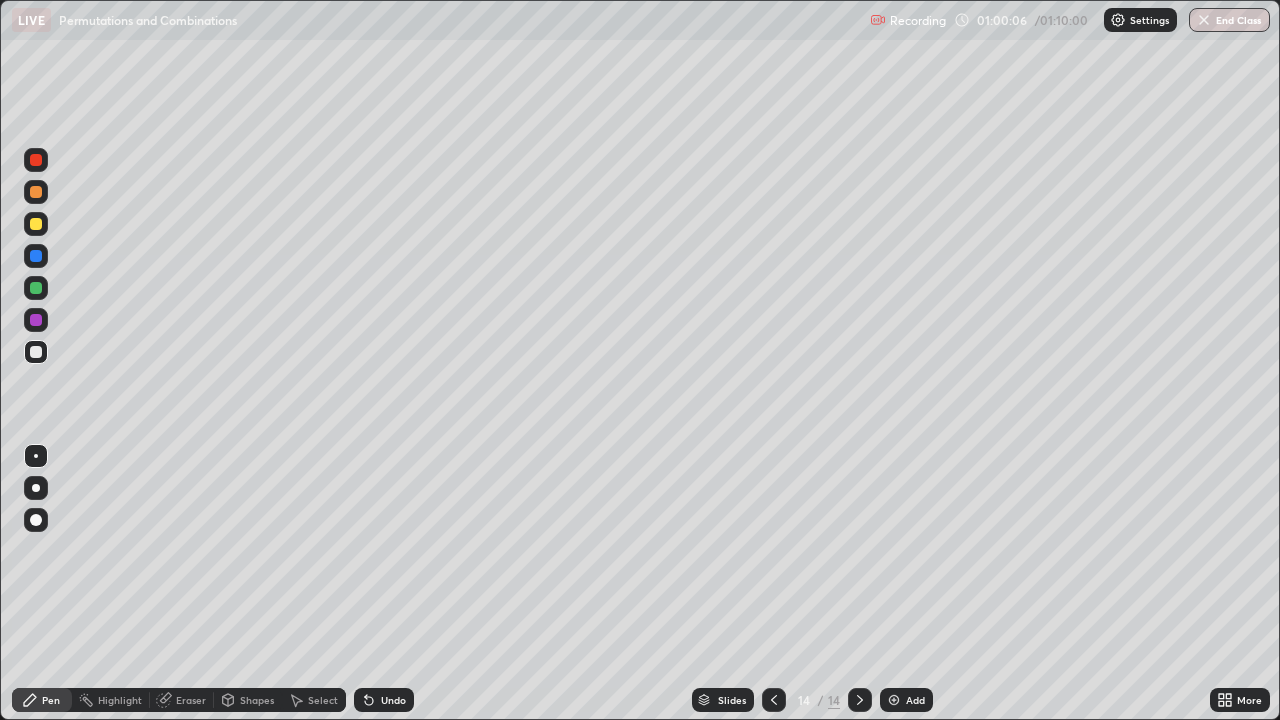 click on "Undo" at bounding box center (393, 700) 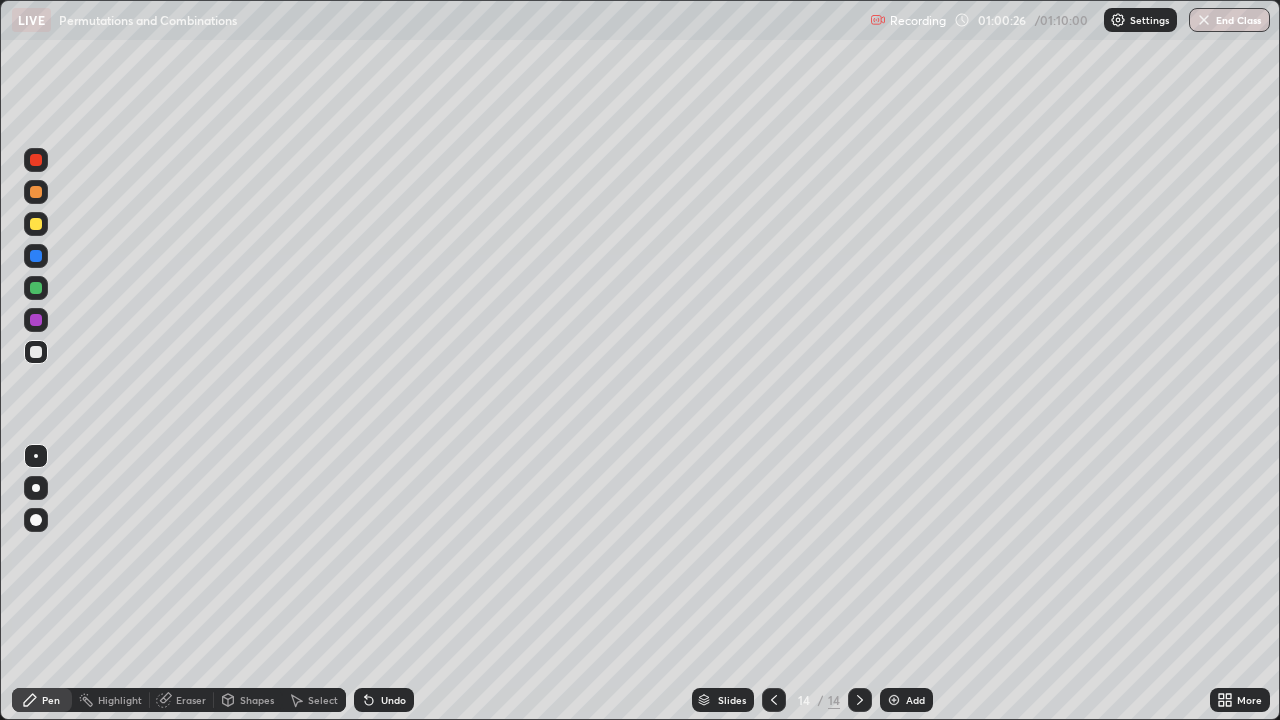 click at bounding box center [36, 288] 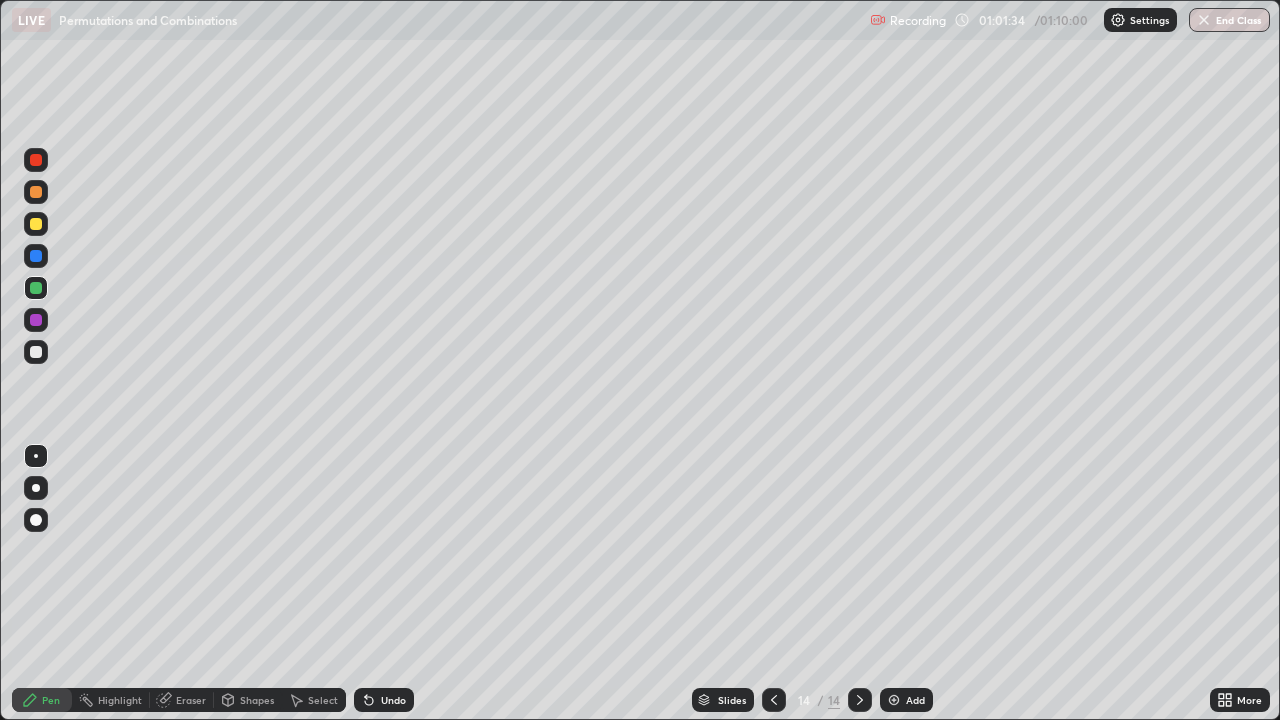 click on "Add" at bounding box center [915, 700] 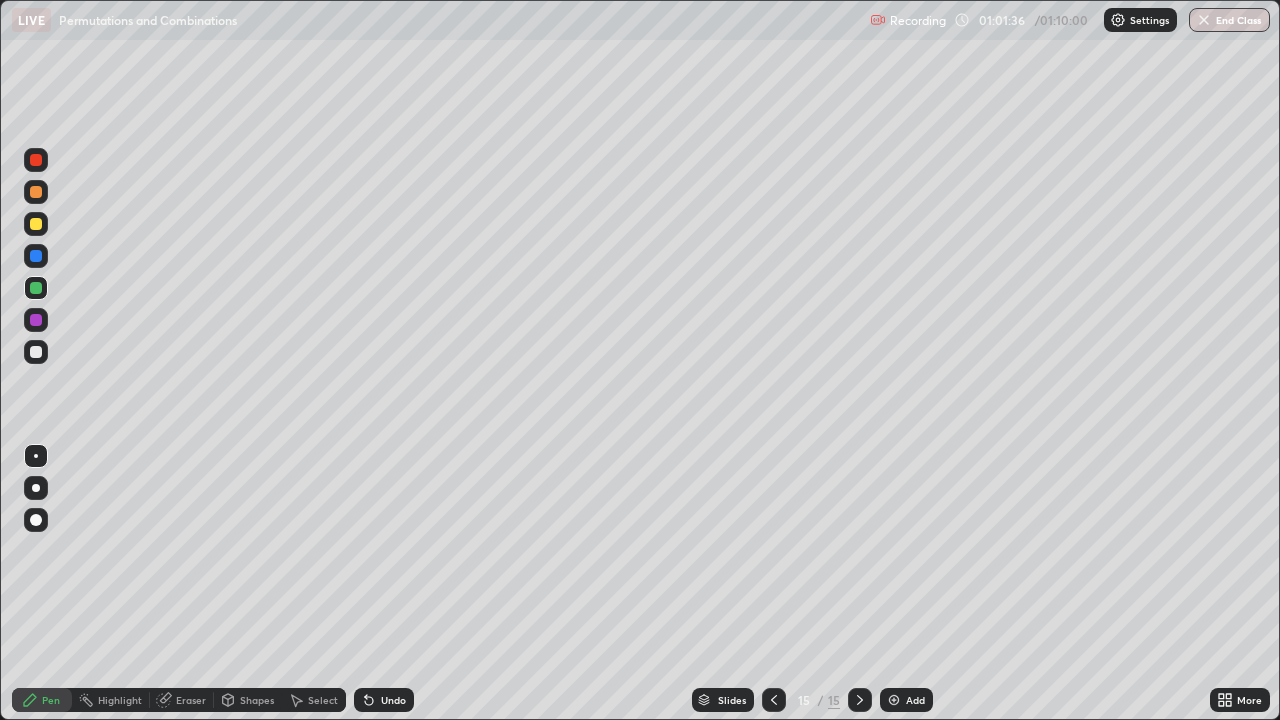 click at bounding box center (36, 224) 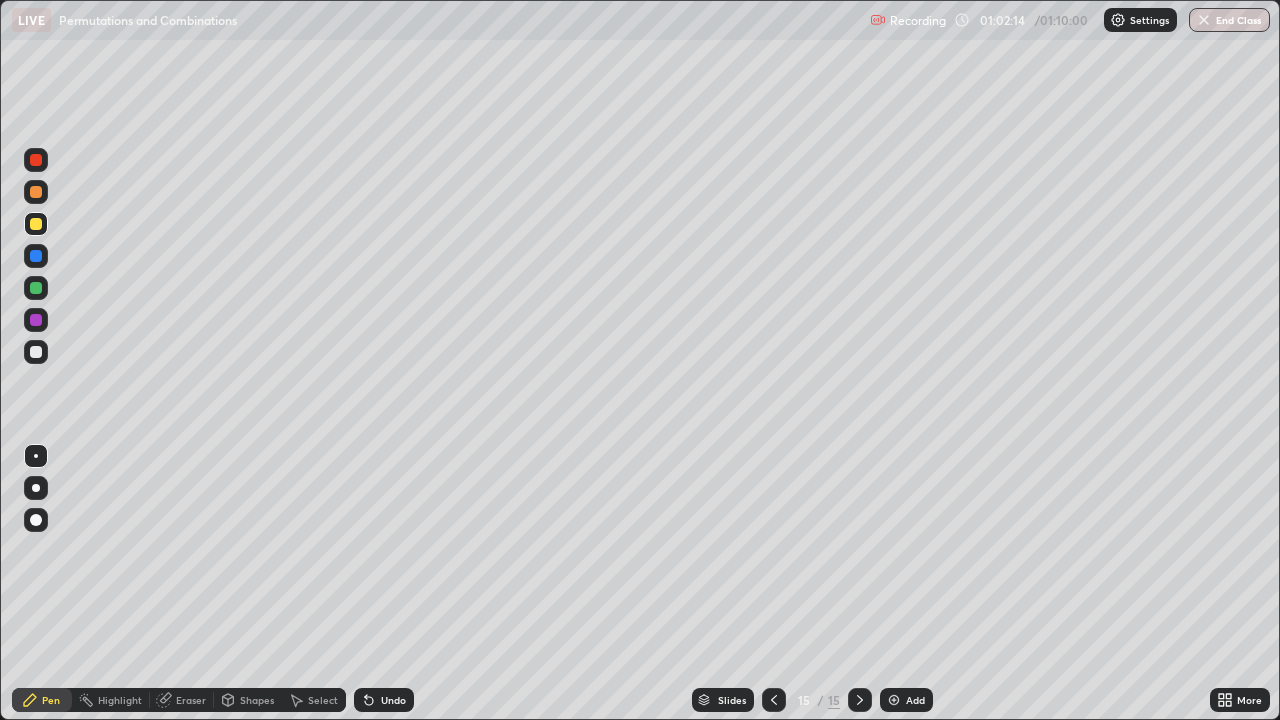 click at bounding box center [36, 352] 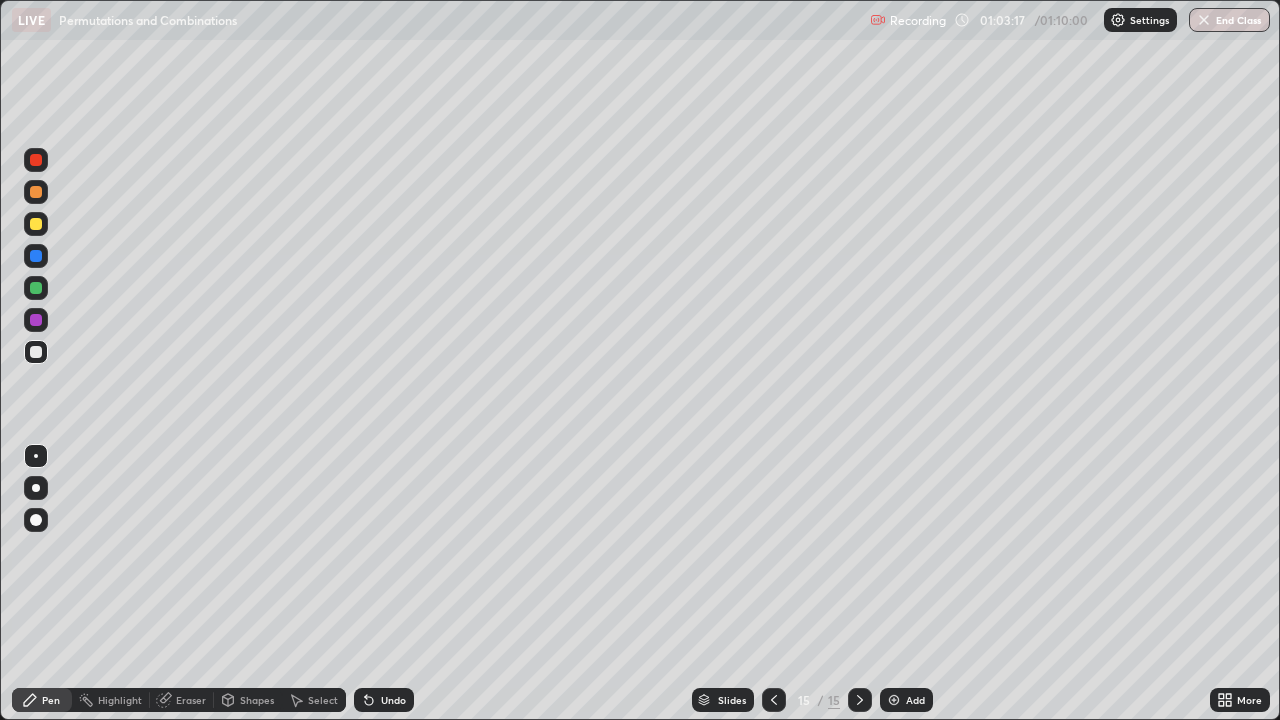 click at bounding box center [36, 224] 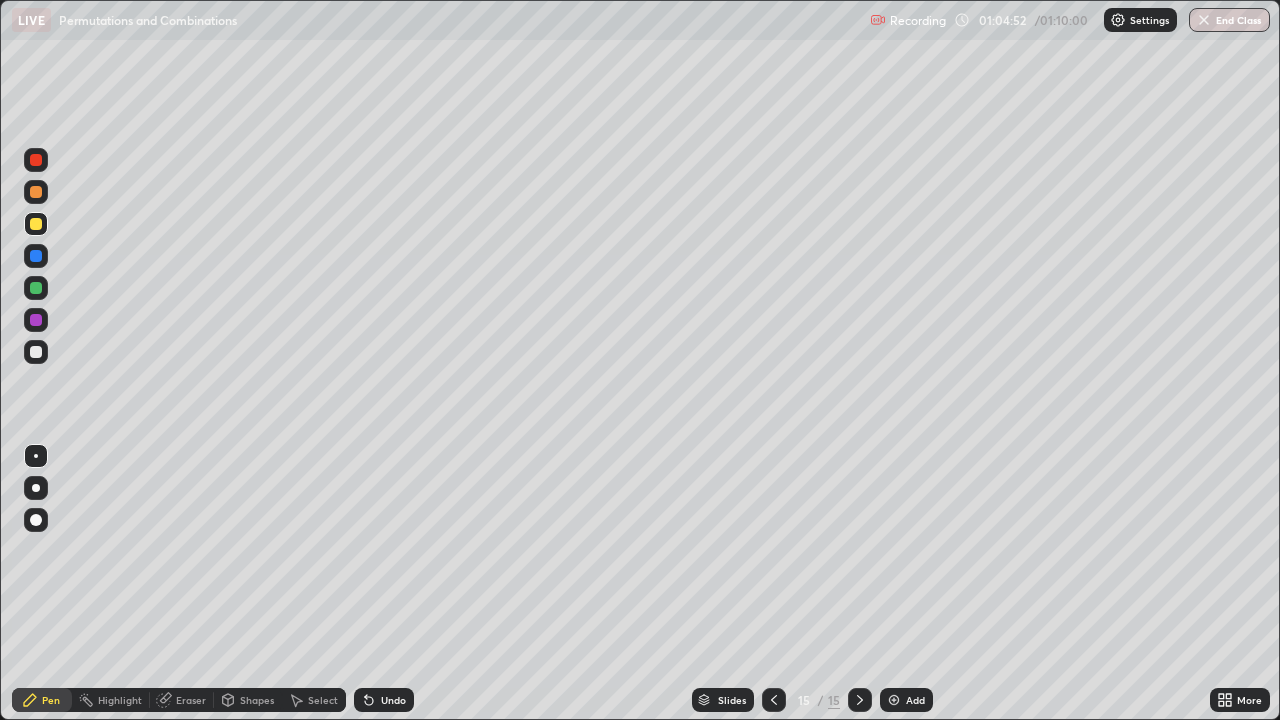 click at bounding box center (894, 700) 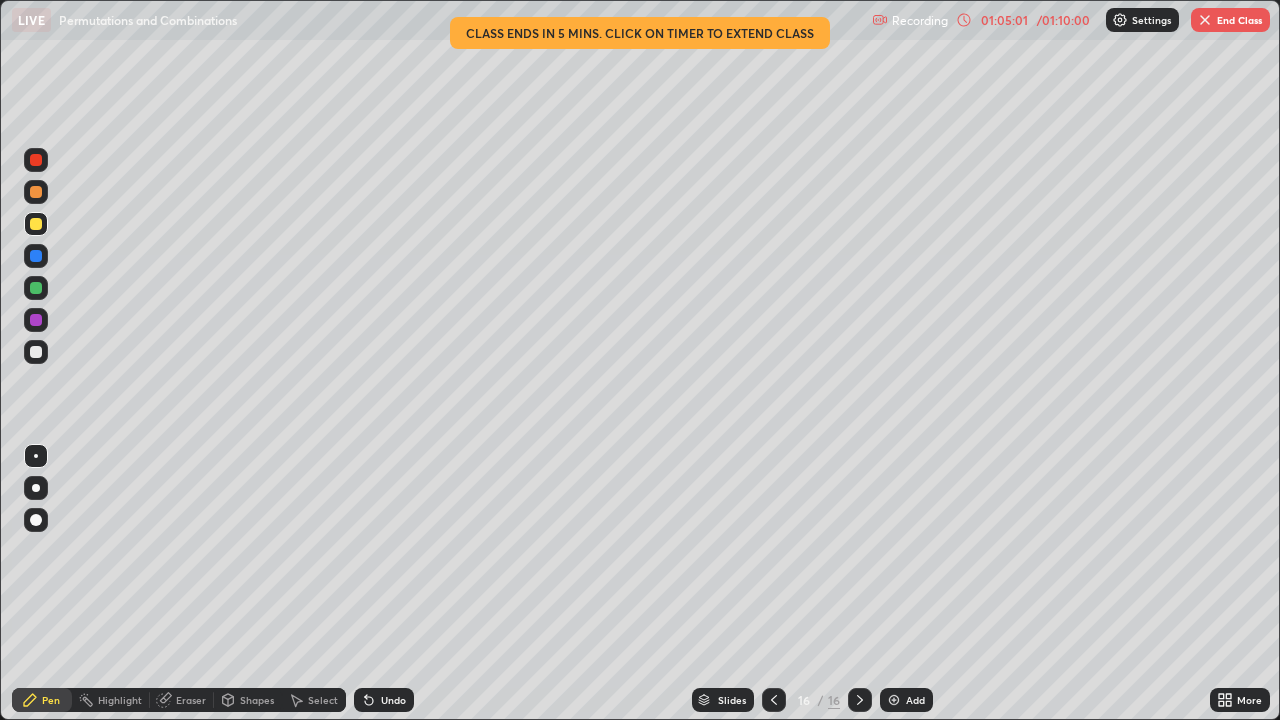 click at bounding box center (36, 352) 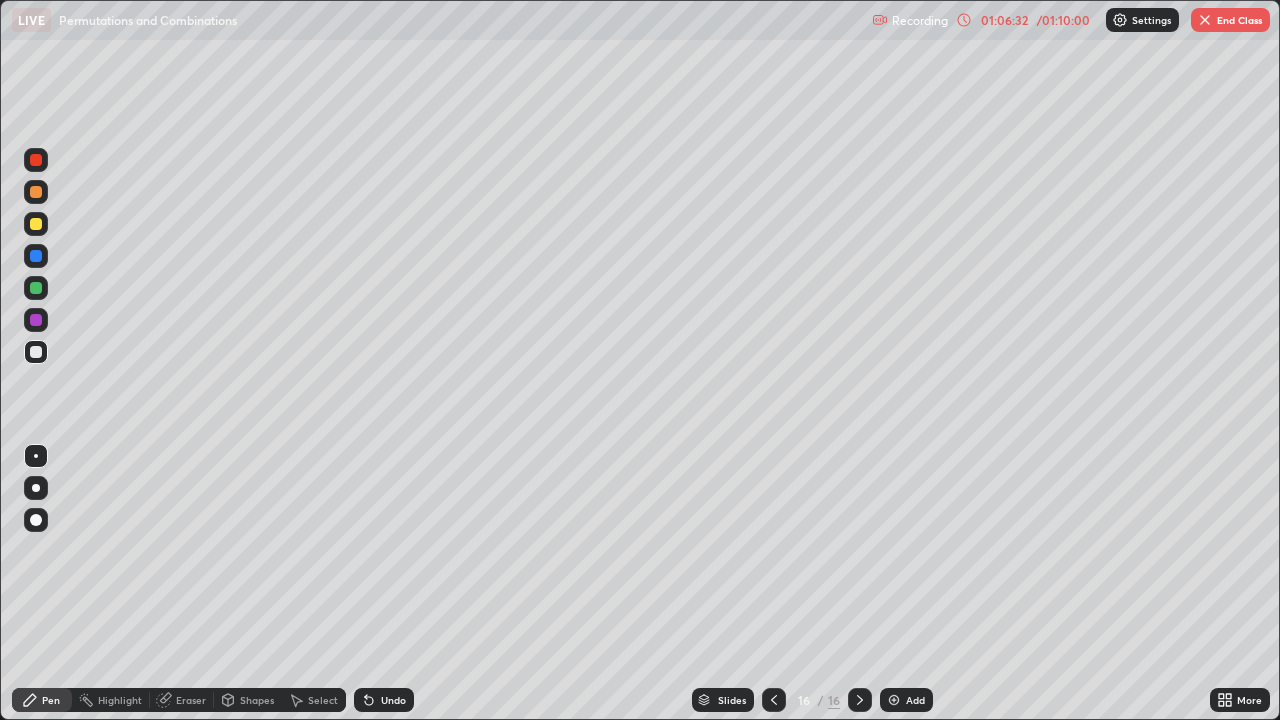 click at bounding box center (36, 224) 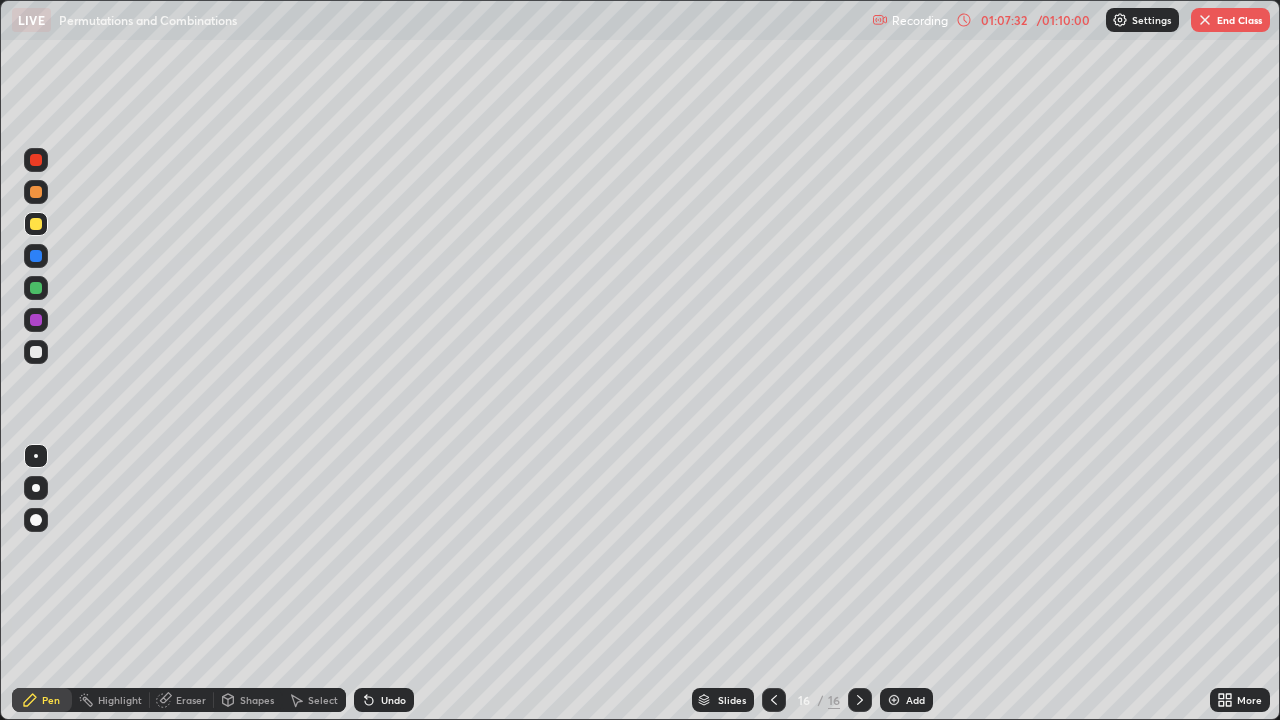 click on "End Class" at bounding box center [1230, 20] 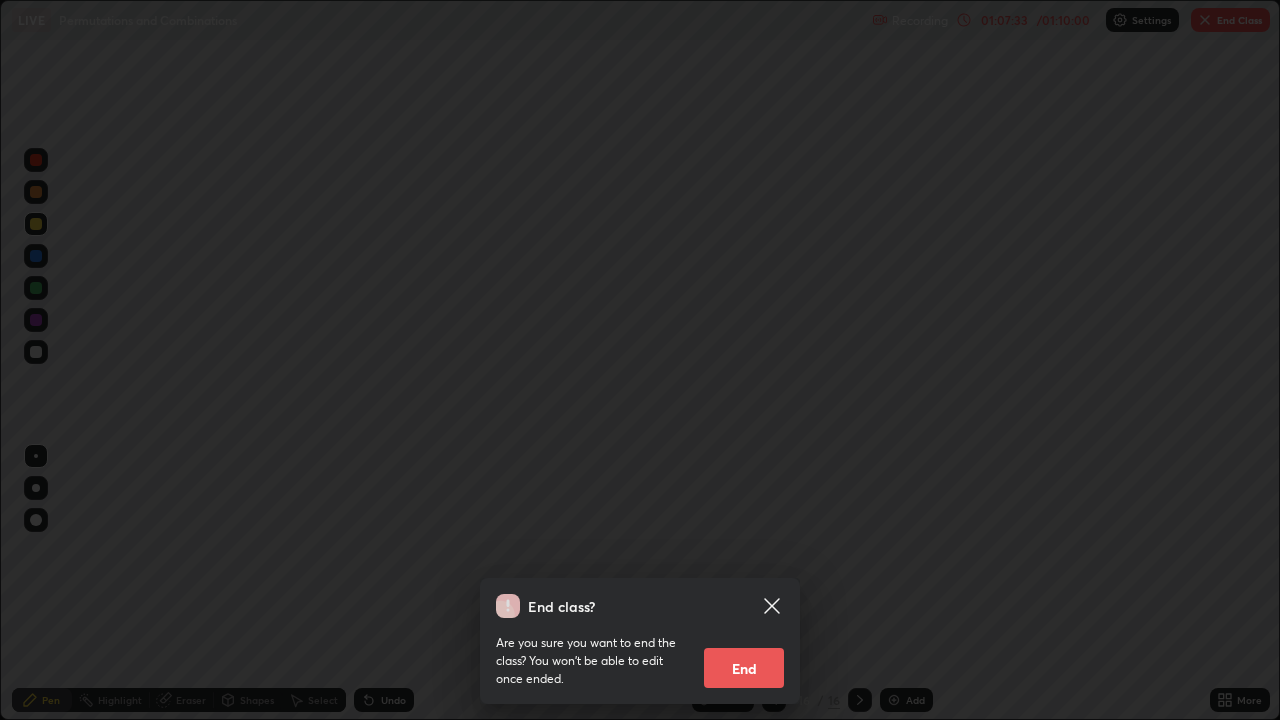 click on "End" at bounding box center [744, 668] 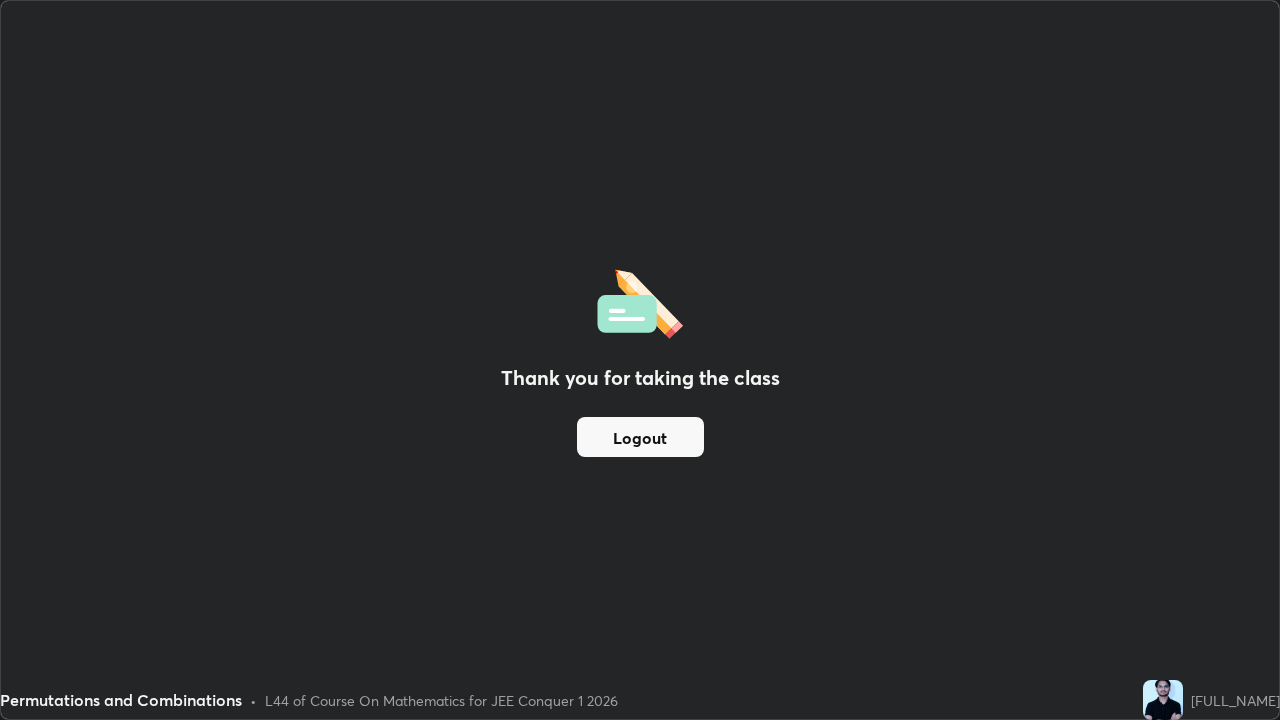 click on "Logout" at bounding box center [640, 437] 